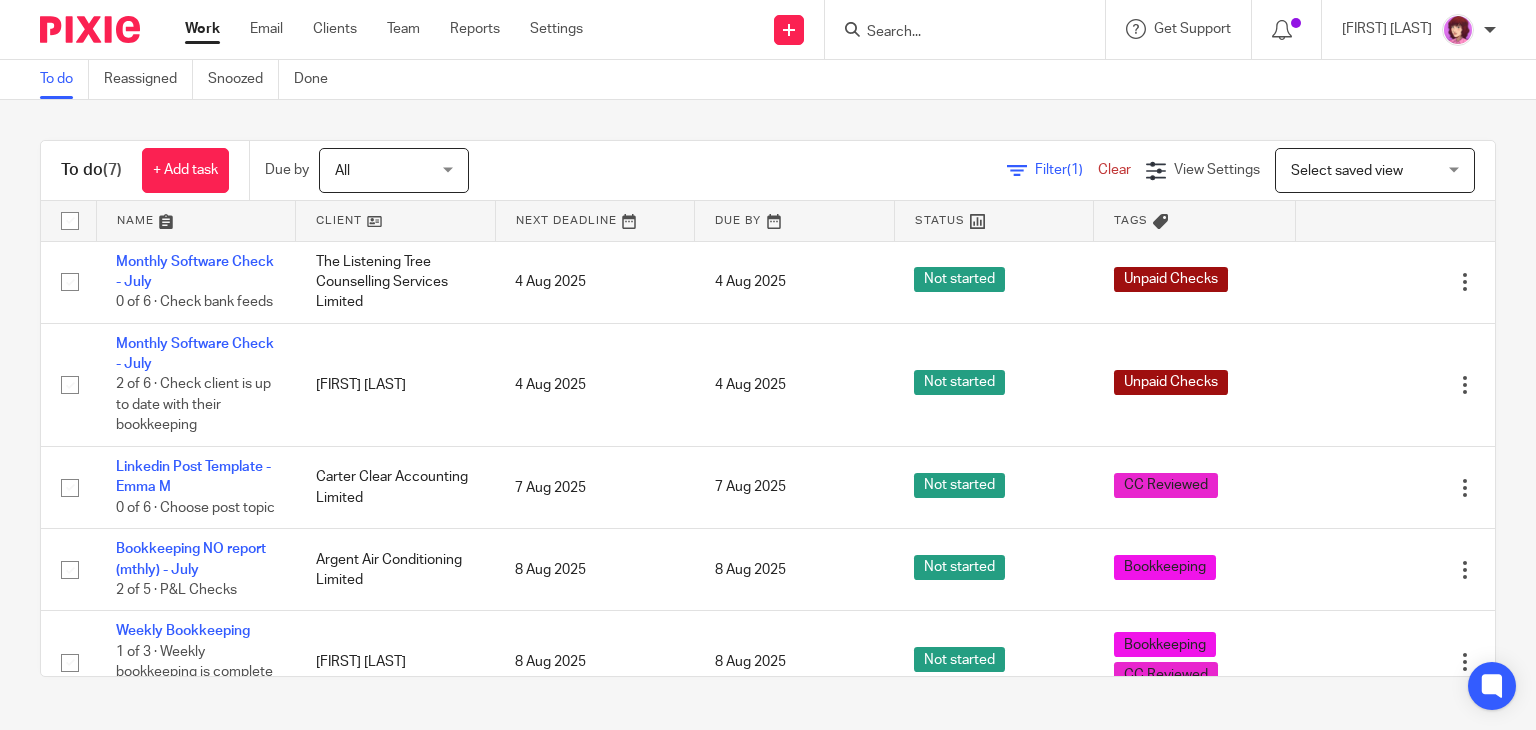 scroll, scrollTop: 0, scrollLeft: 0, axis: both 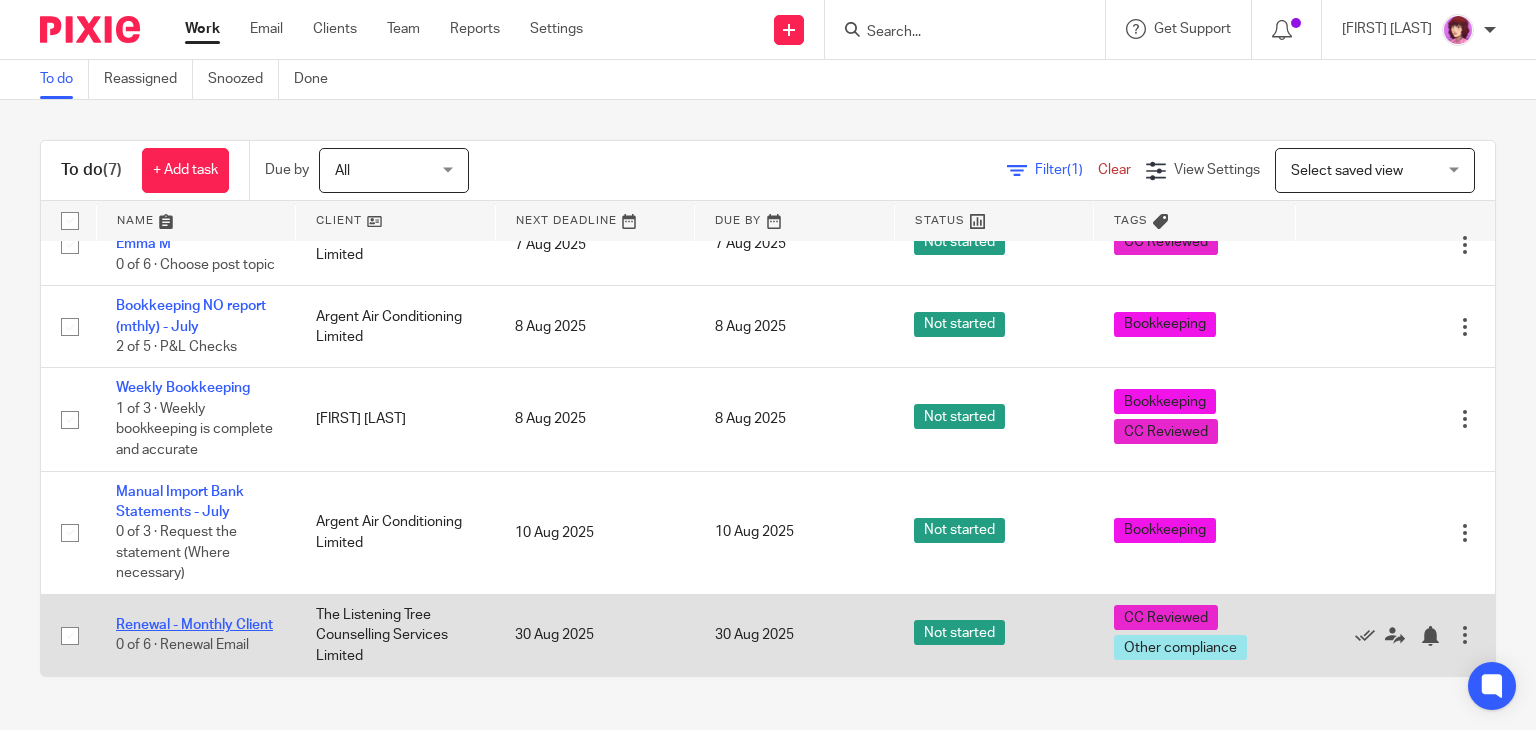 click on "Renewal - Monthly Client" at bounding box center (194, 625) 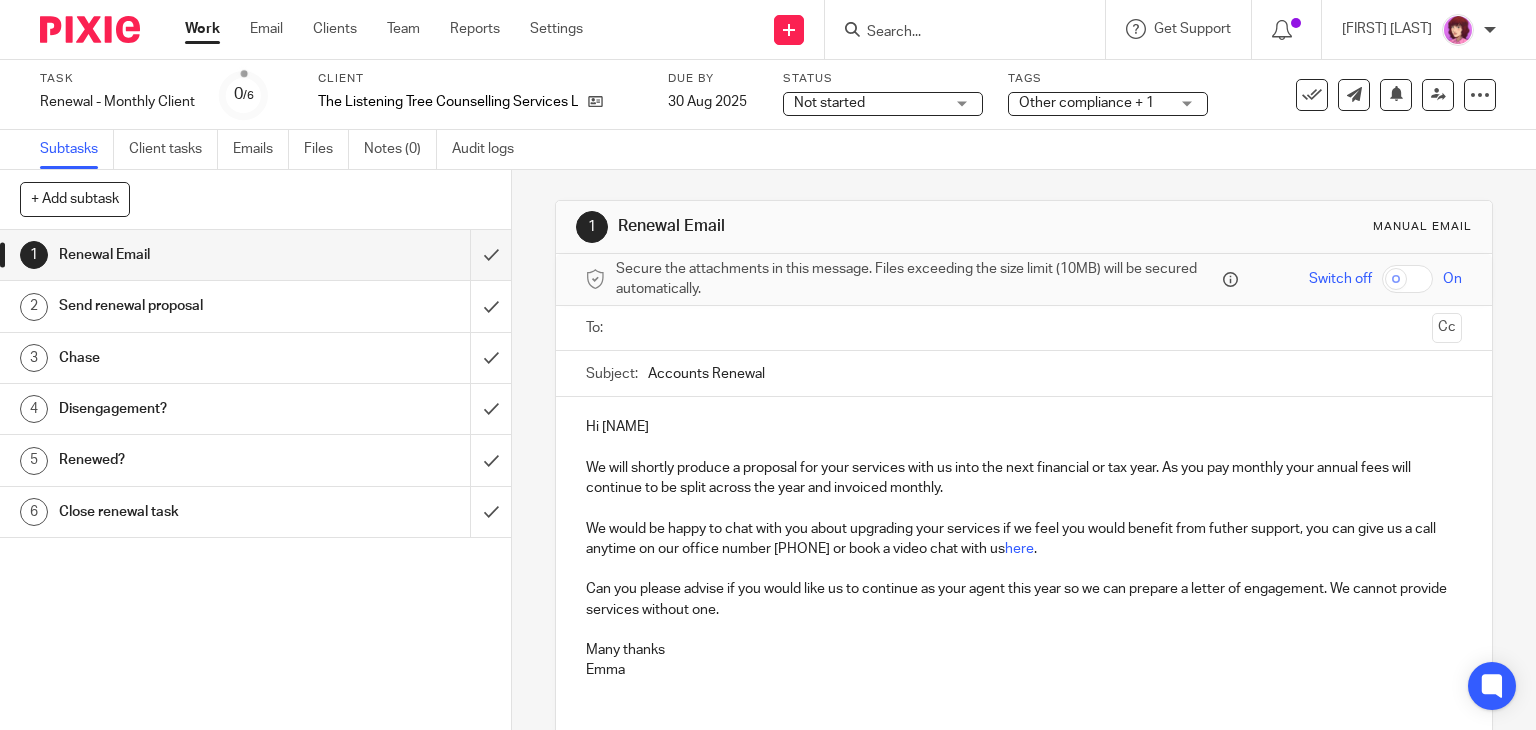 scroll, scrollTop: 0, scrollLeft: 0, axis: both 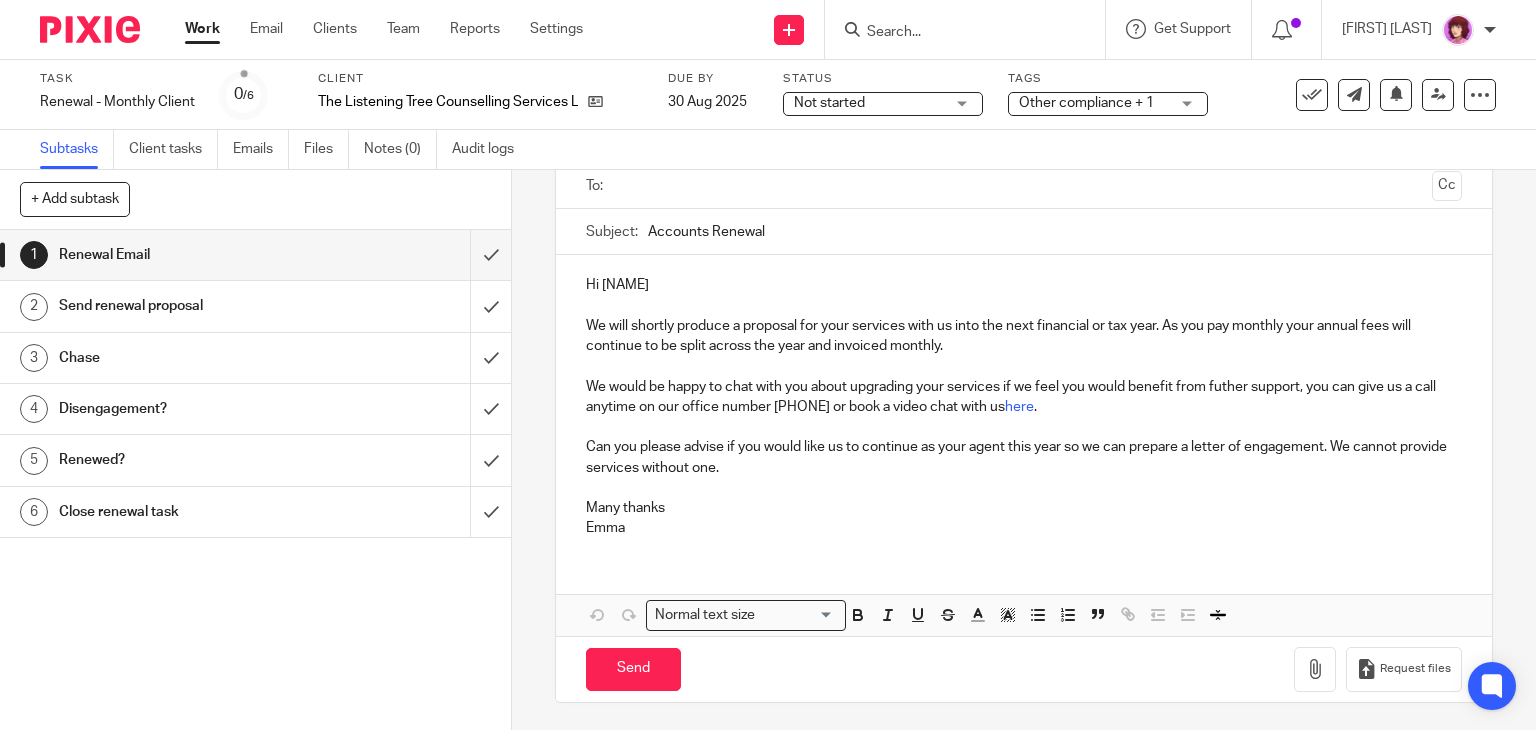 click on "Send renewal proposal" at bounding box center (189, 306) 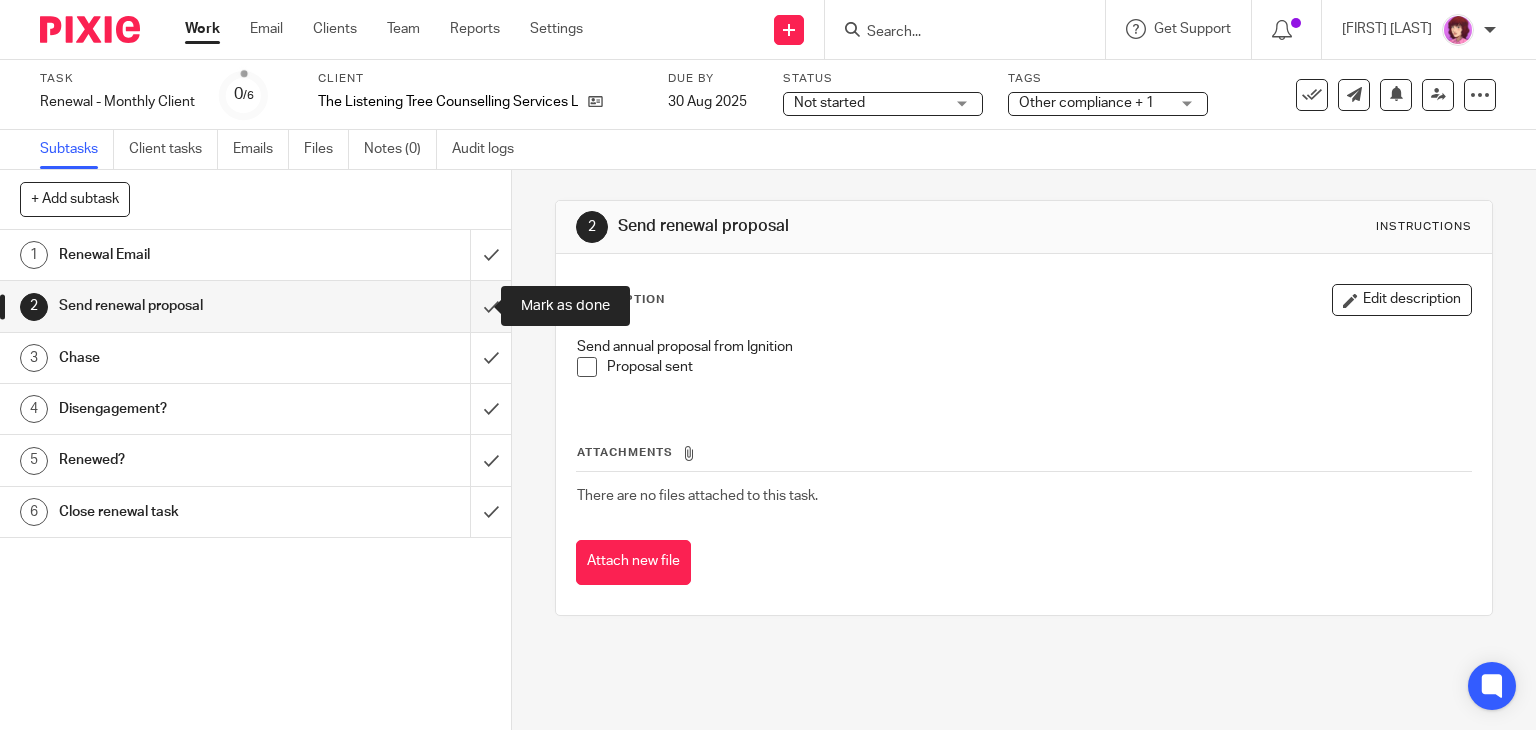 scroll, scrollTop: 0, scrollLeft: 0, axis: both 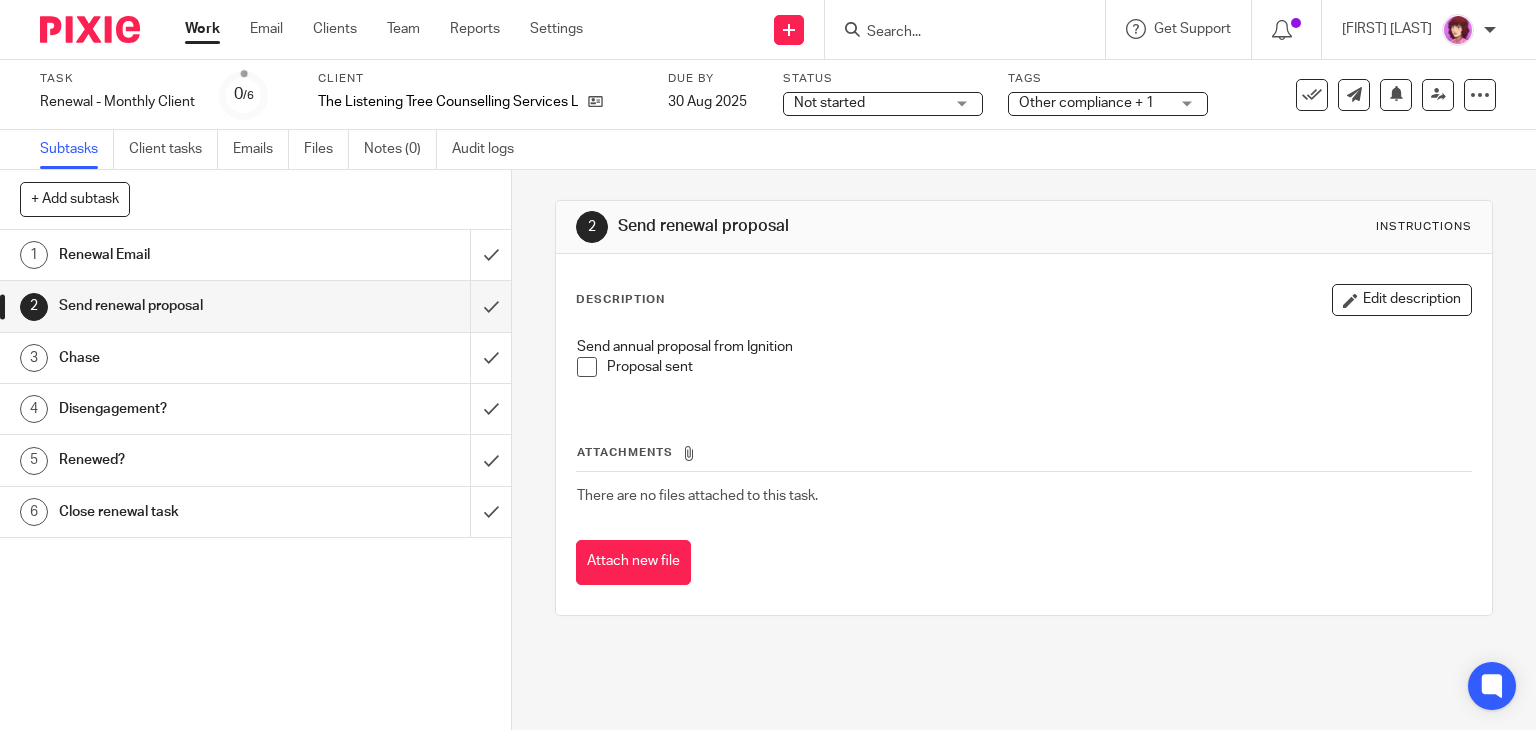 click on "Renewal Email" at bounding box center (189, 255) 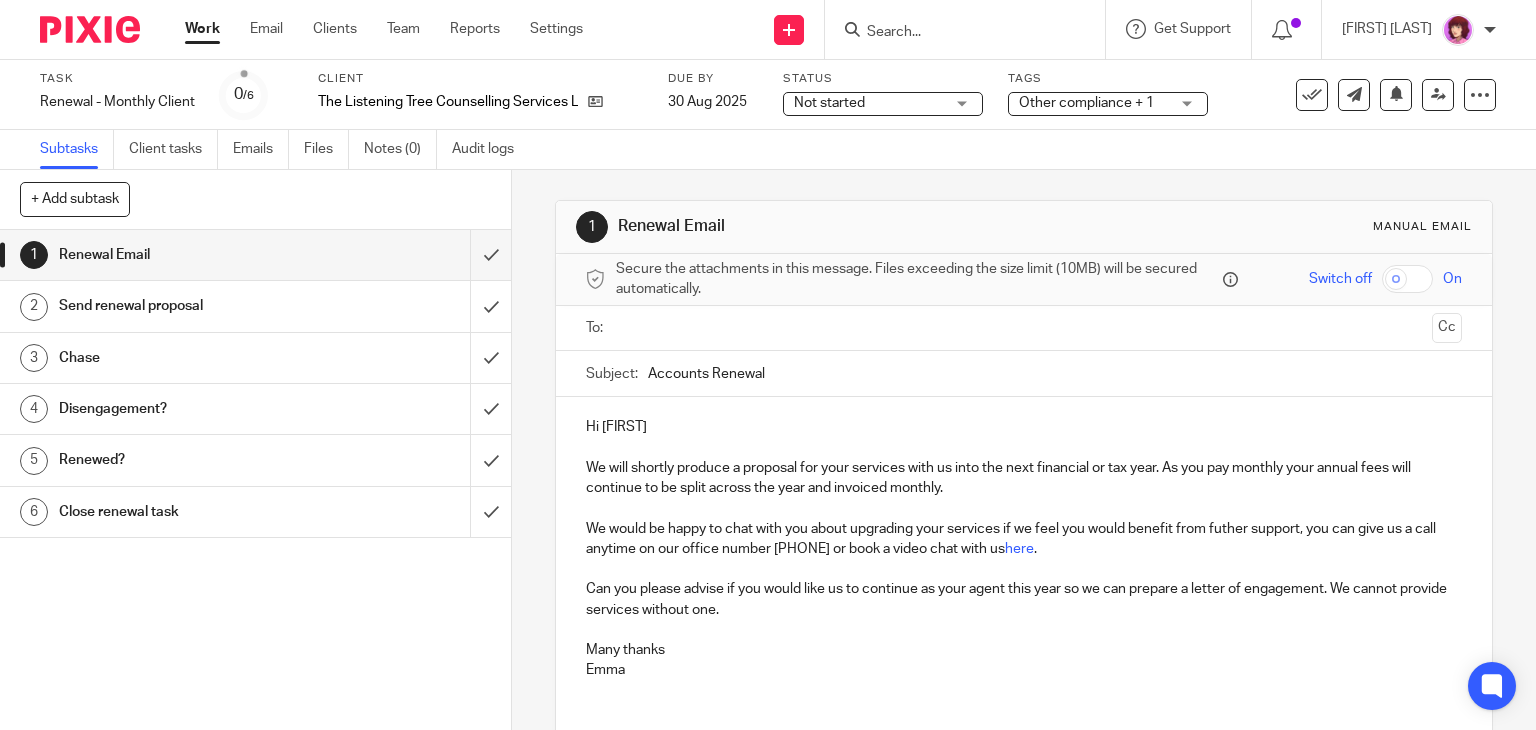 scroll, scrollTop: 0, scrollLeft: 0, axis: both 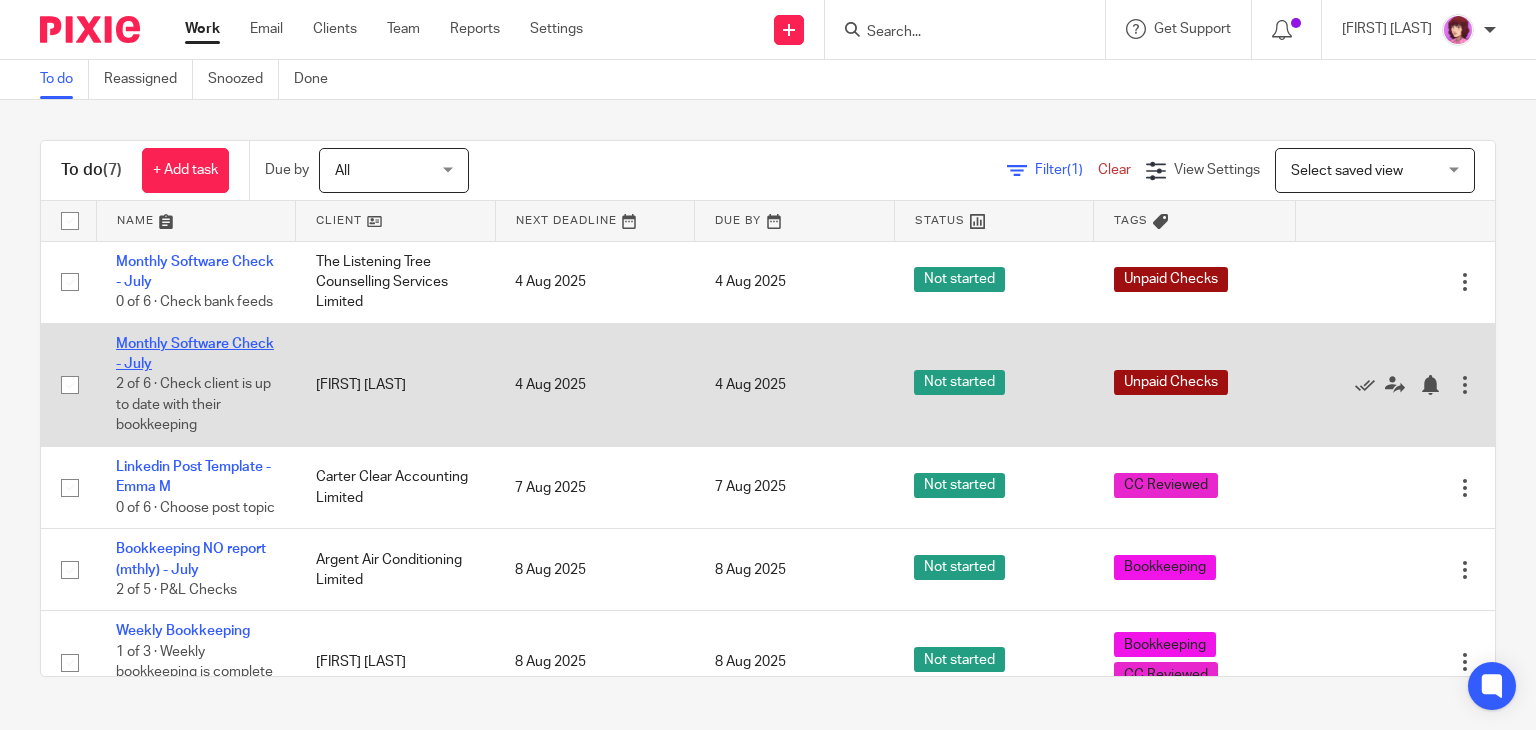 click on "Monthly Software Check - July" at bounding box center (195, 354) 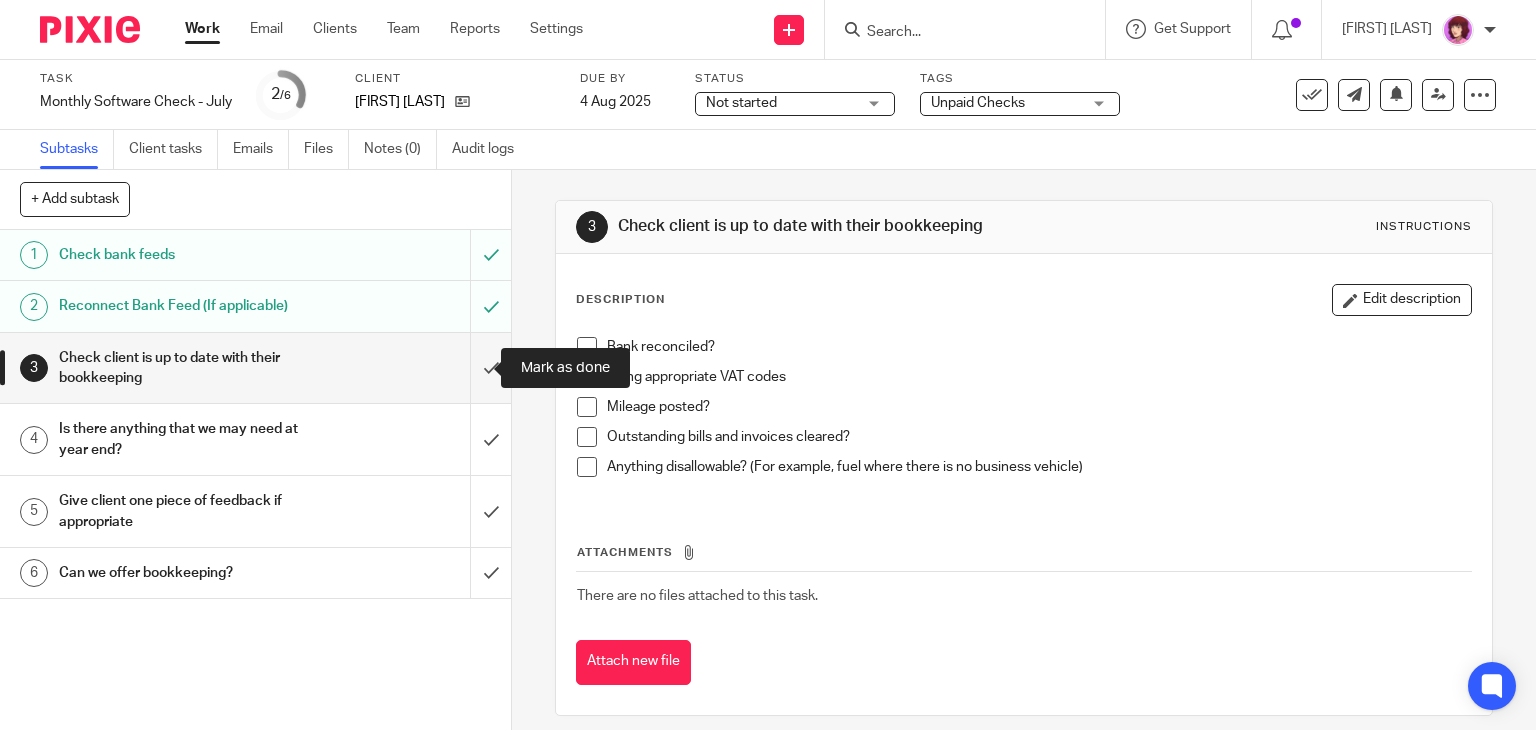 scroll, scrollTop: 0, scrollLeft: 0, axis: both 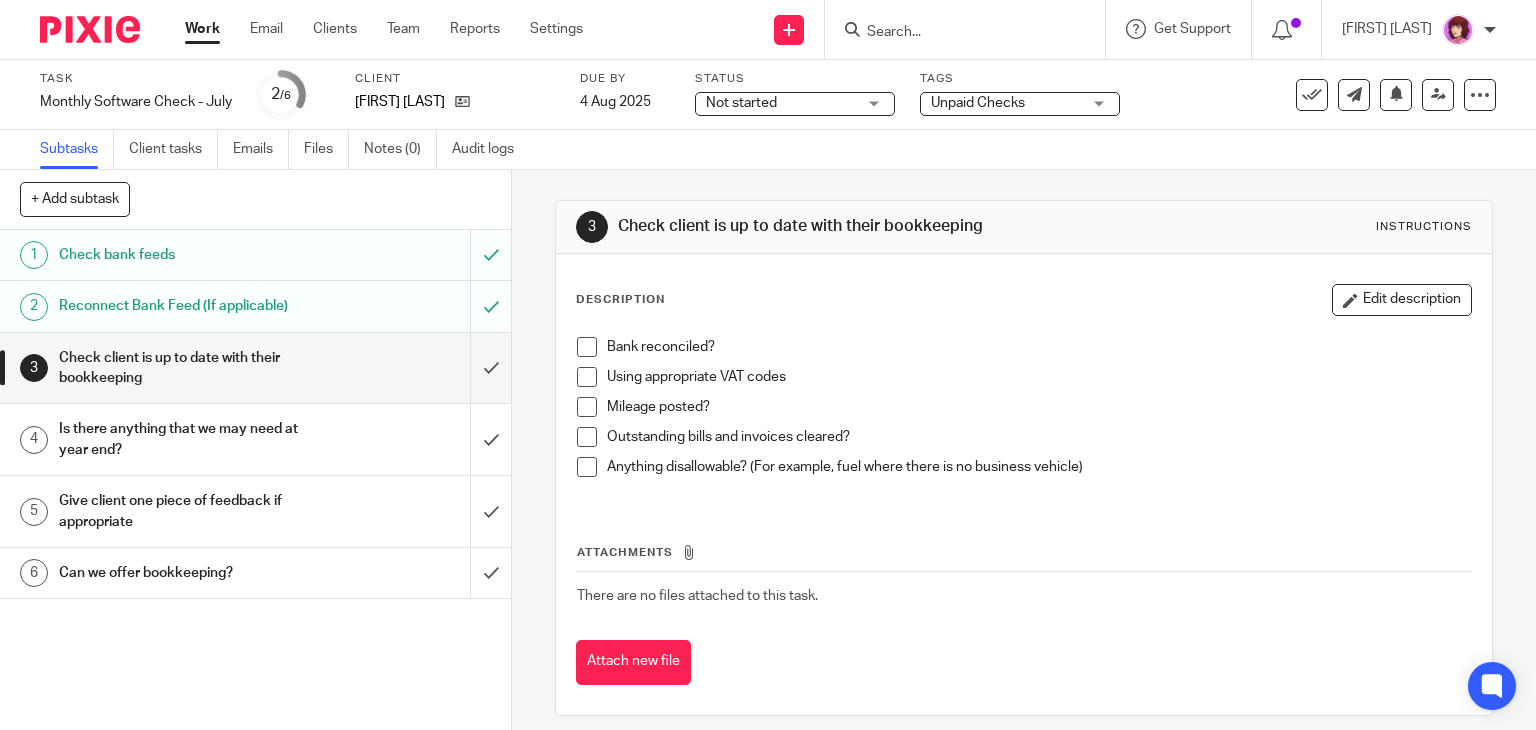 click on "Work" at bounding box center (202, 29) 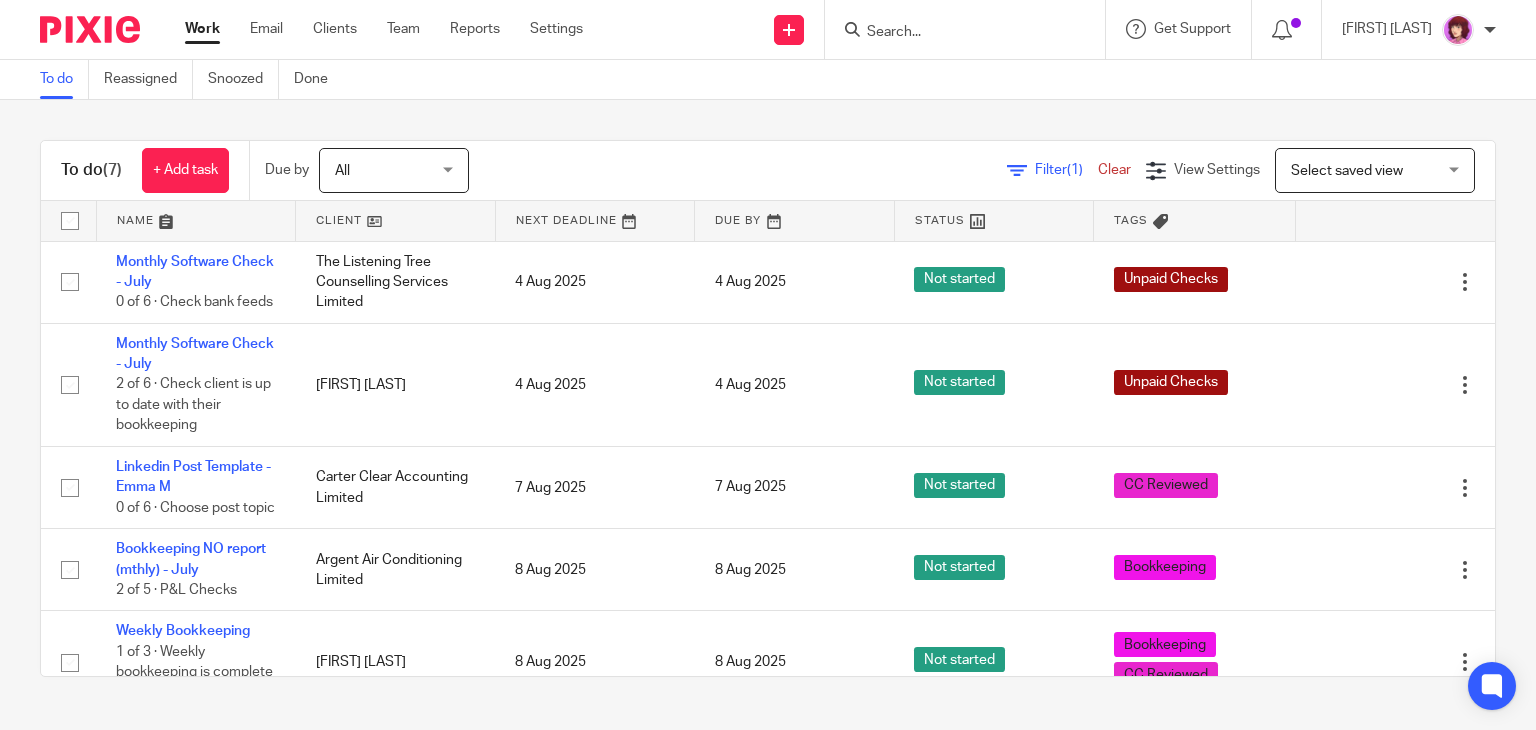 scroll, scrollTop: 0, scrollLeft: 0, axis: both 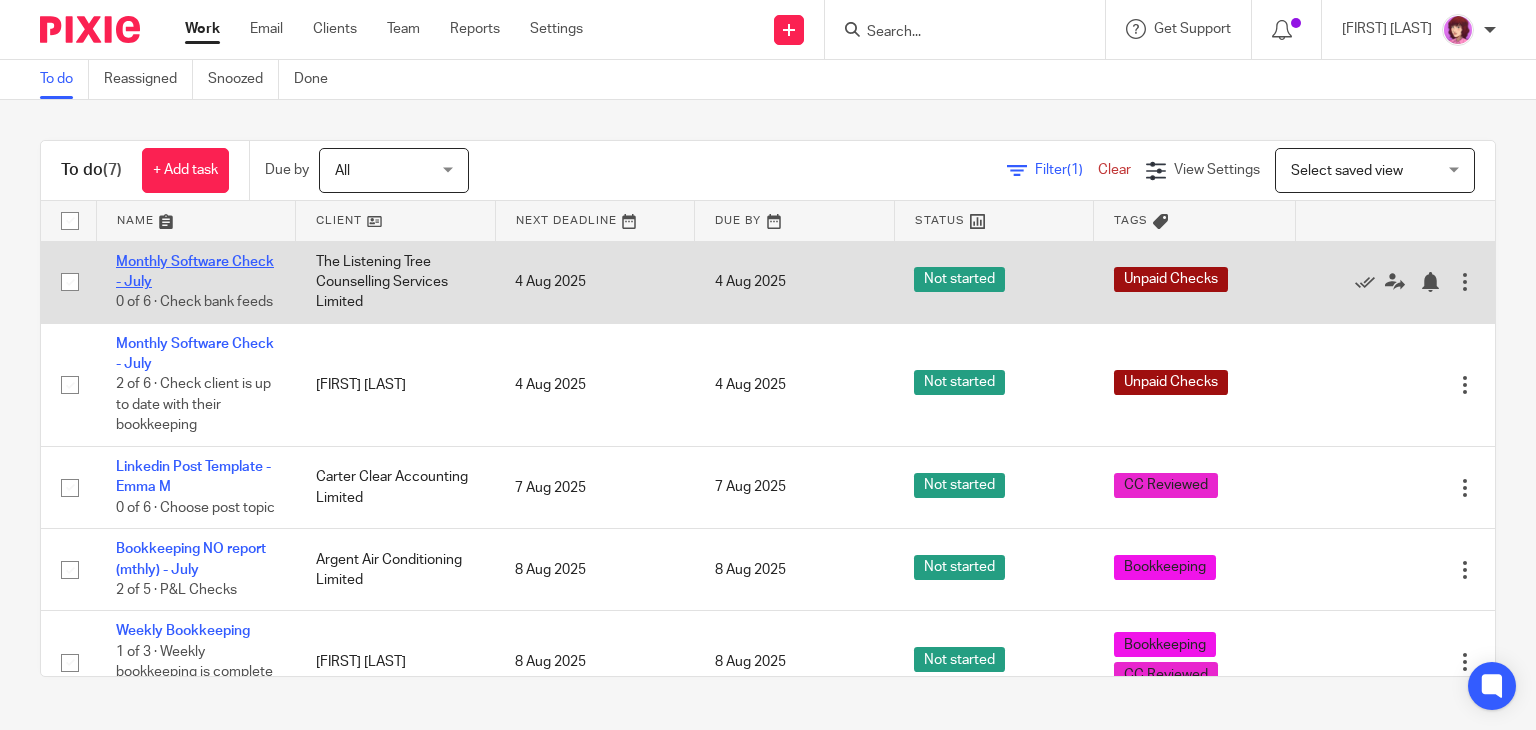 click on "Monthly Software Check - July" at bounding box center (195, 272) 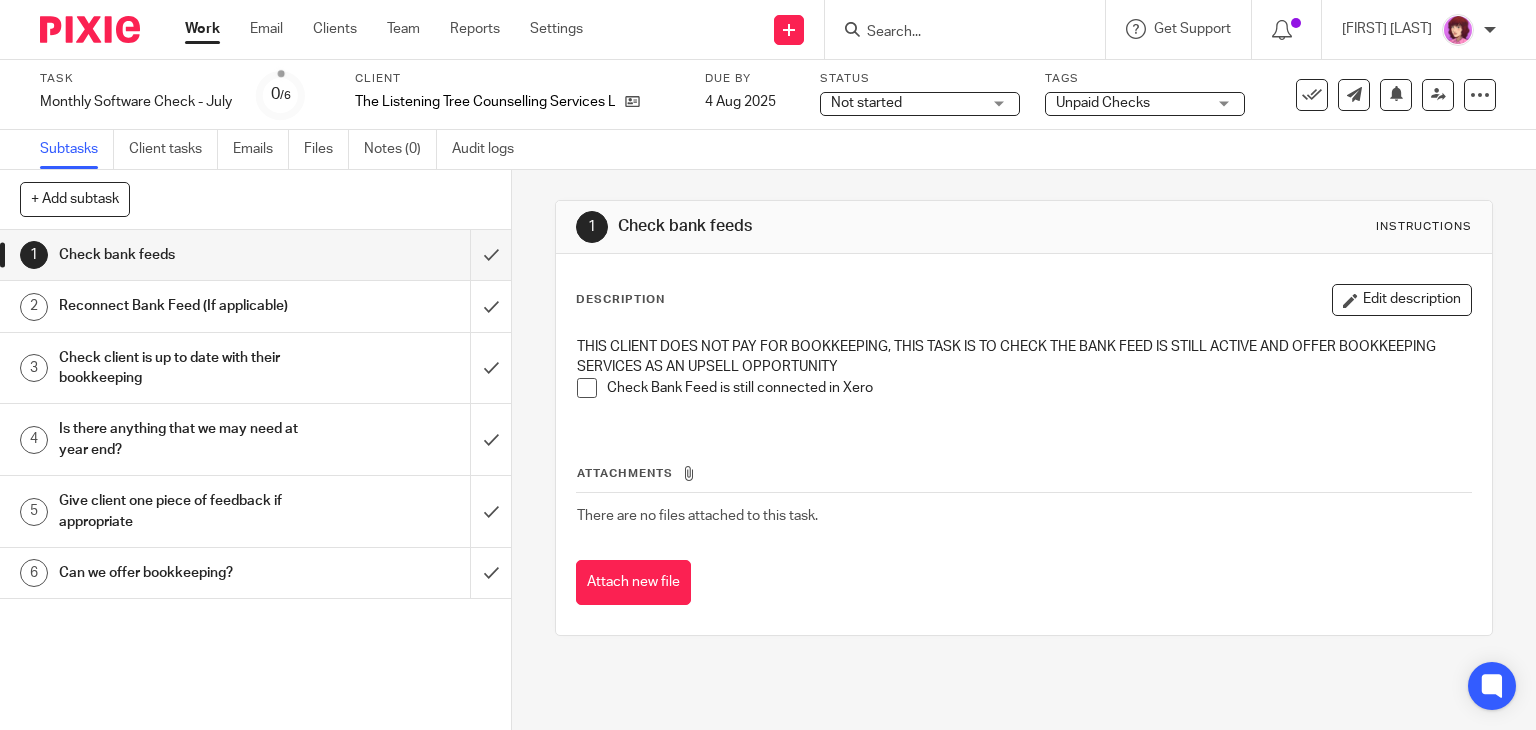scroll, scrollTop: 0, scrollLeft: 0, axis: both 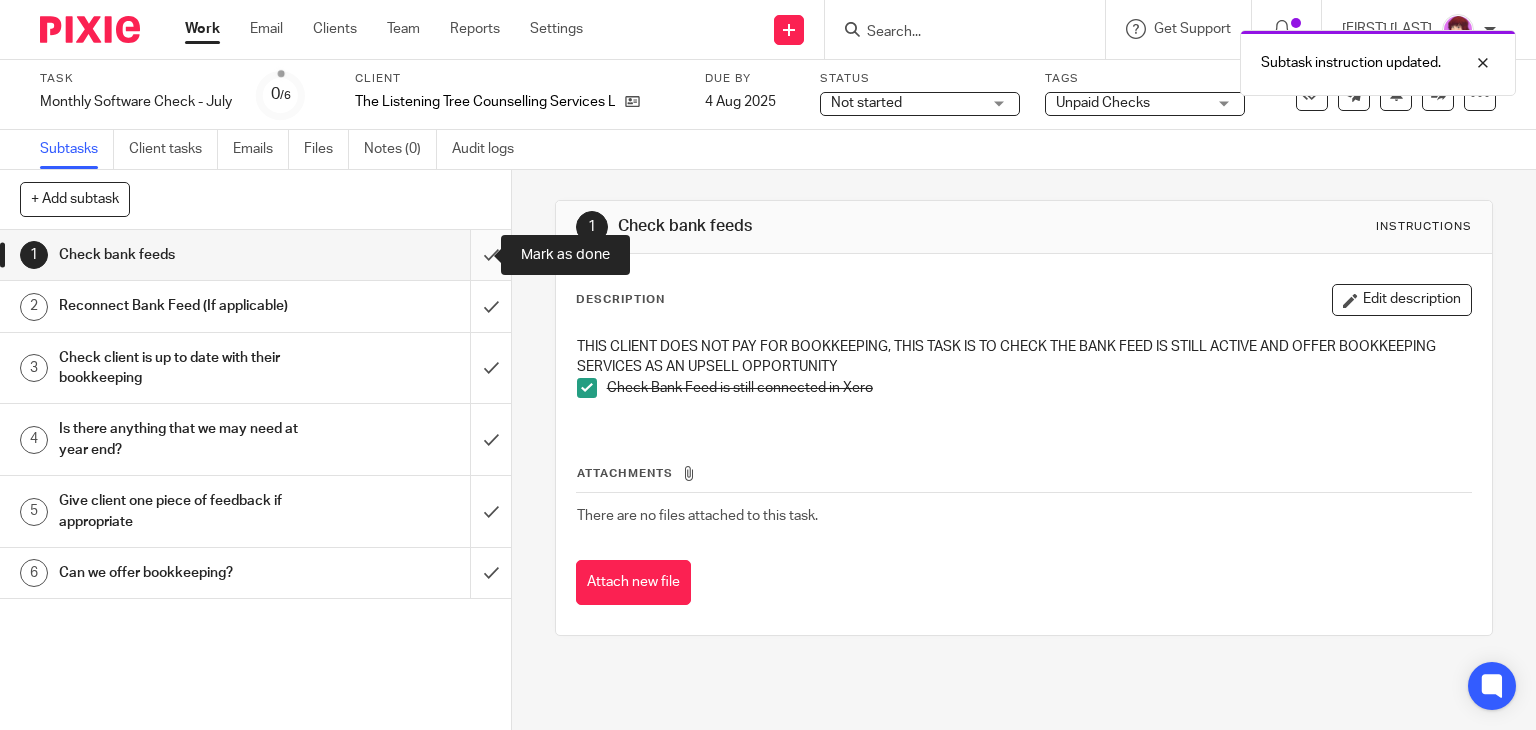 click at bounding box center [255, 255] 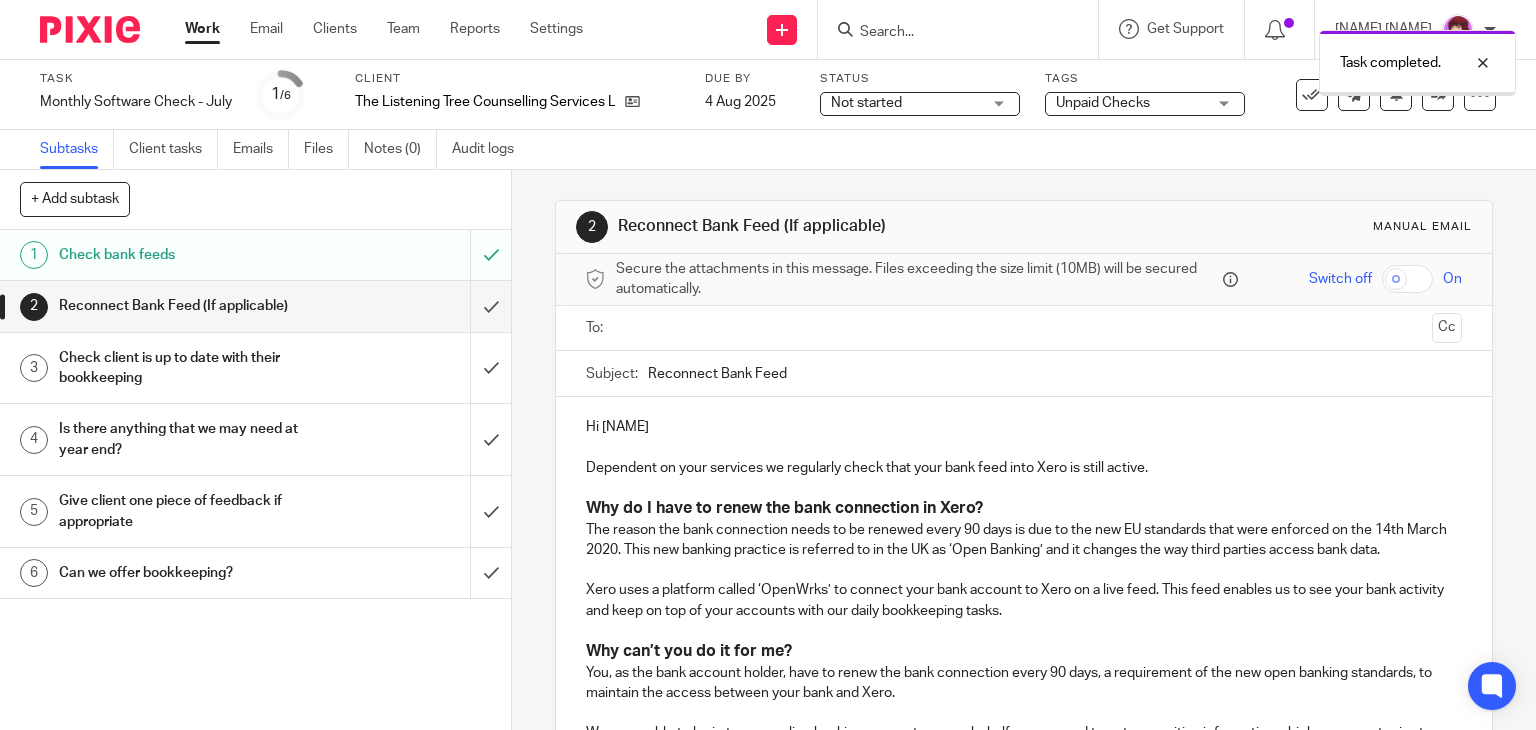 scroll, scrollTop: 0, scrollLeft: 0, axis: both 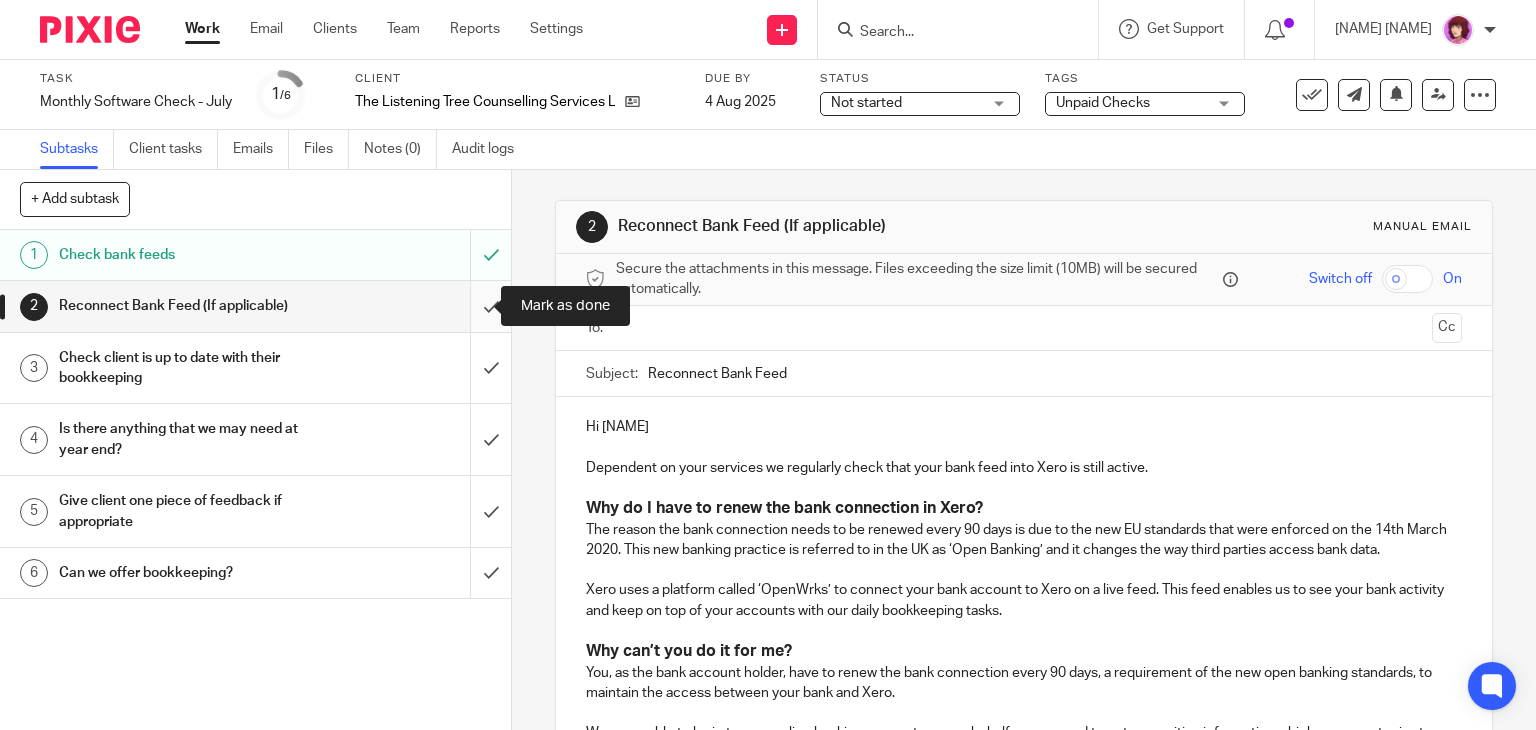 click at bounding box center (255, 306) 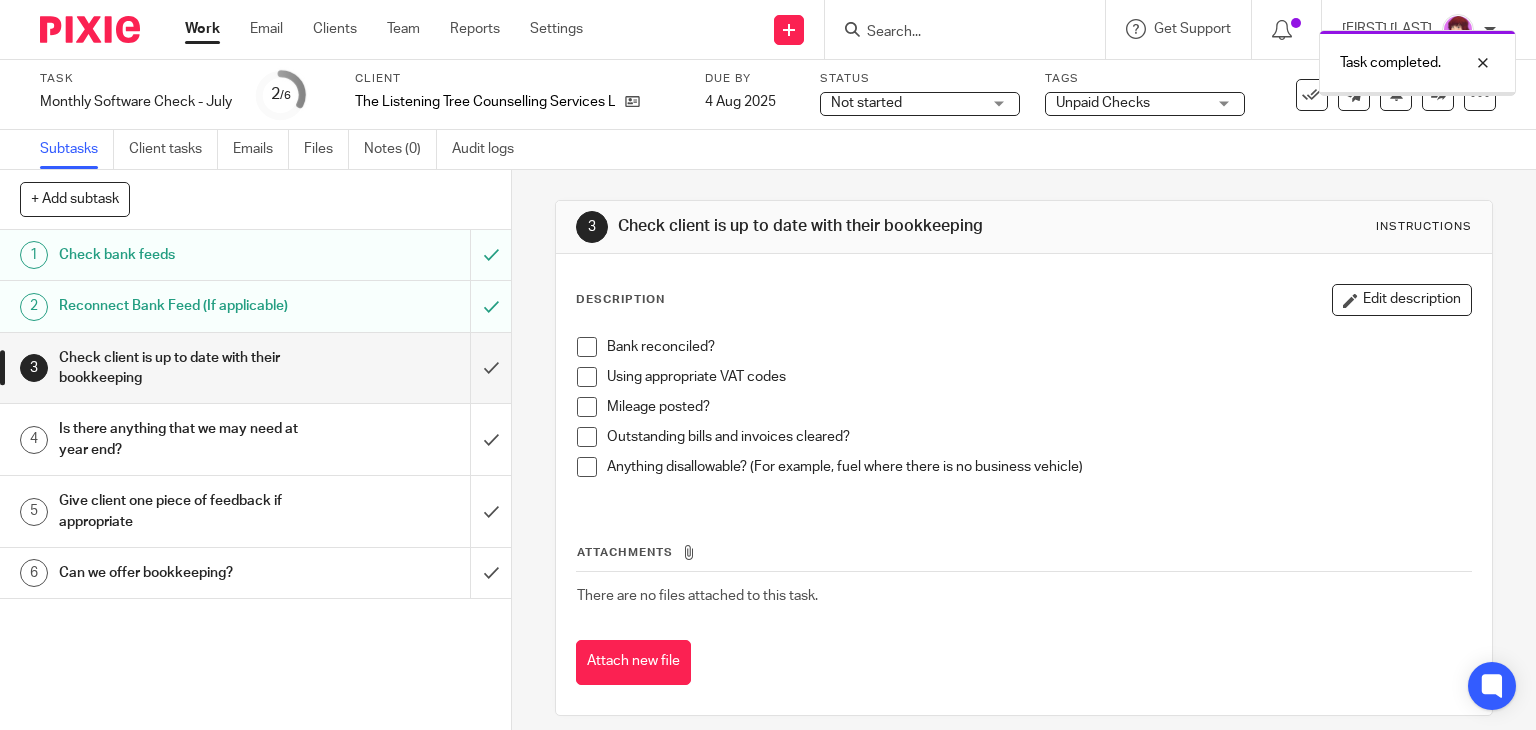scroll, scrollTop: 0, scrollLeft: 0, axis: both 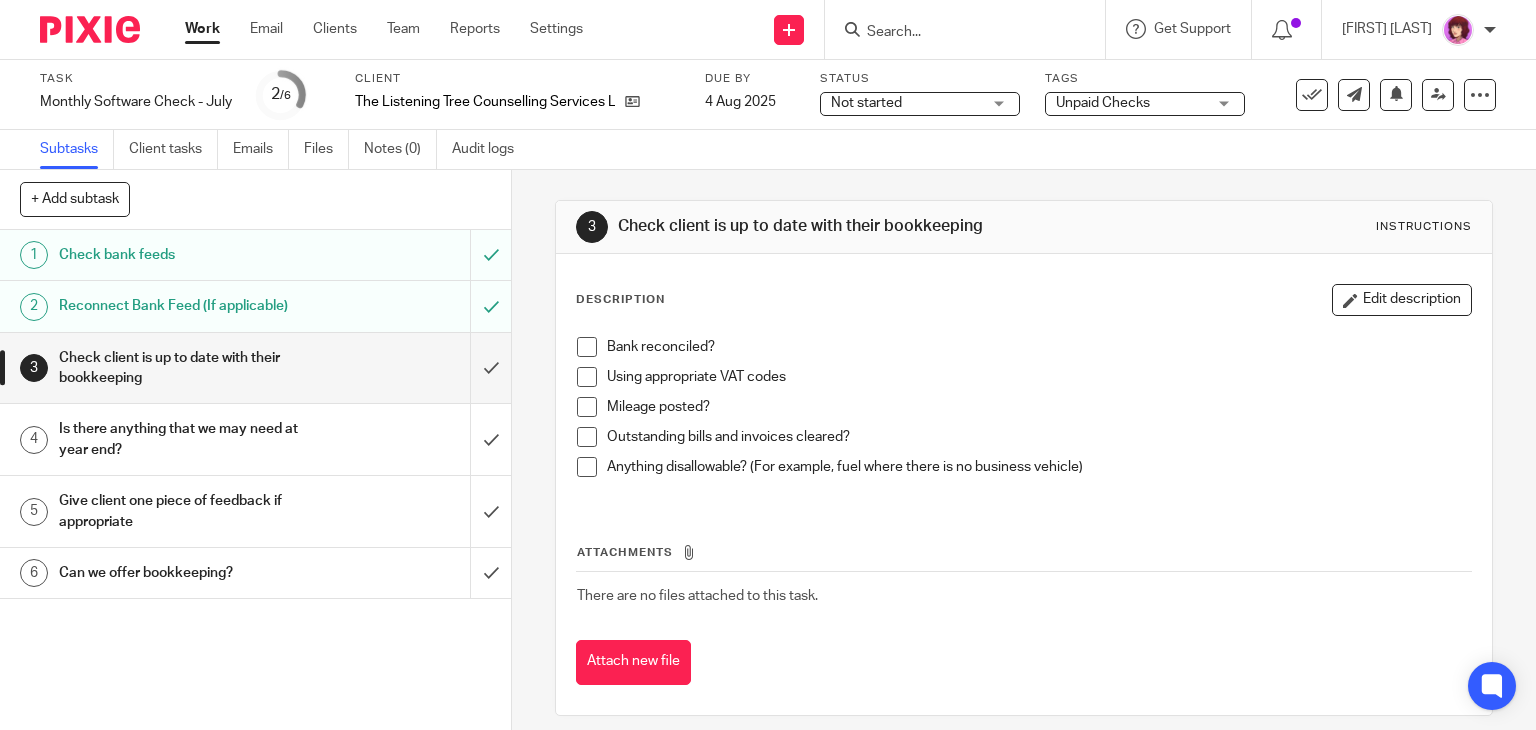 click on "Check bank feeds" 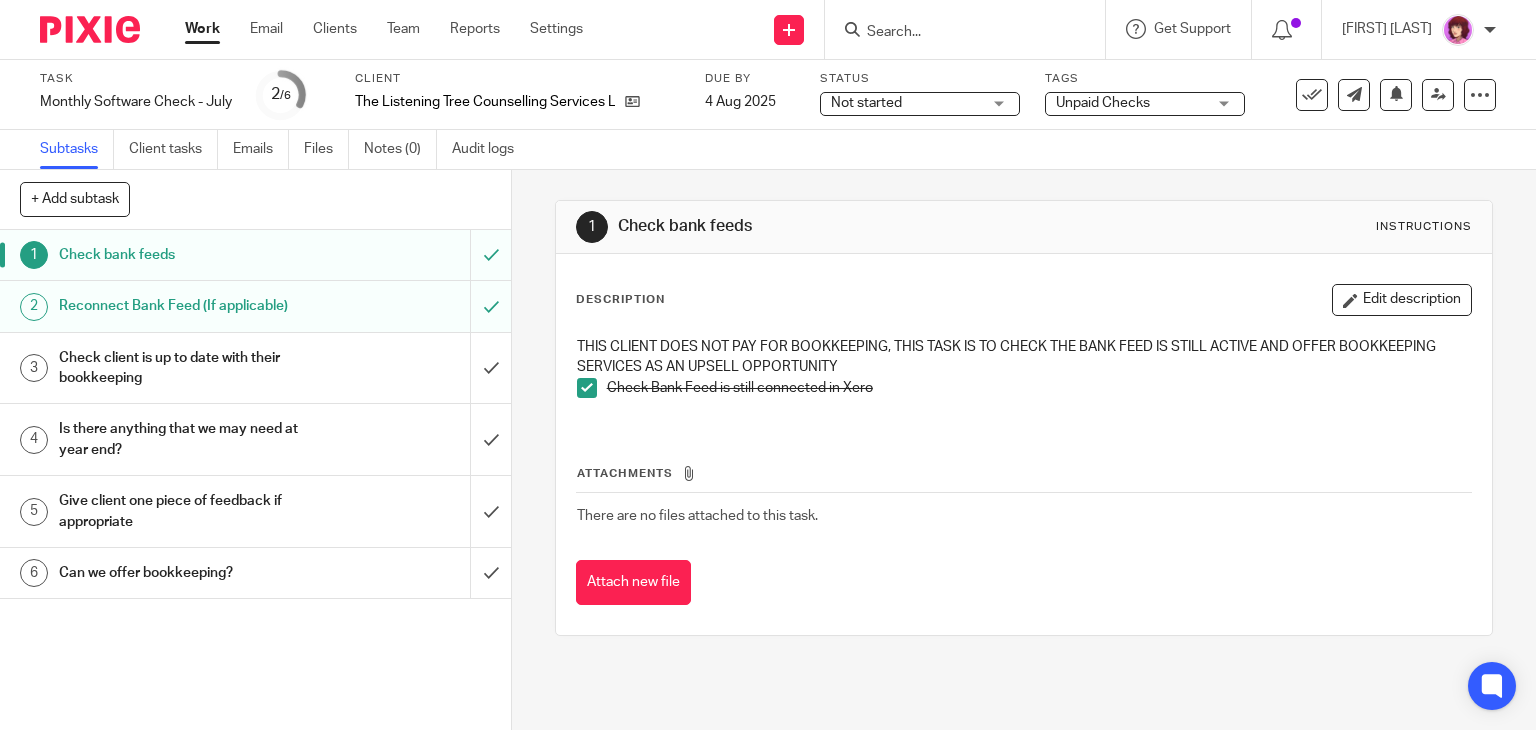 scroll, scrollTop: 0, scrollLeft: 0, axis: both 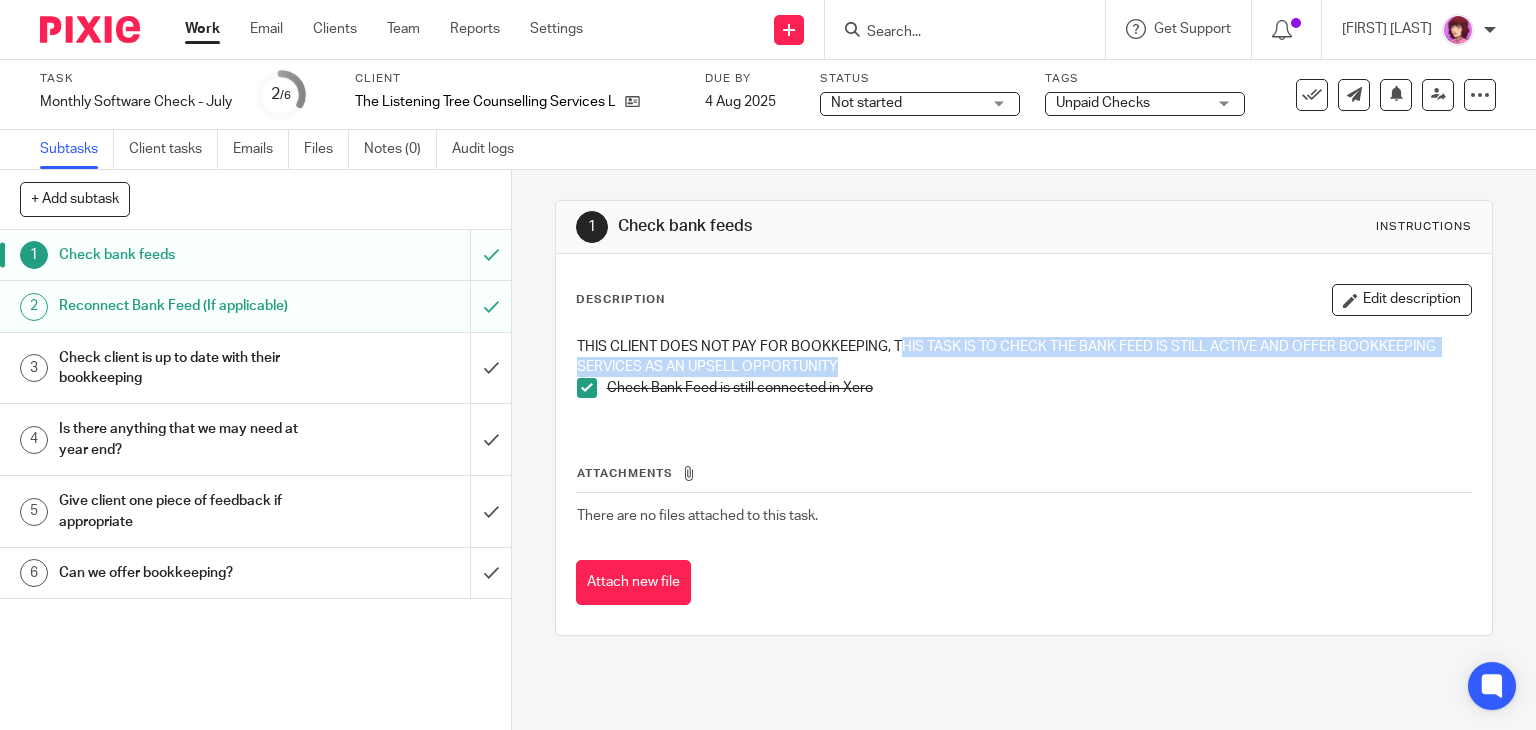 drag, startPoint x: 892, startPoint y: 345, endPoint x: 986, endPoint y: 363, distance: 95.707886 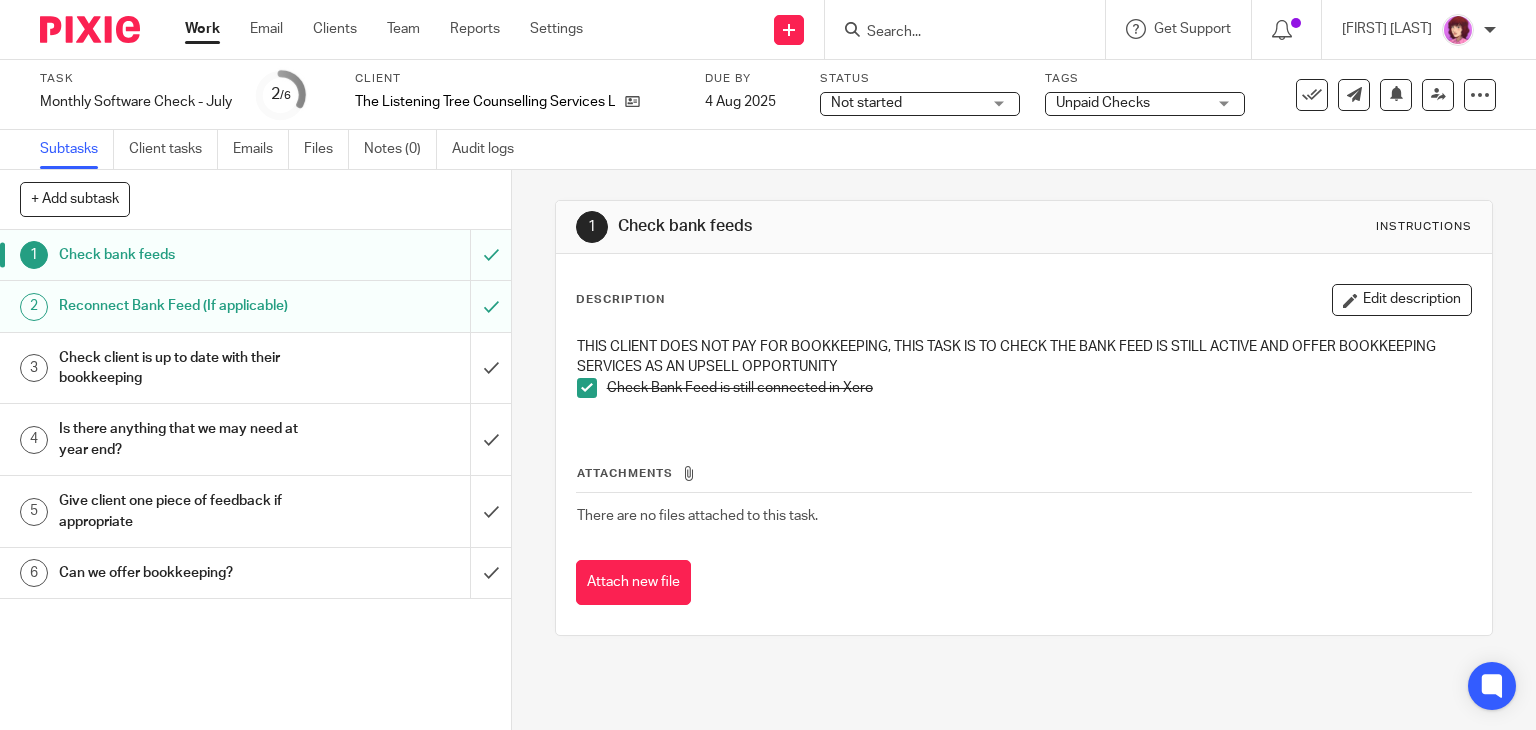 click on "1
Check bank feeds
Instructions
Description
Edit description
THIS CLIENT DOES NOT PAY FOR BOOKKEEPING, THIS TASK IS TO CHECK THE BANK FEED IS STILL ACTIVE AND OFFER BOOKKEEPING SERVICES AS AN UPSELL OPPORTUNITY   Check Bank Feed is still connected in Xero           Attachments     There are no files attached to this task.   Attach new file" at bounding box center (1024, 450) 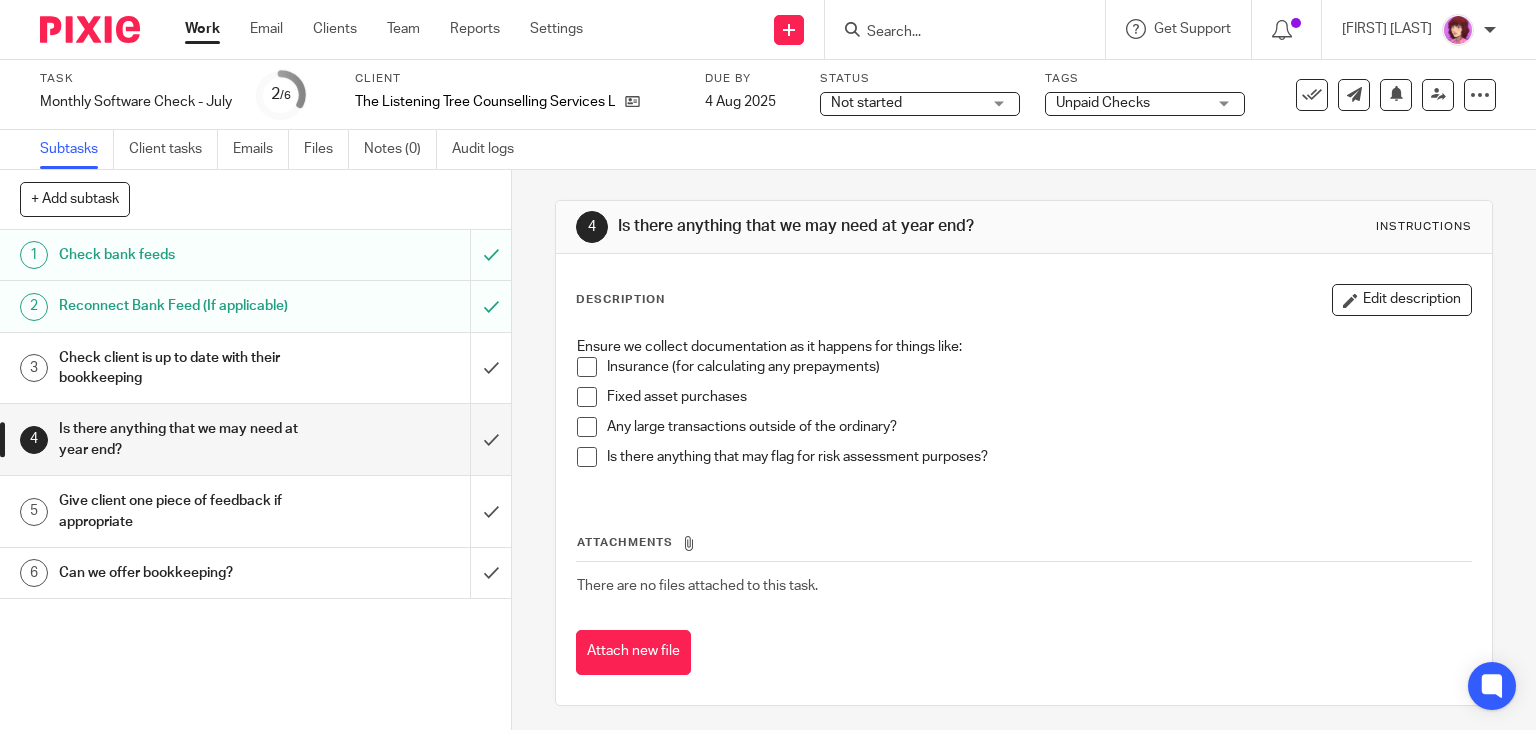 scroll, scrollTop: 0, scrollLeft: 0, axis: both 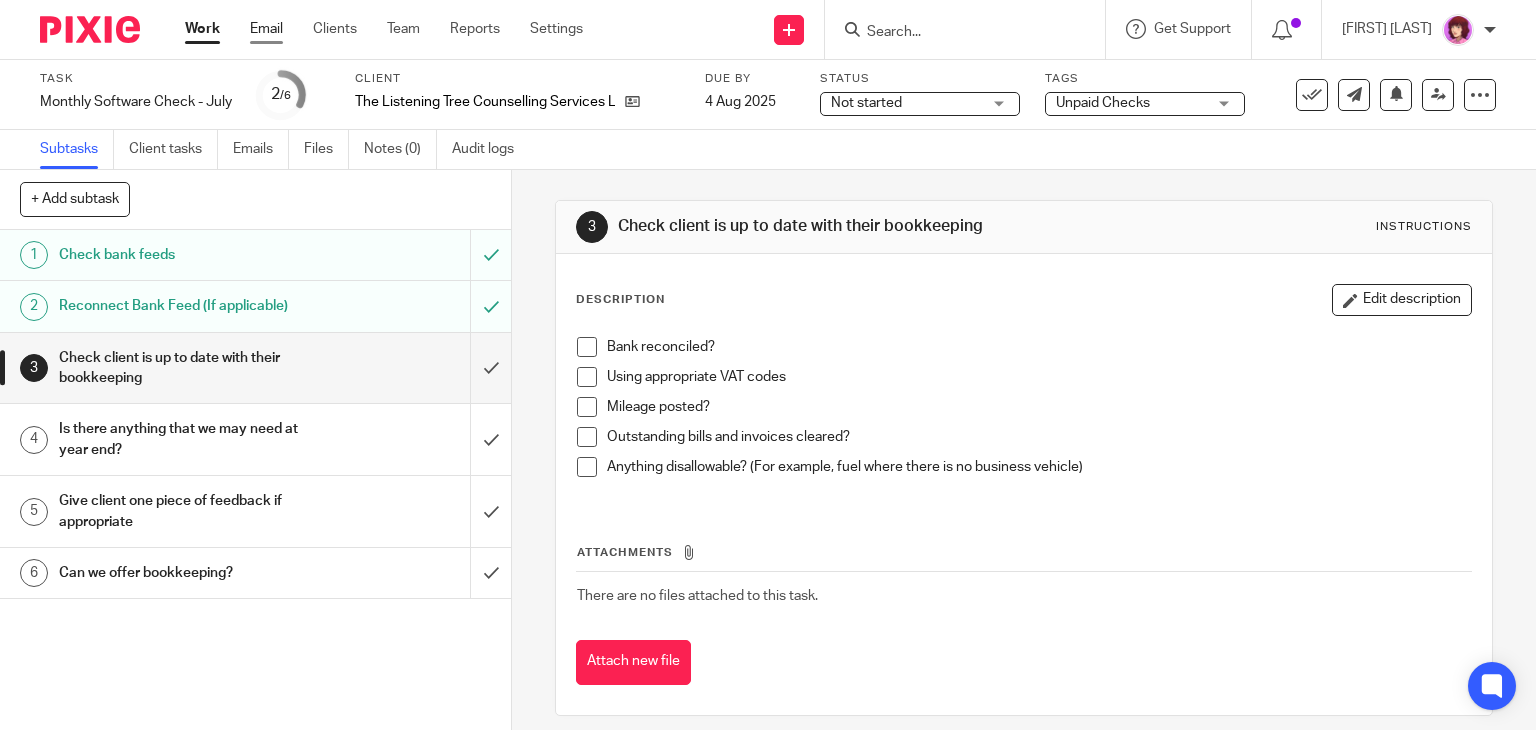 click on "Email" at bounding box center (266, 29) 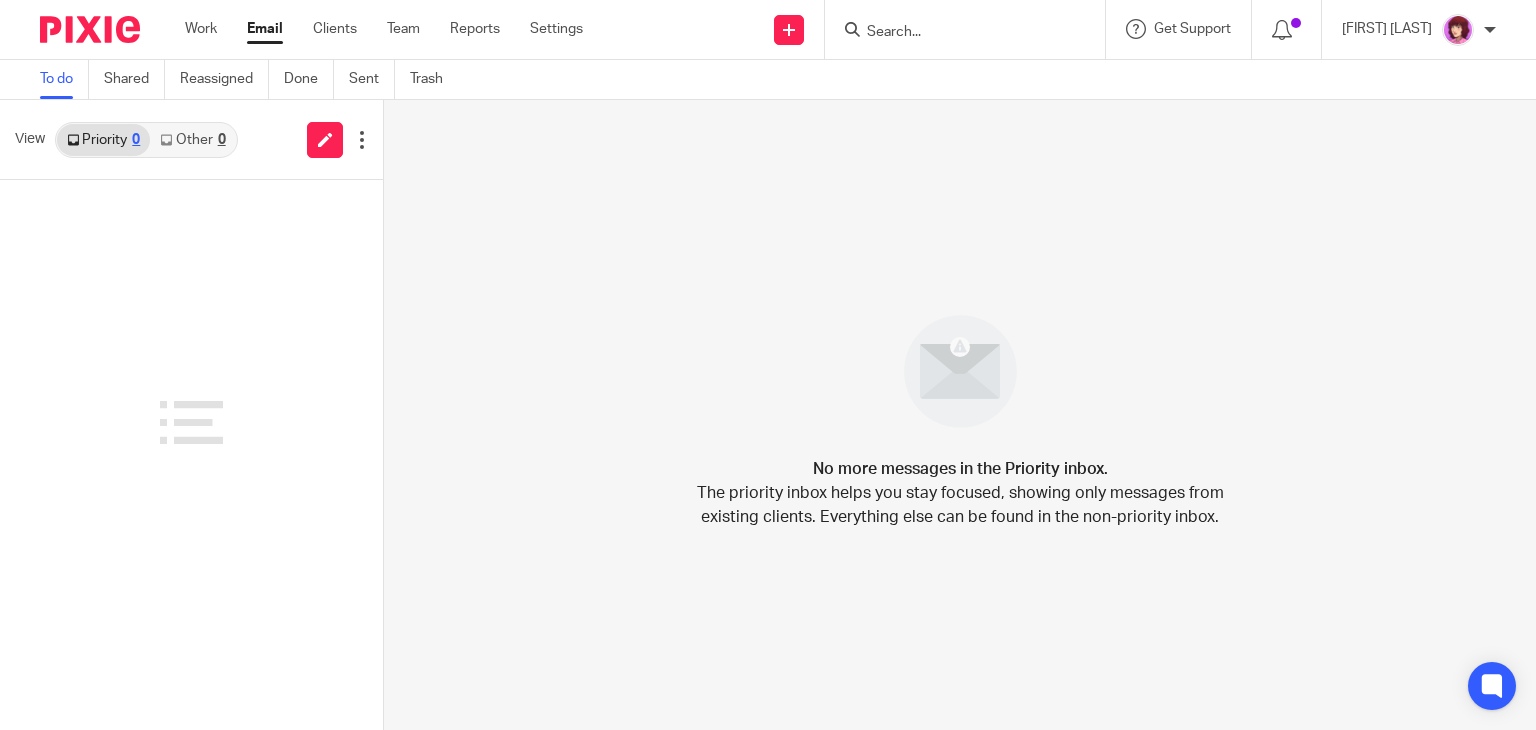 scroll, scrollTop: 0, scrollLeft: 0, axis: both 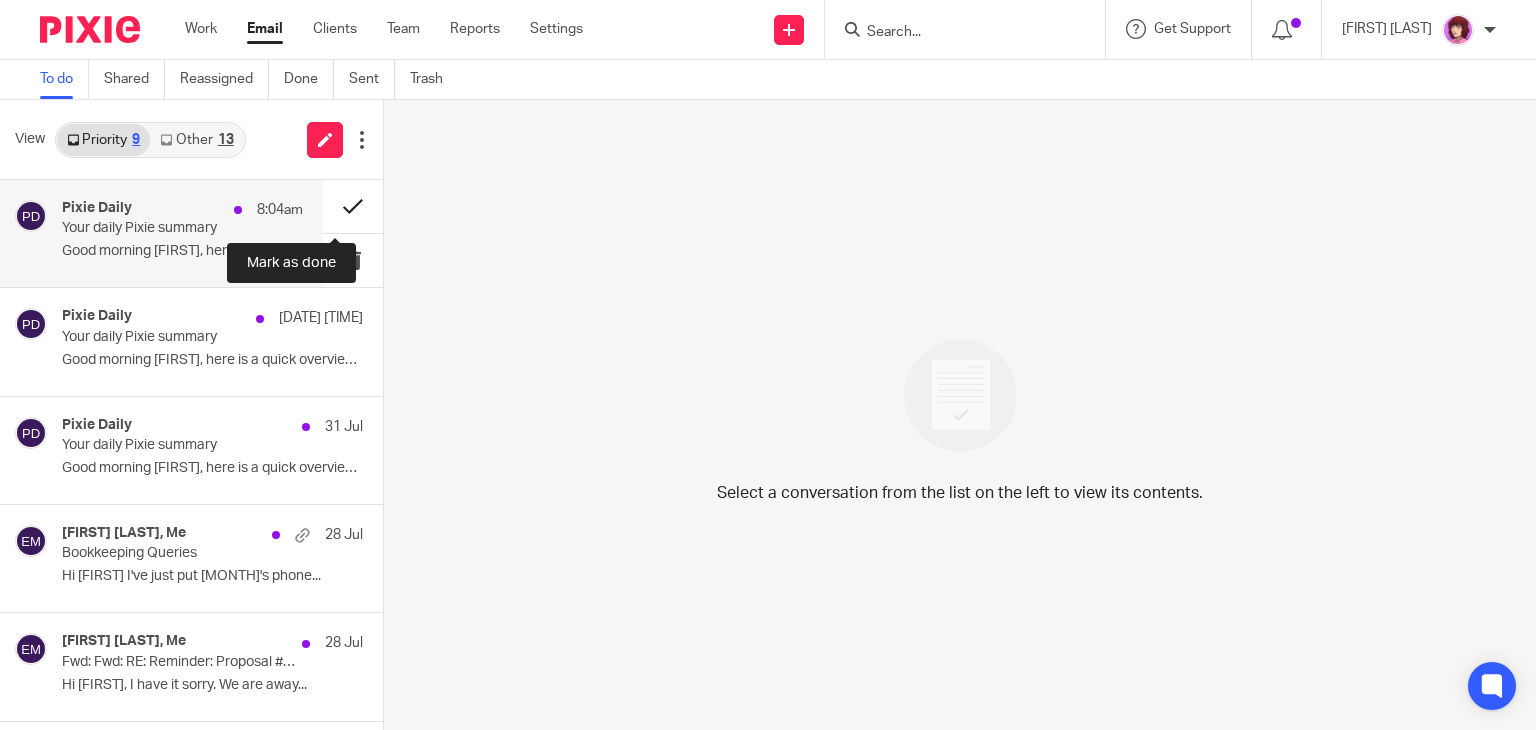 click at bounding box center (353, 206) 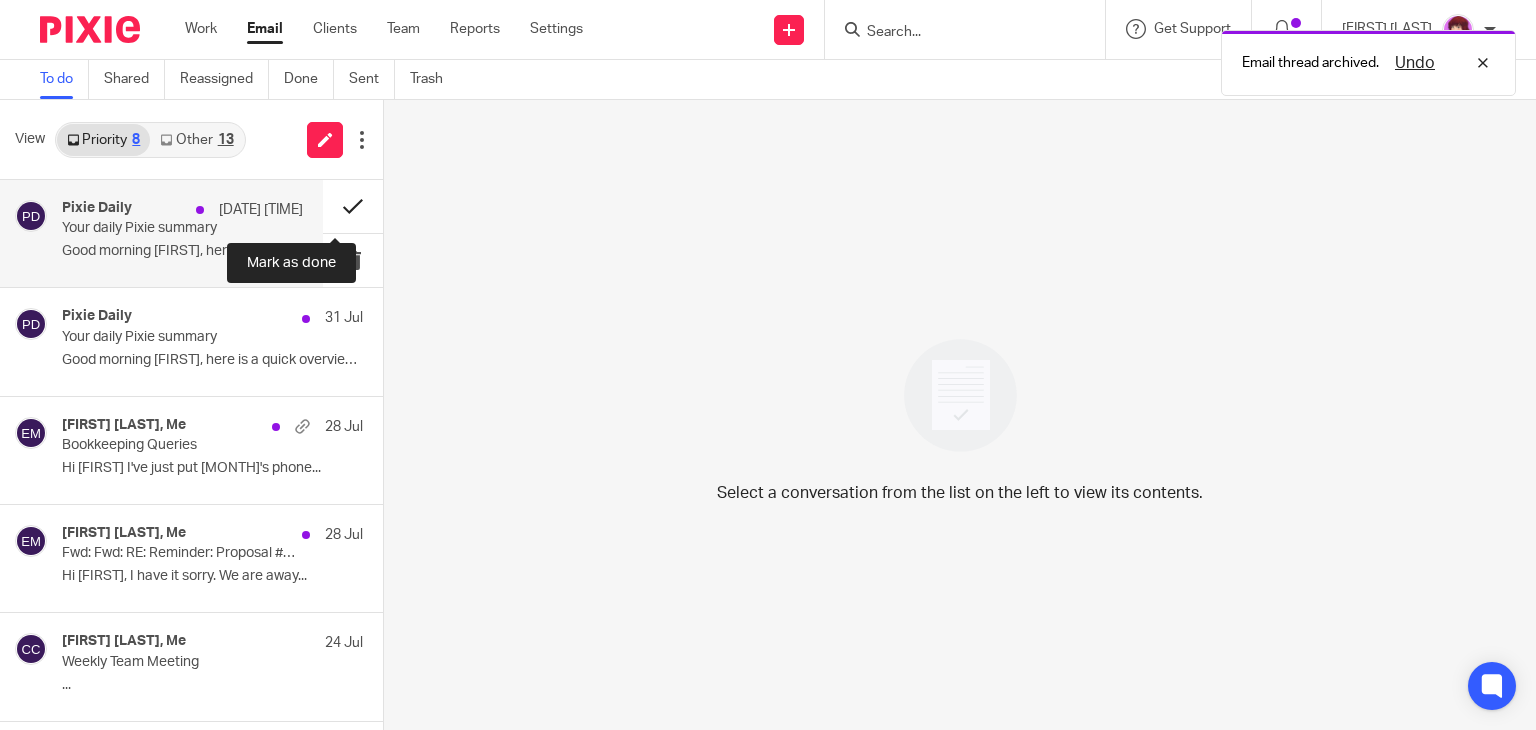 click at bounding box center [353, 206] 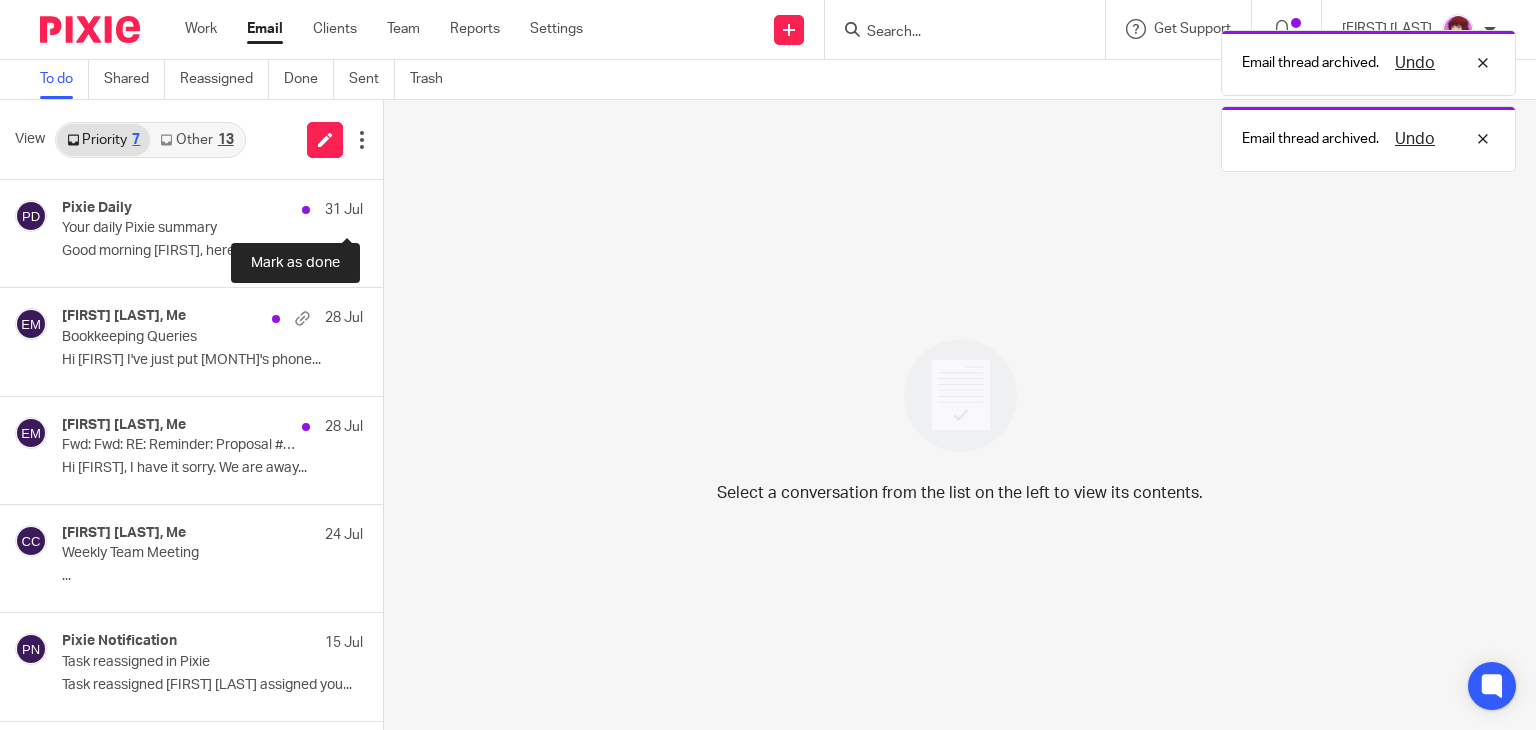click at bounding box center [391, 206] 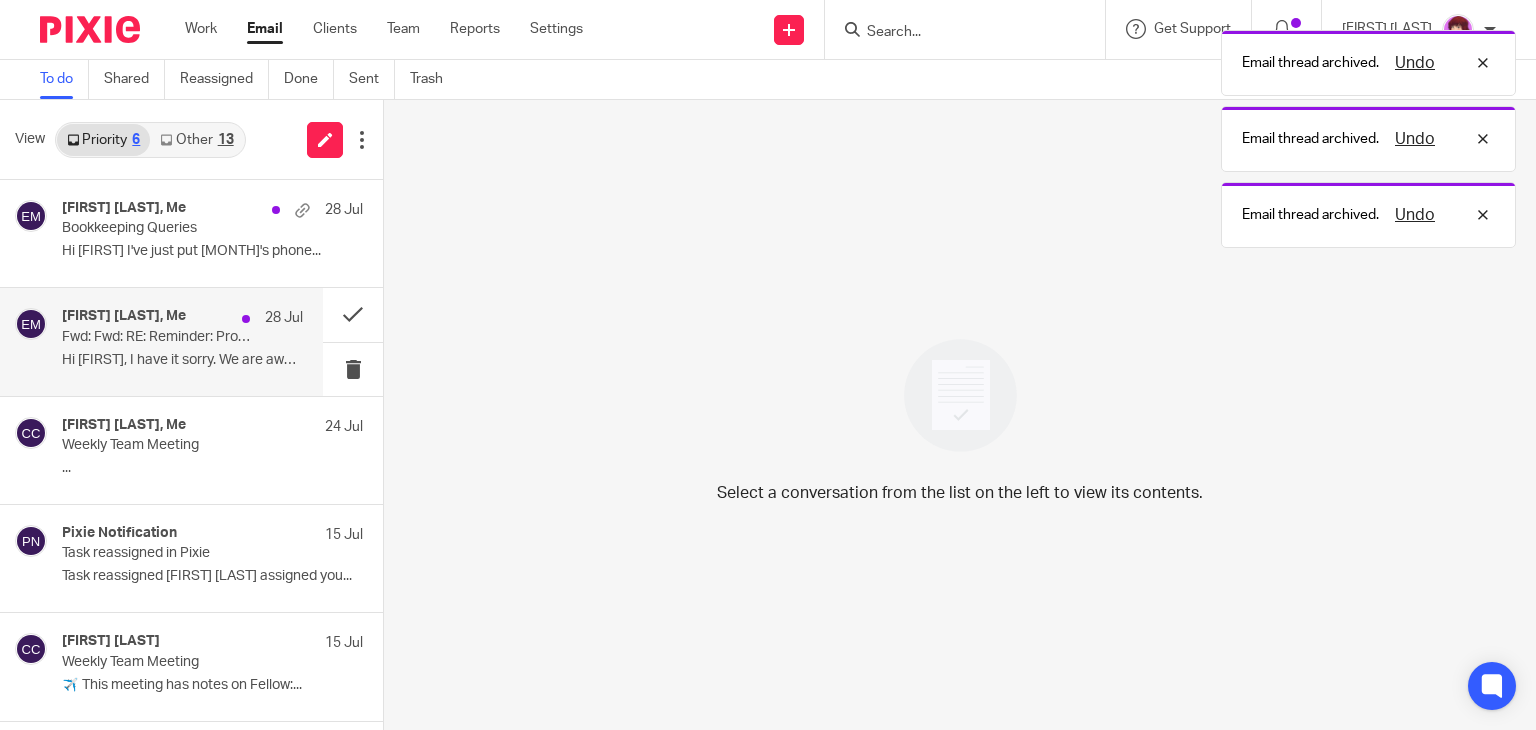 click on "Stephanie James, Me
28 Jul   Fwd: Fwd: RE: Reminder: Proposal #PROP-0515: Personal Tax 24/25 from Carter Clear Accounting Limited Awaiting Your Approval   Hi Emma,      I have it sorry. We are away..." at bounding box center [182, 341] 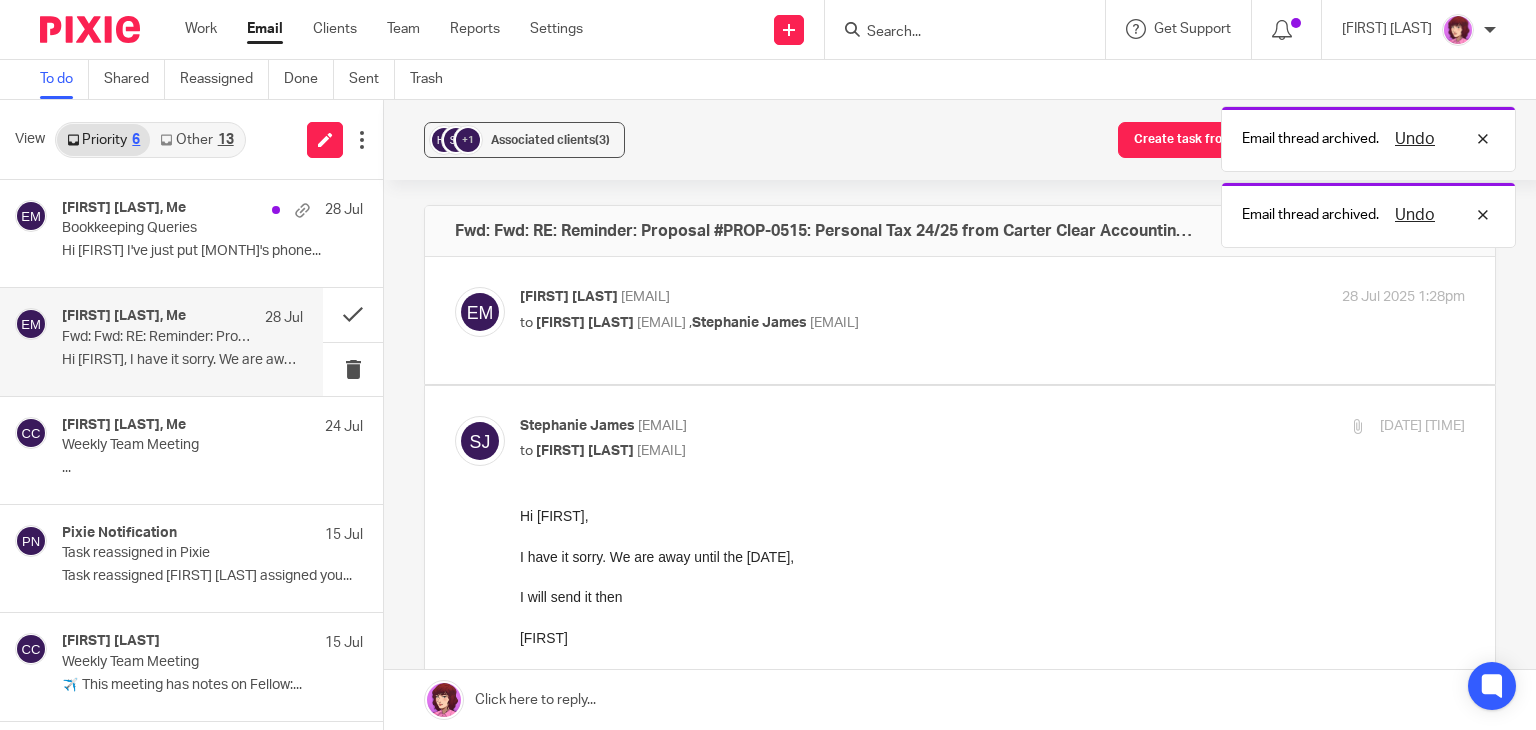 scroll, scrollTop: 0, scrollLeft: 0, axis: both 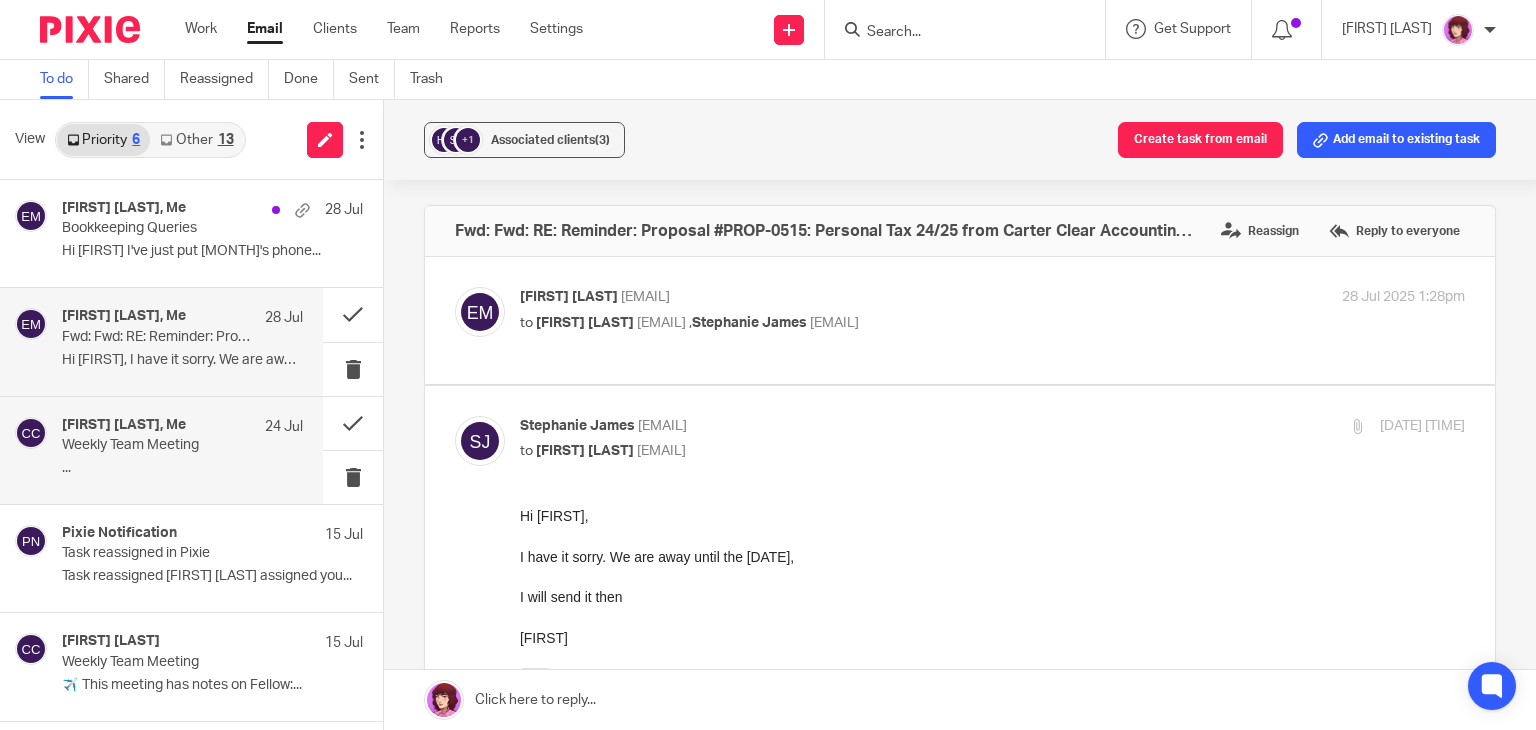 click on "Caroline Carter, Me
24 Jul   Weekly Team Meeting       ..." at bounding box center (182, 450) 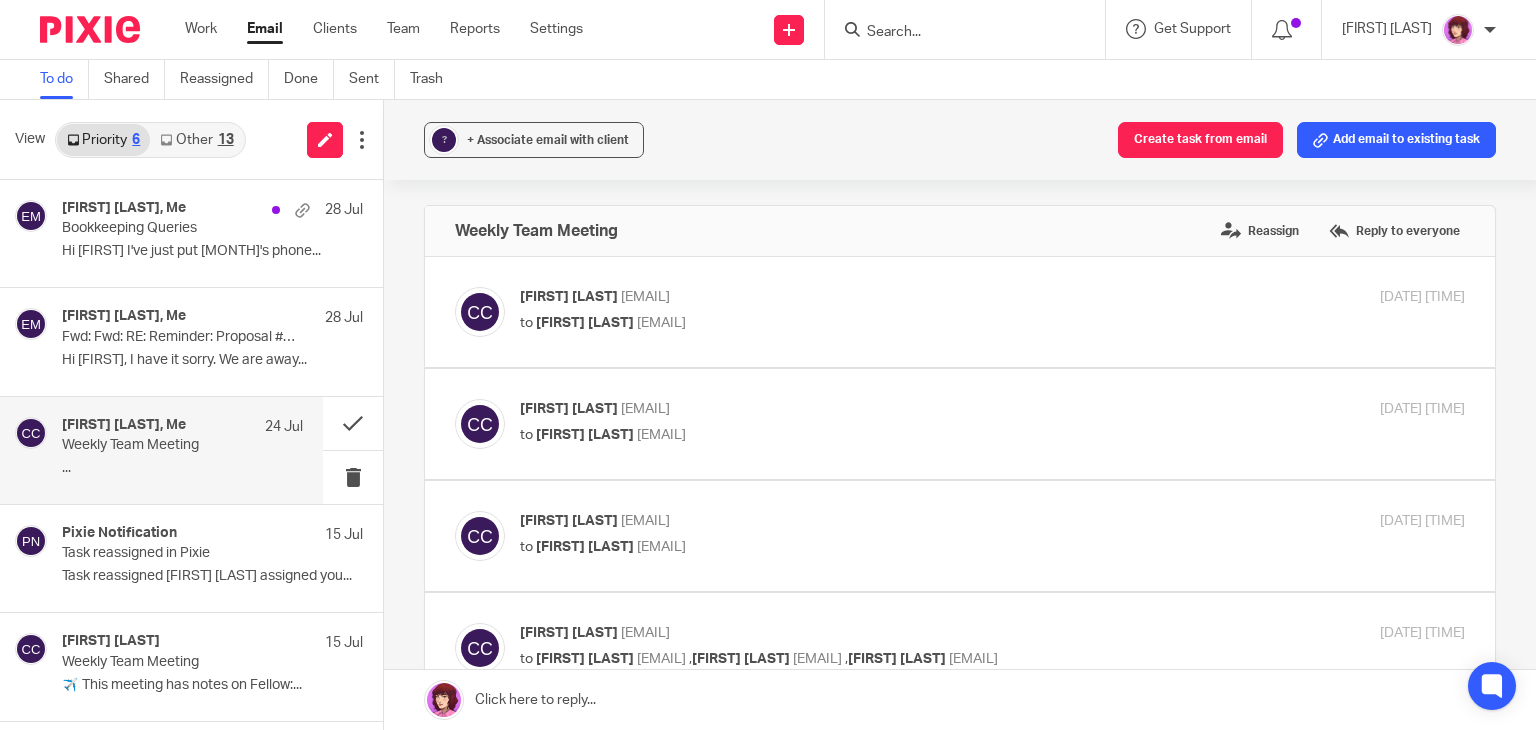 scroll, scrollTop: 0, scrollLeft: 0, axis: both 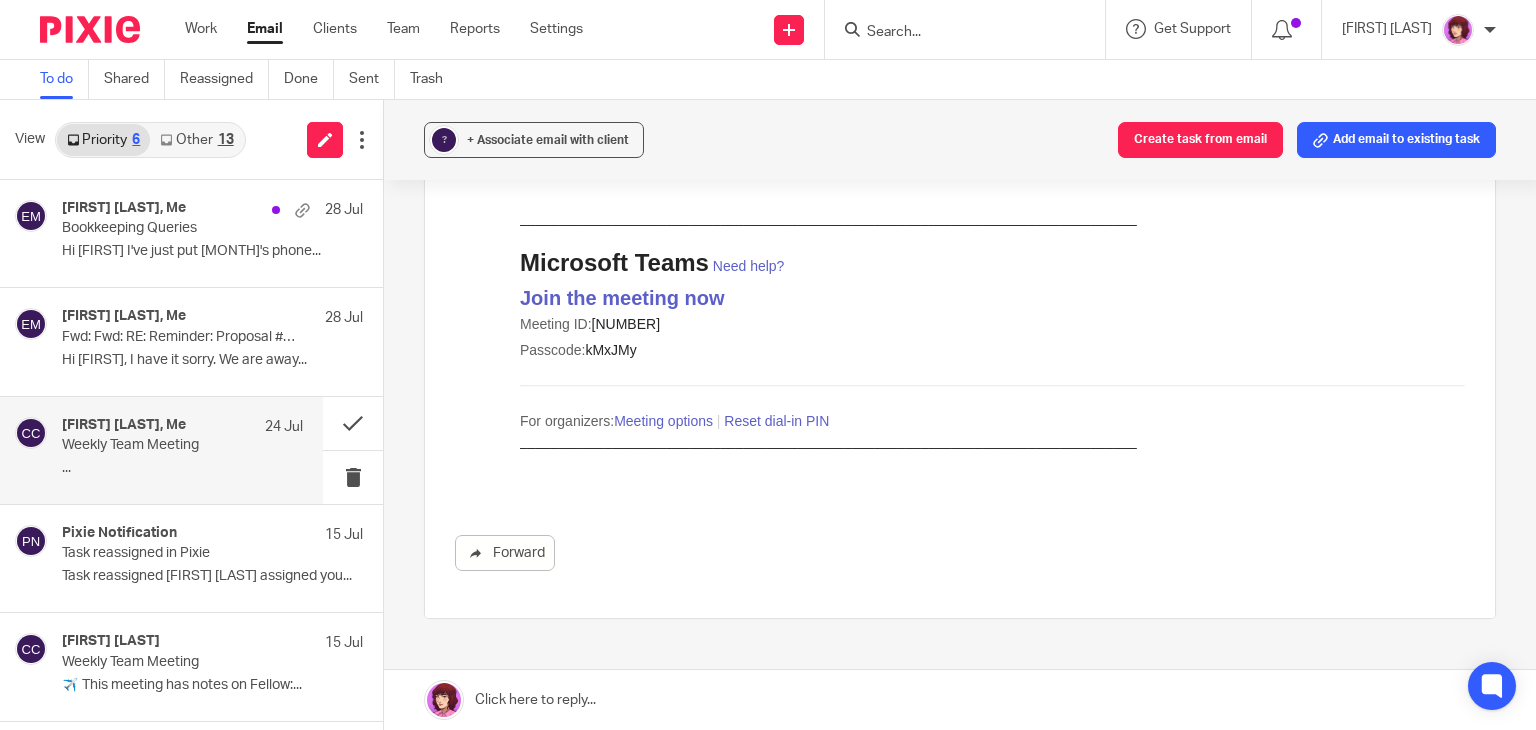 click on "Meeting options" at bounding box center [663, 421] 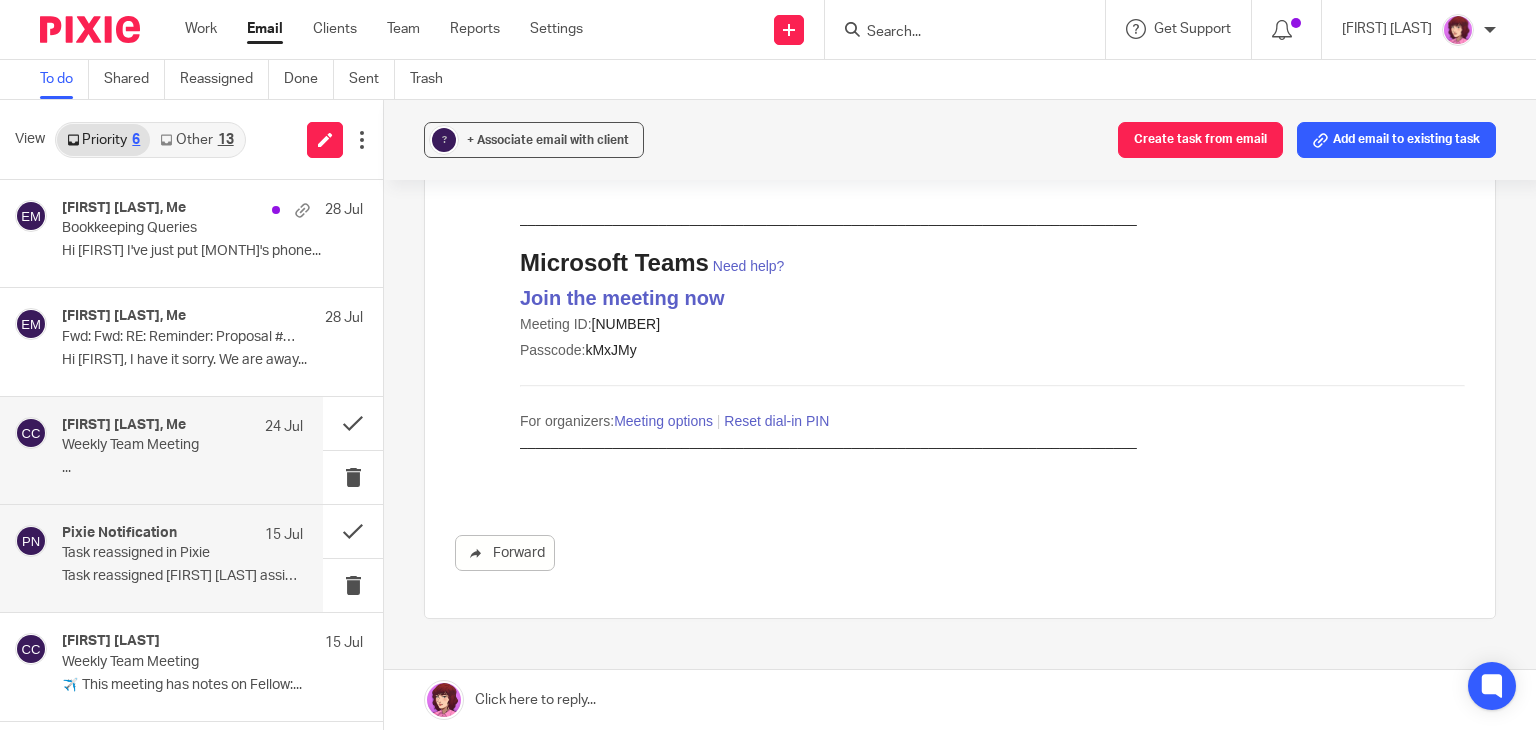 click on "Task reassigned  Caroline Carter assigned you..." at bounding box center [182, 576] 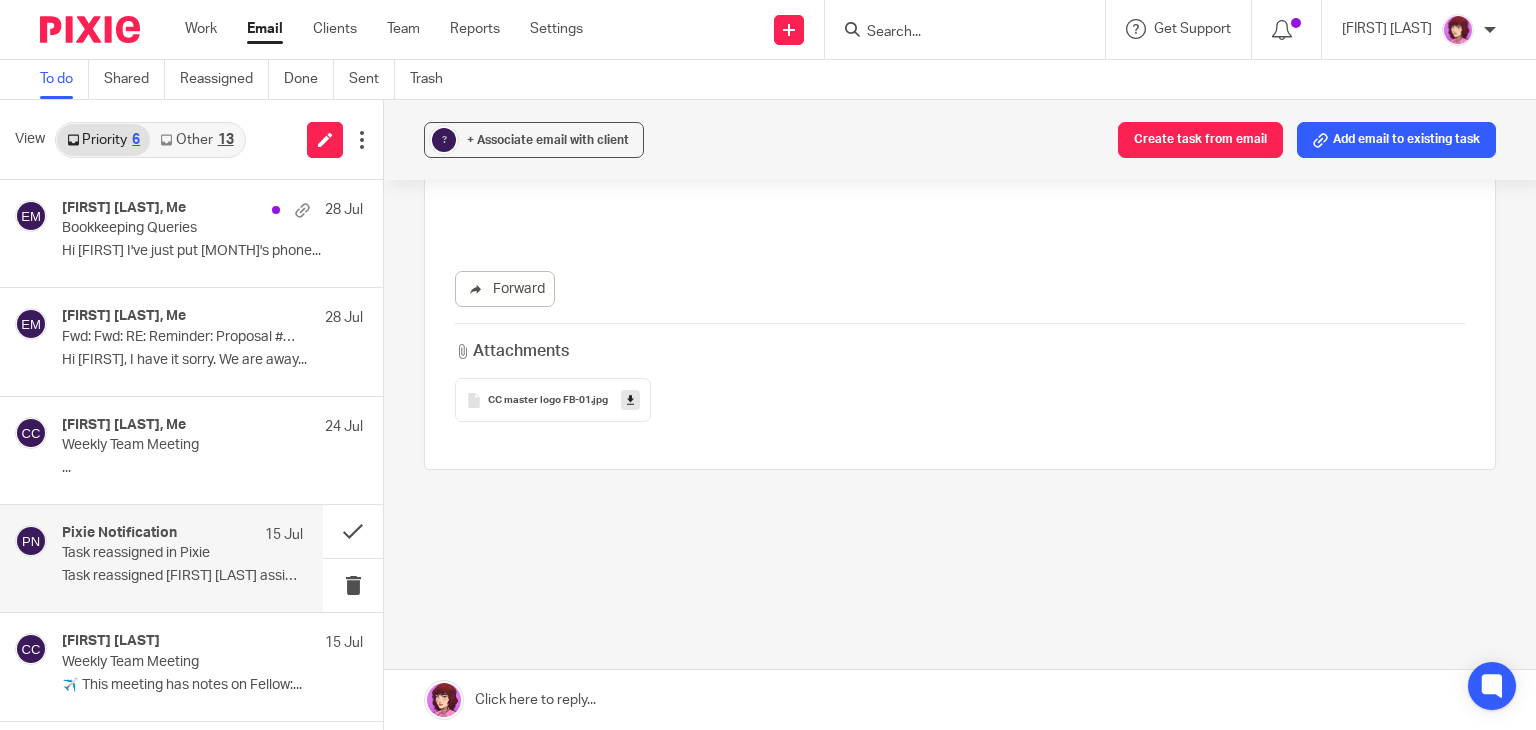 scroll, scrollTop: 0, scrollLeft: 0, axis: both 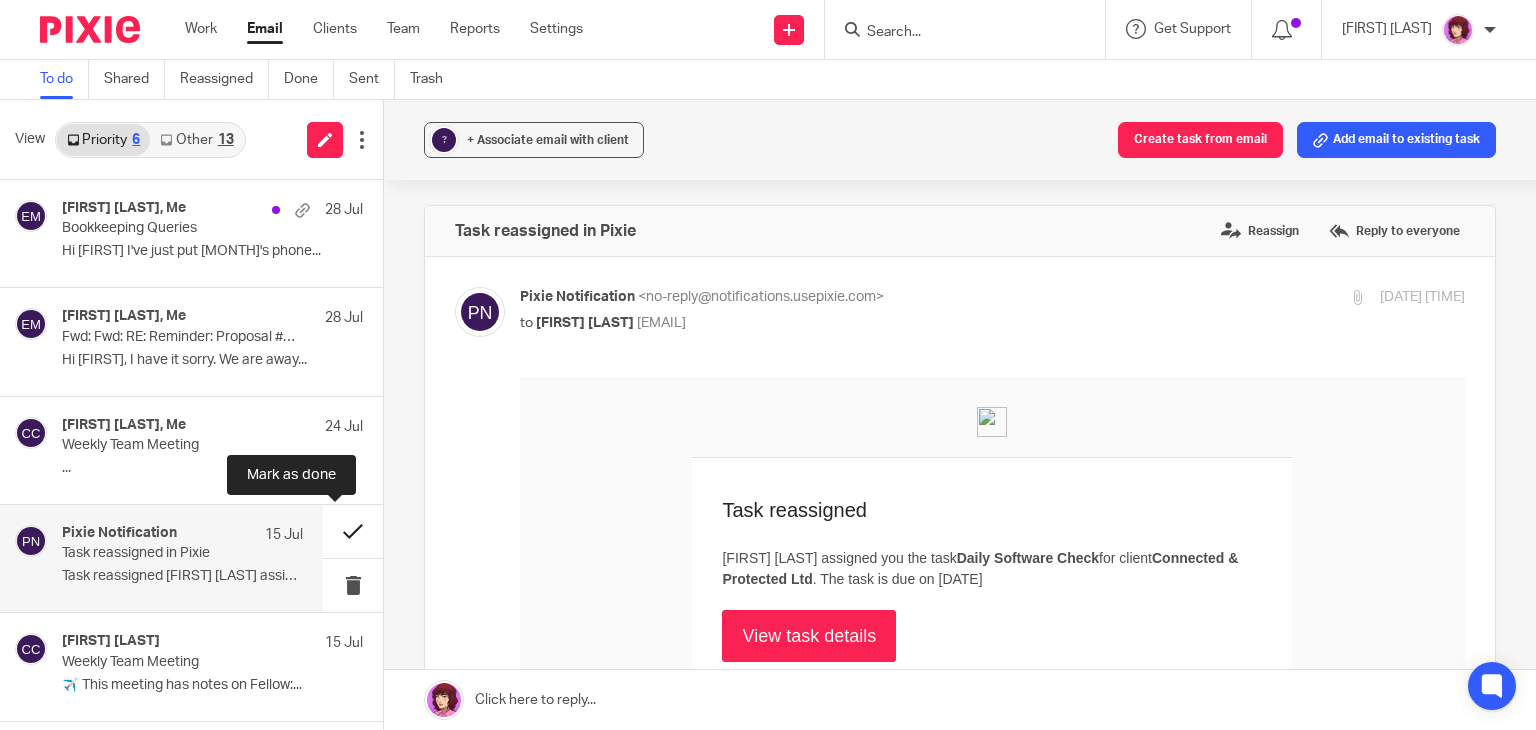 click at bounding box center (353, 531) 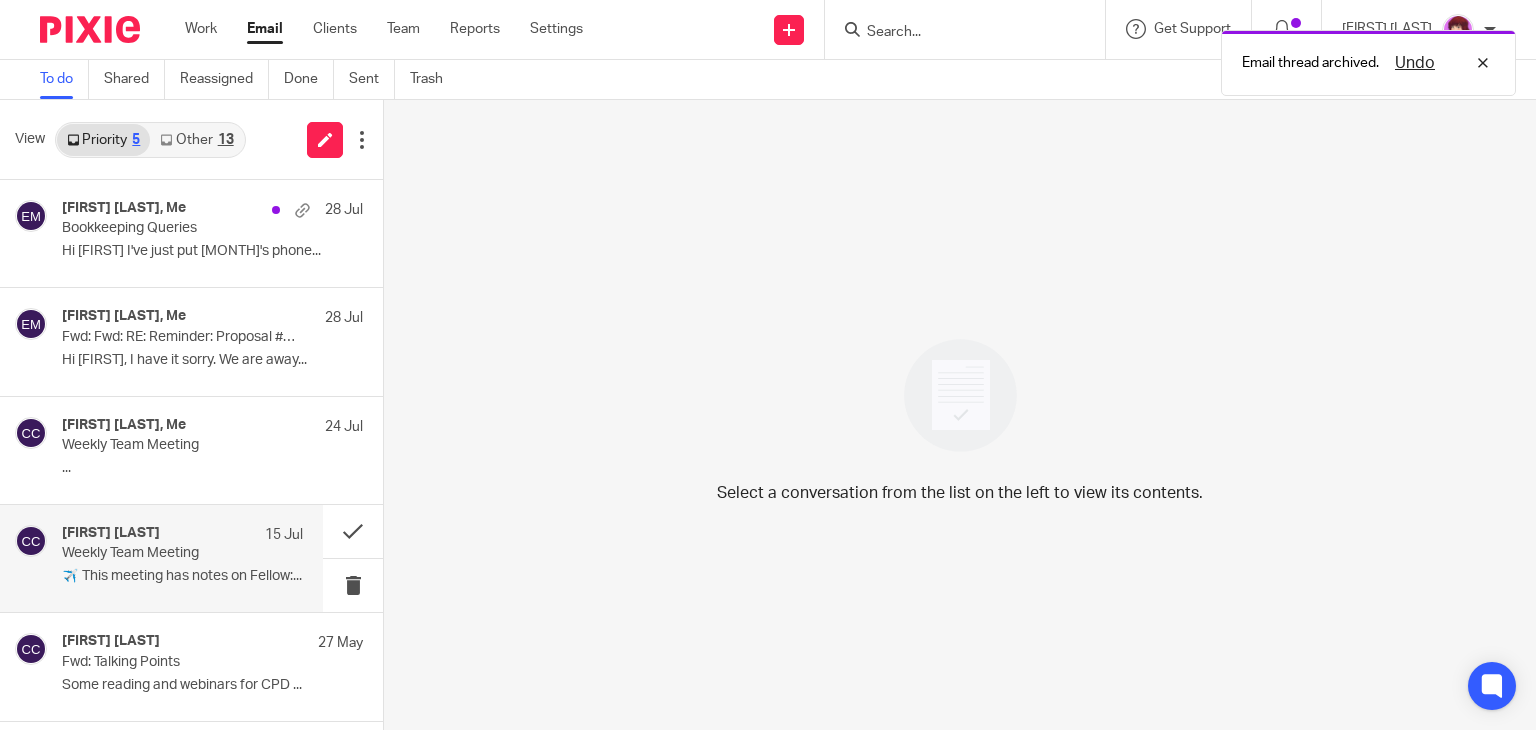 click on "Caroline Carter
15 Jul" at bounding box center (182, 535) 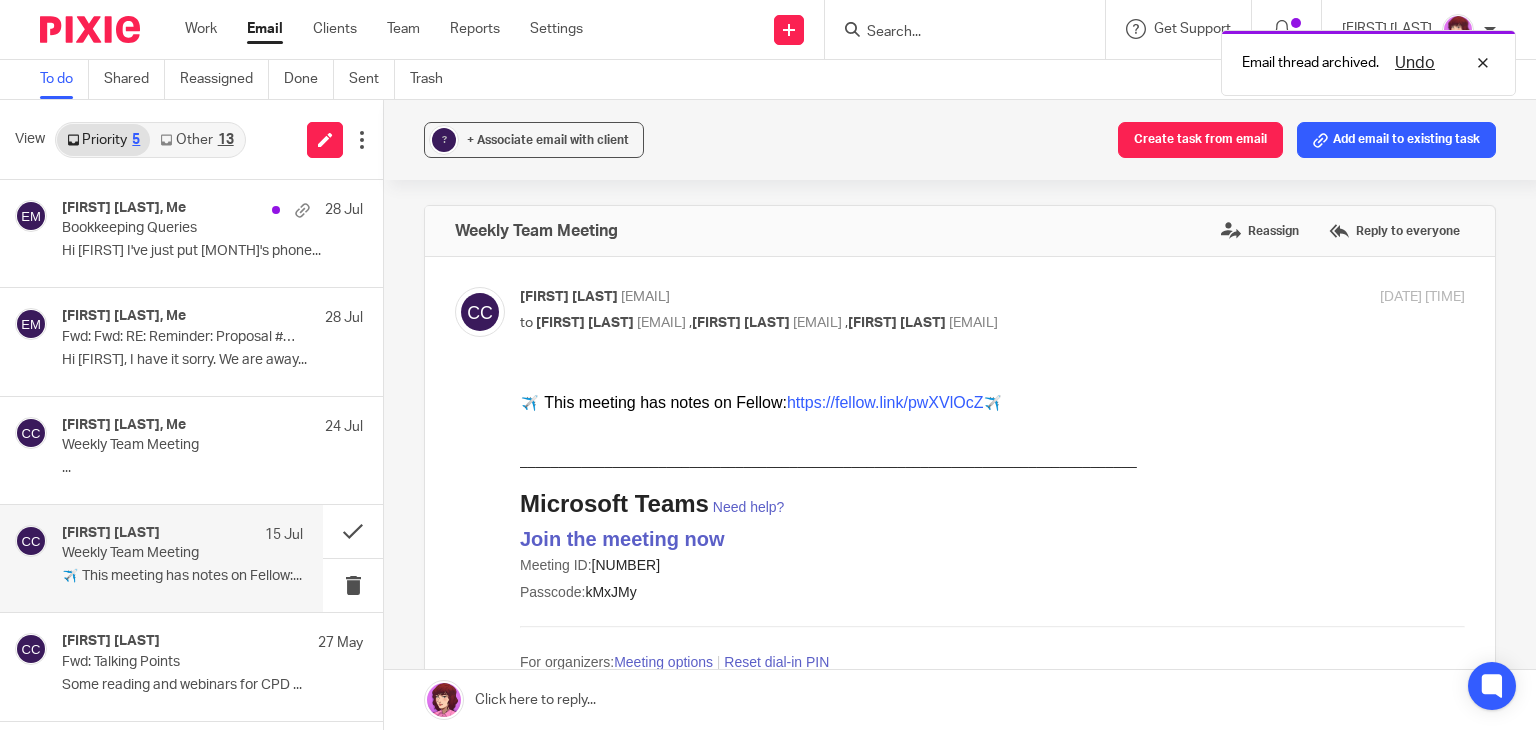 scroll, scrollTop: 0, scrollLeft: 0, axis: both 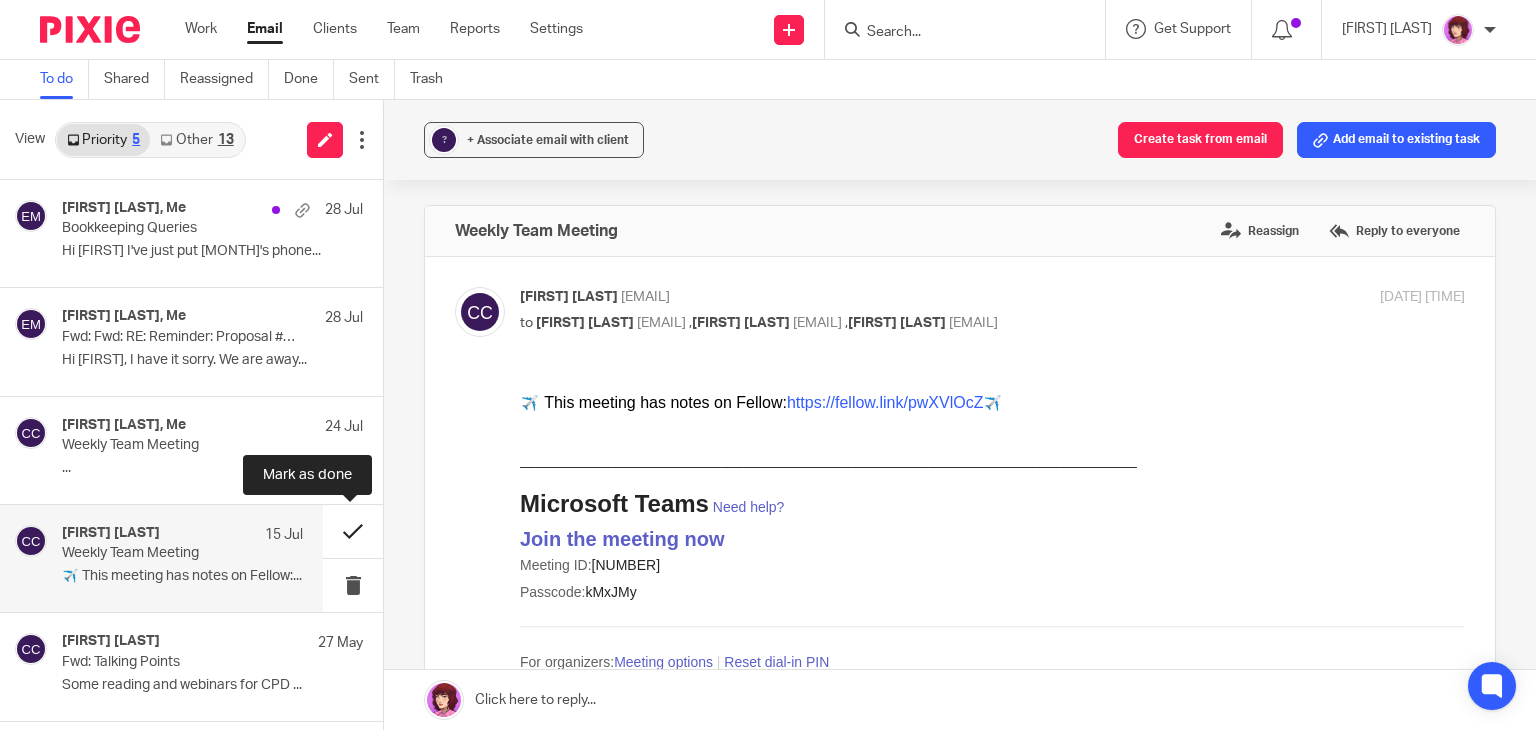 click at bounding box center [353, 531] 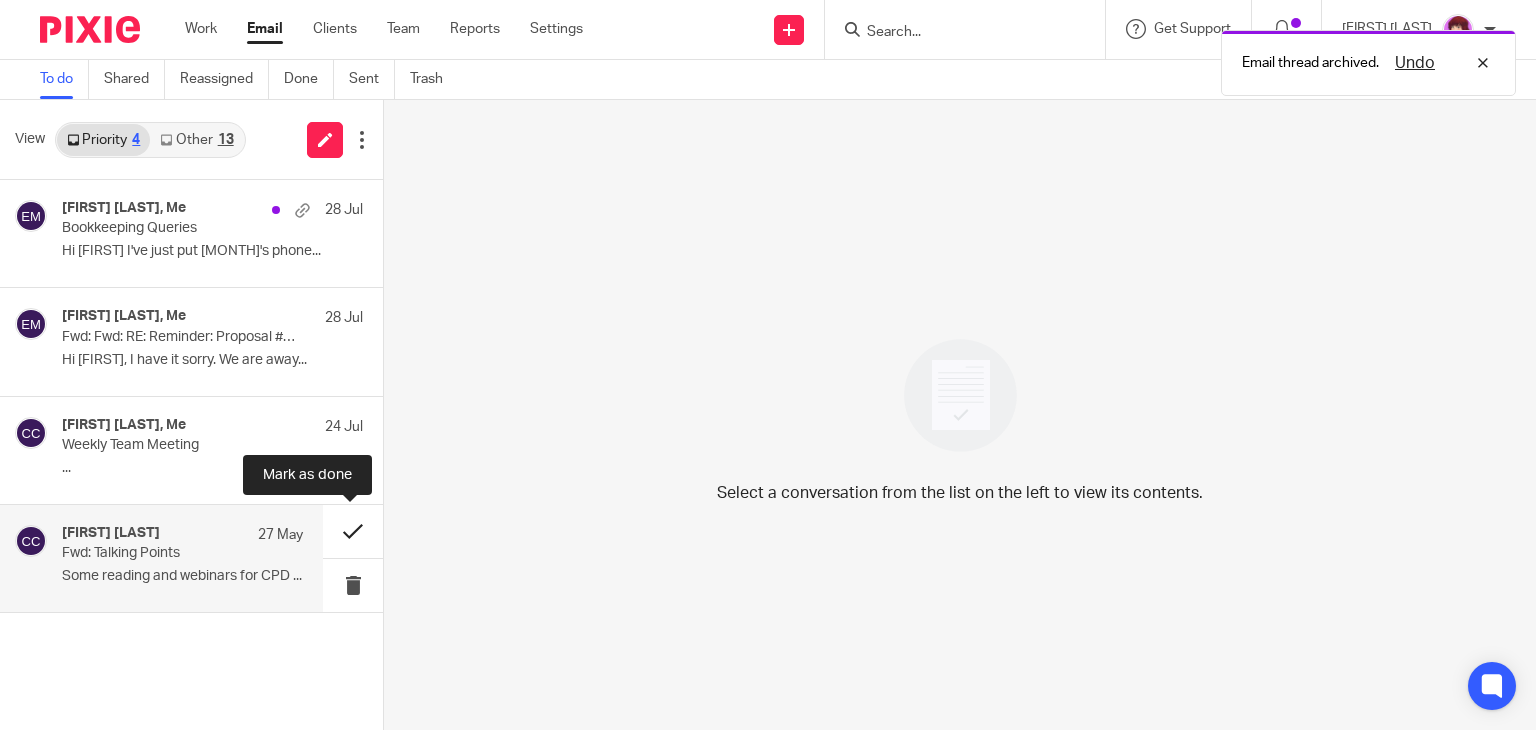 click at bounding box center (353, 531) 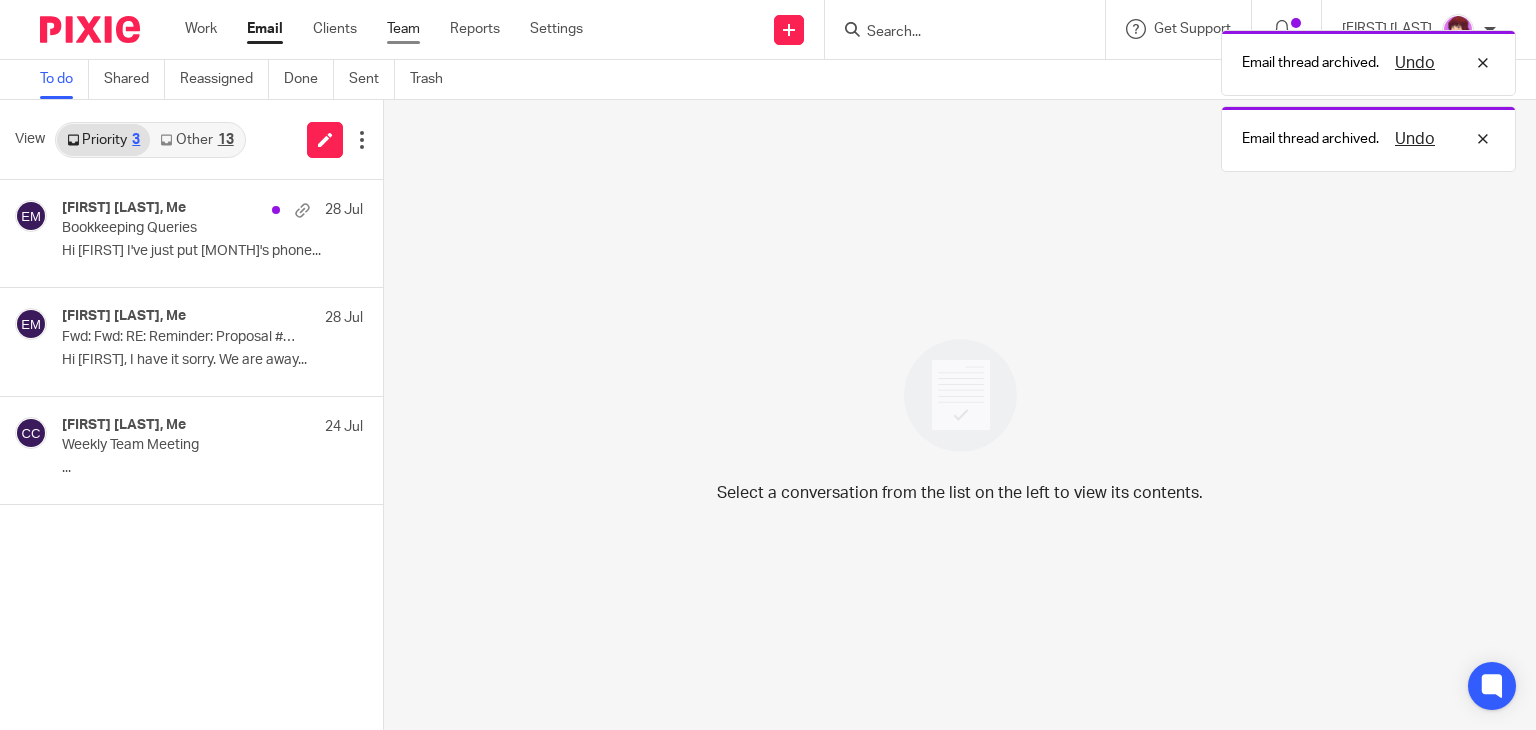 click on "Team" at bounding box center [403, 29] 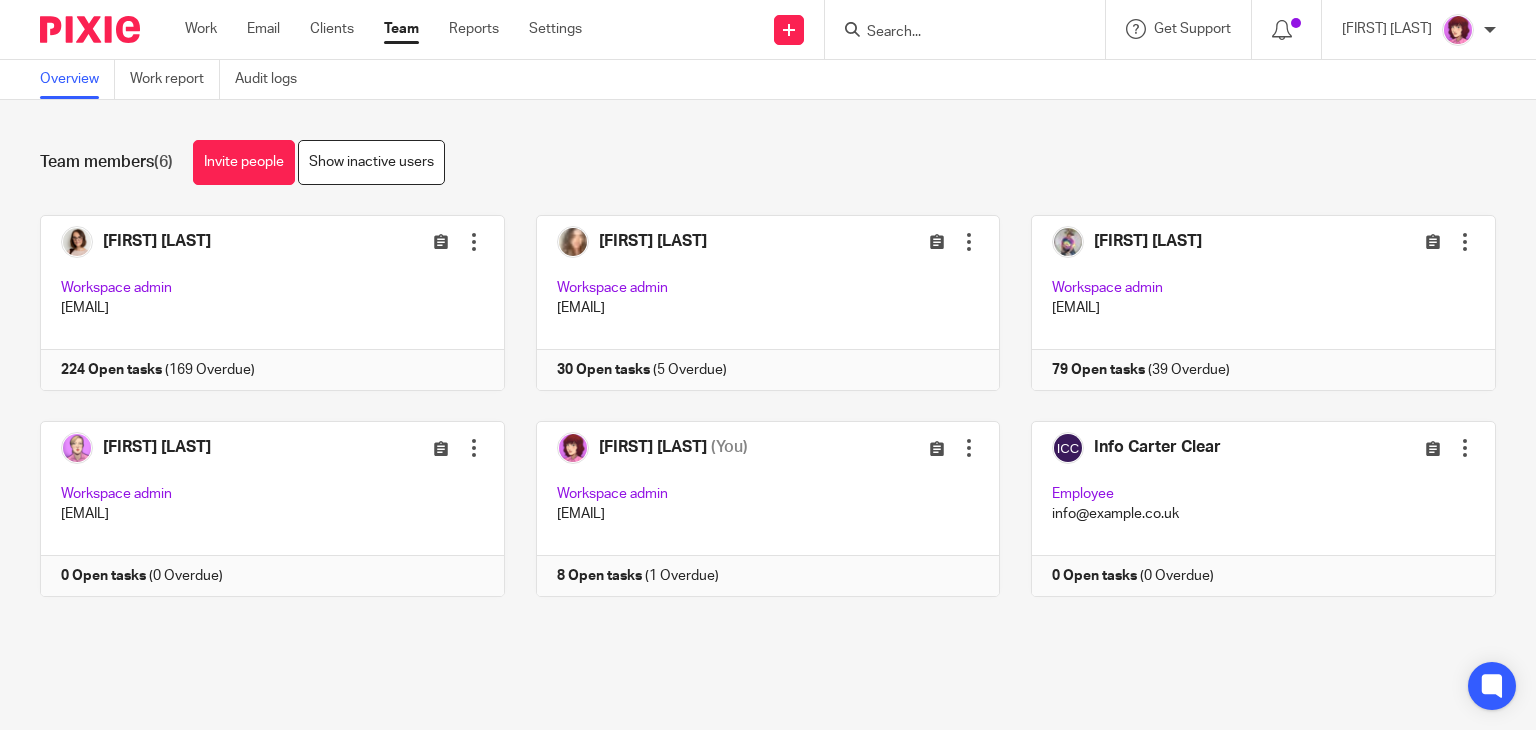 scroll, scrollTop: 0, scrollLeft: 0, axis: both 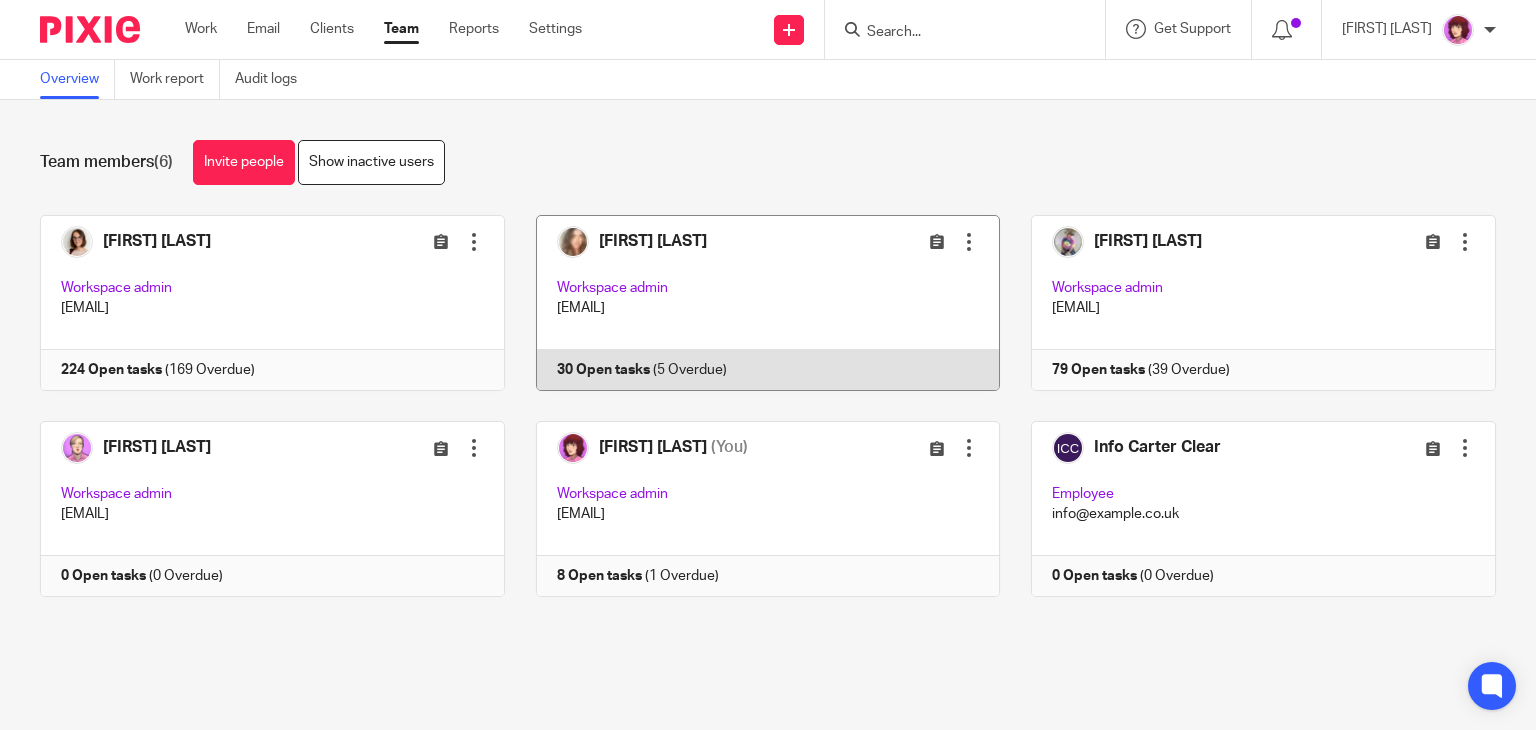 click at bounding box center [753, 303] 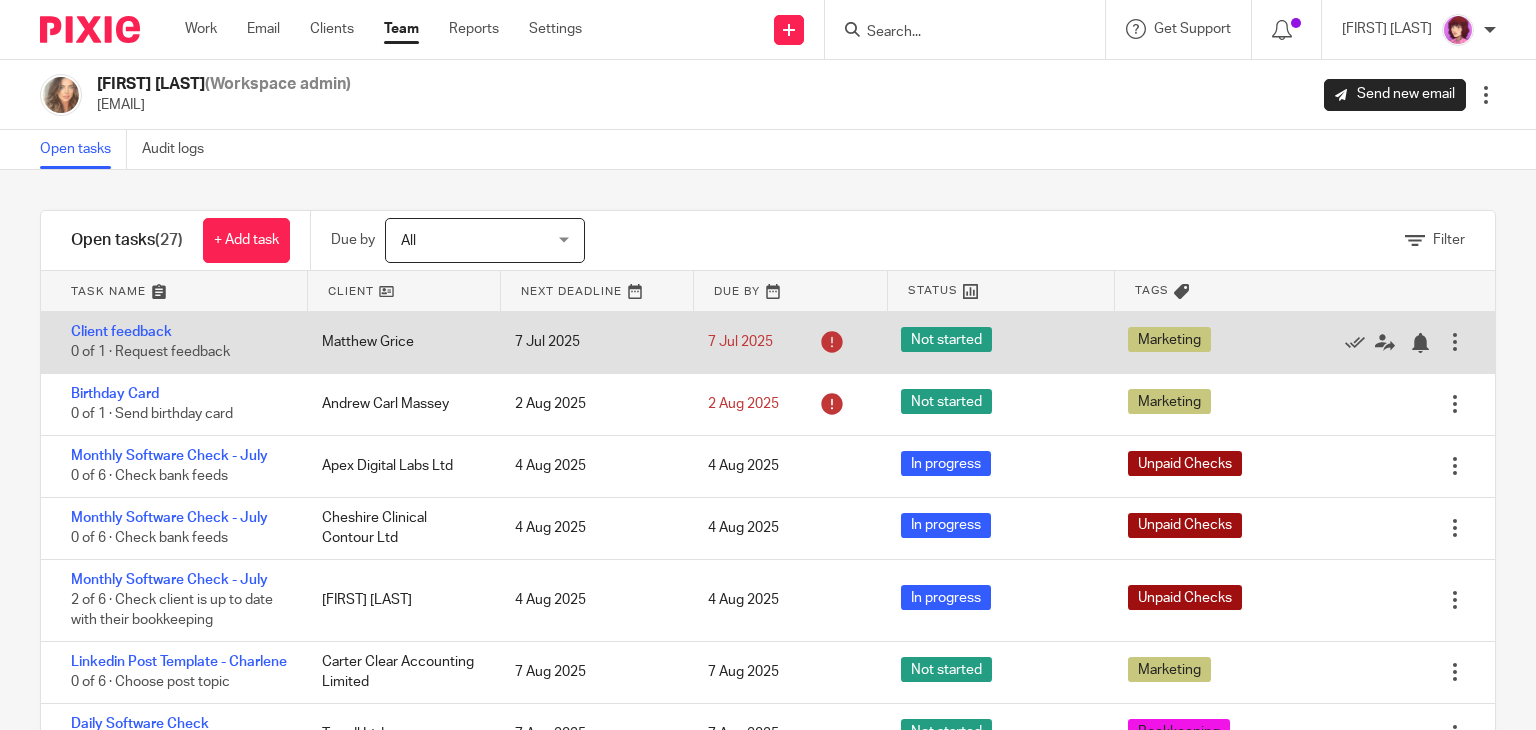 scroll, scrollTop: 0, scrollLeft: 0, axis: both 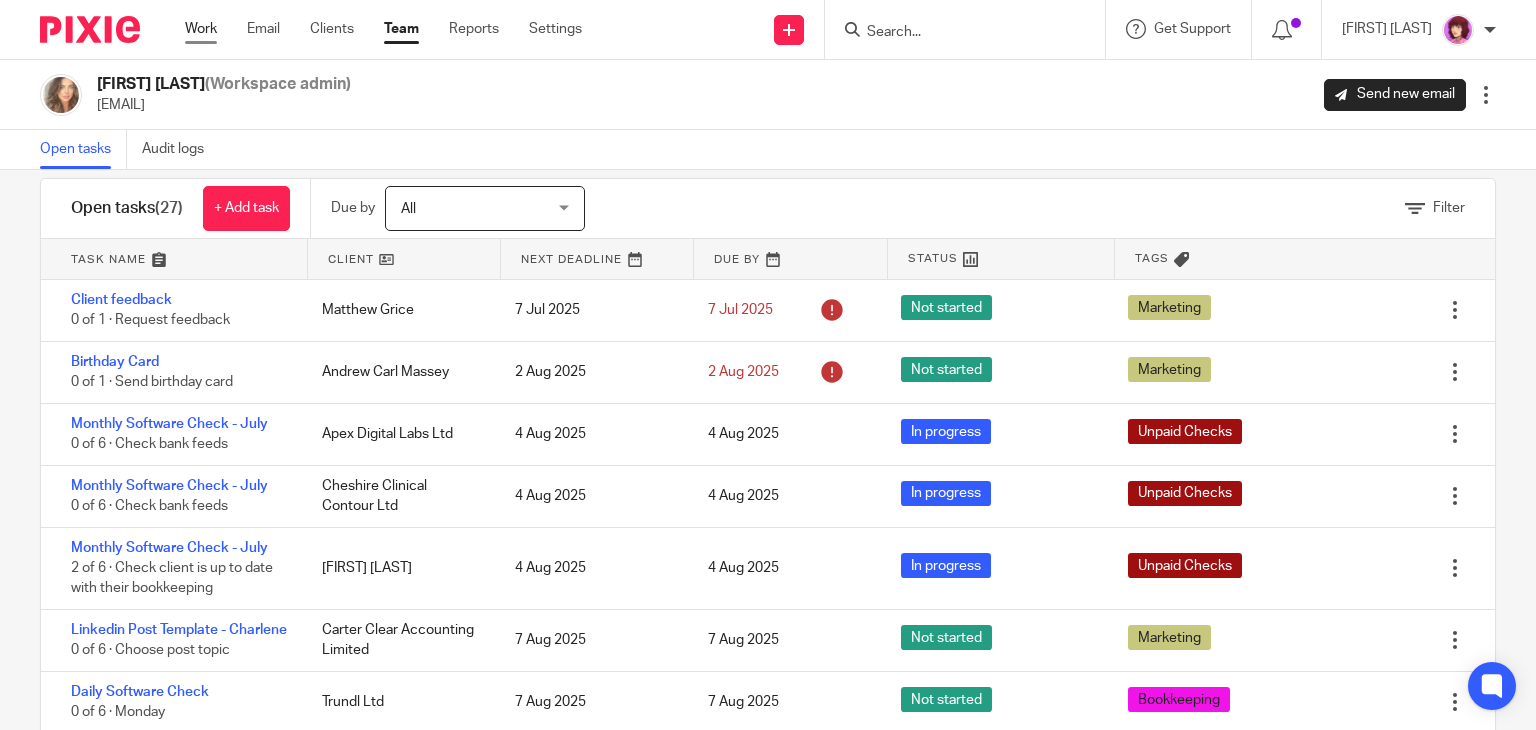 click on "Work" at bounding box center (201, 29) 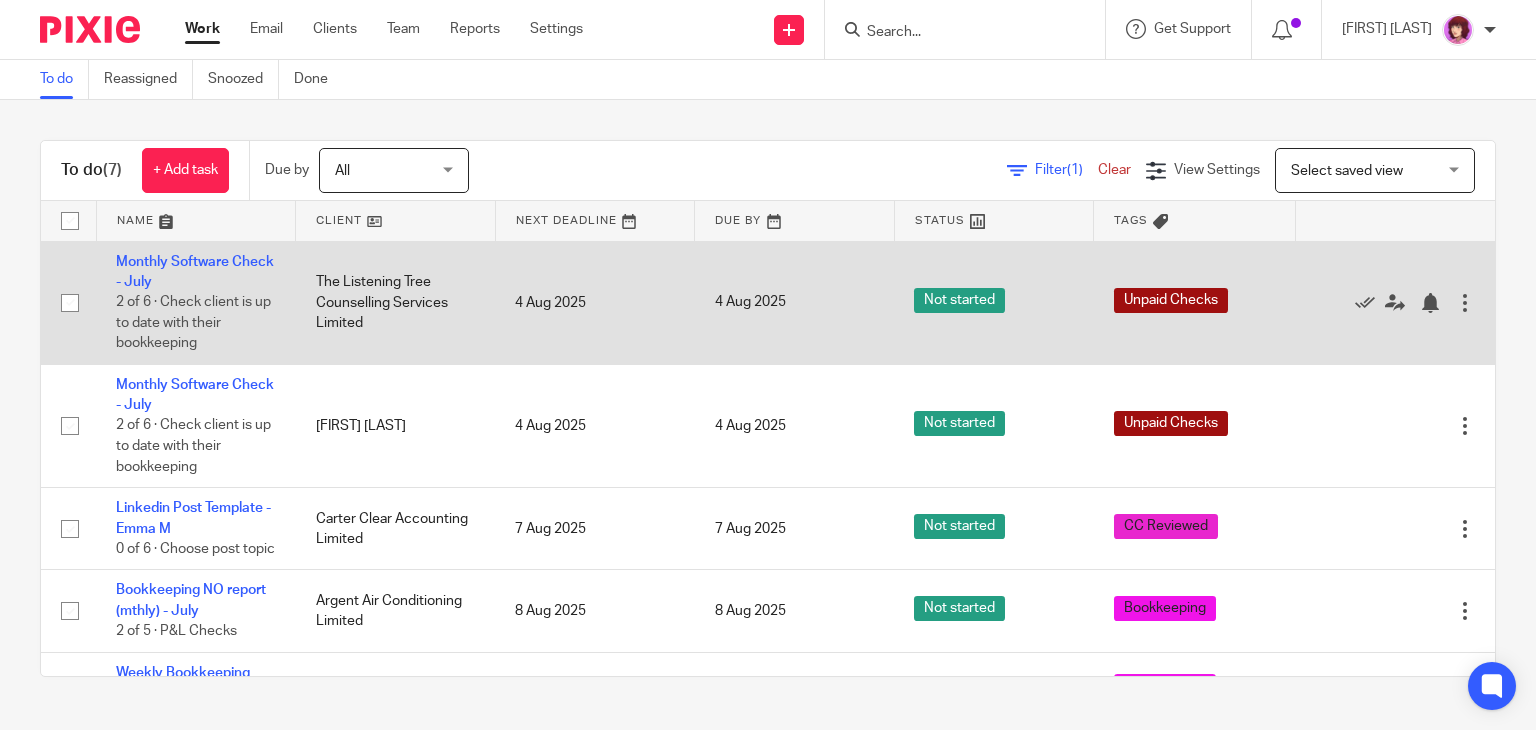scroll, scrollTop: 0, scrollLeft: 0, axis: both 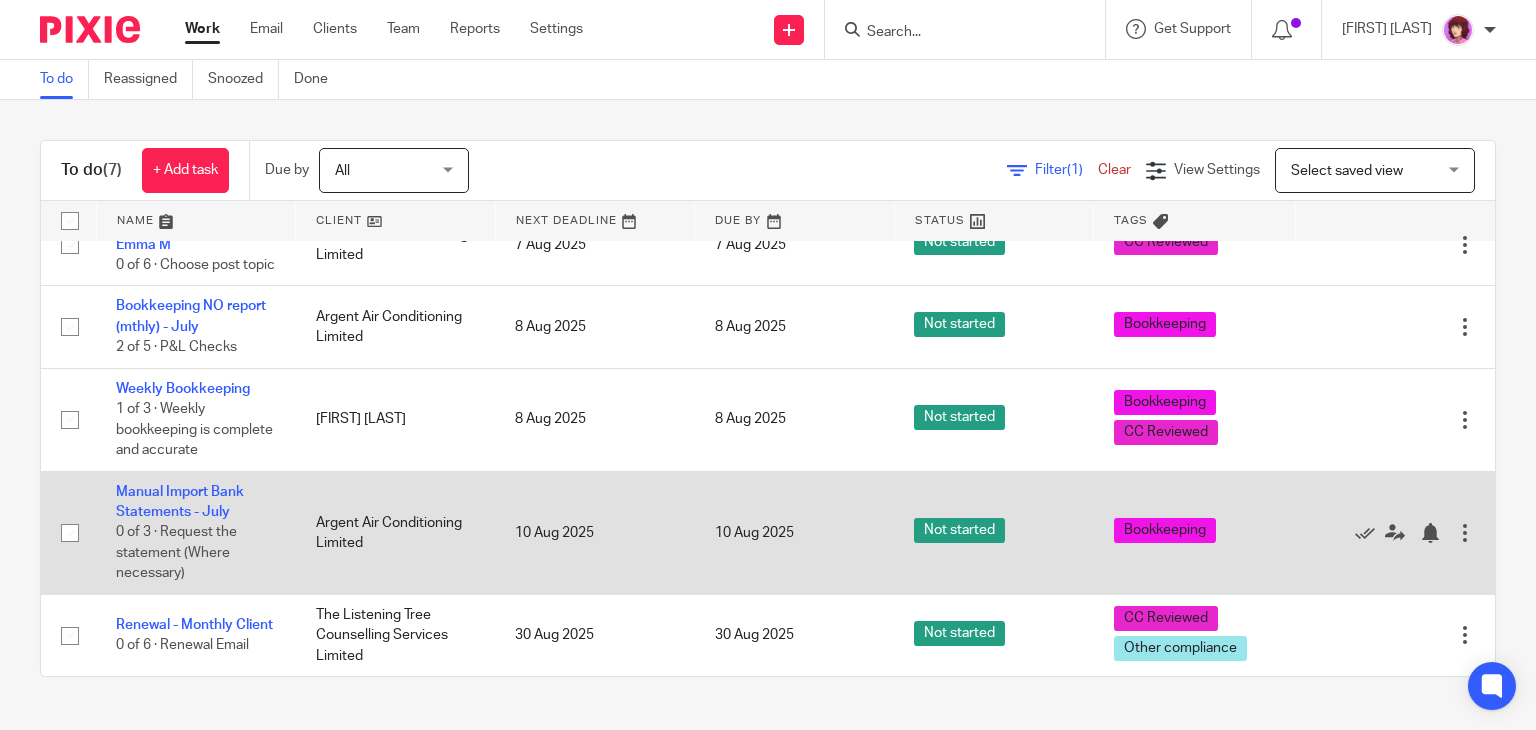 click at bounding box center [1465, 533] 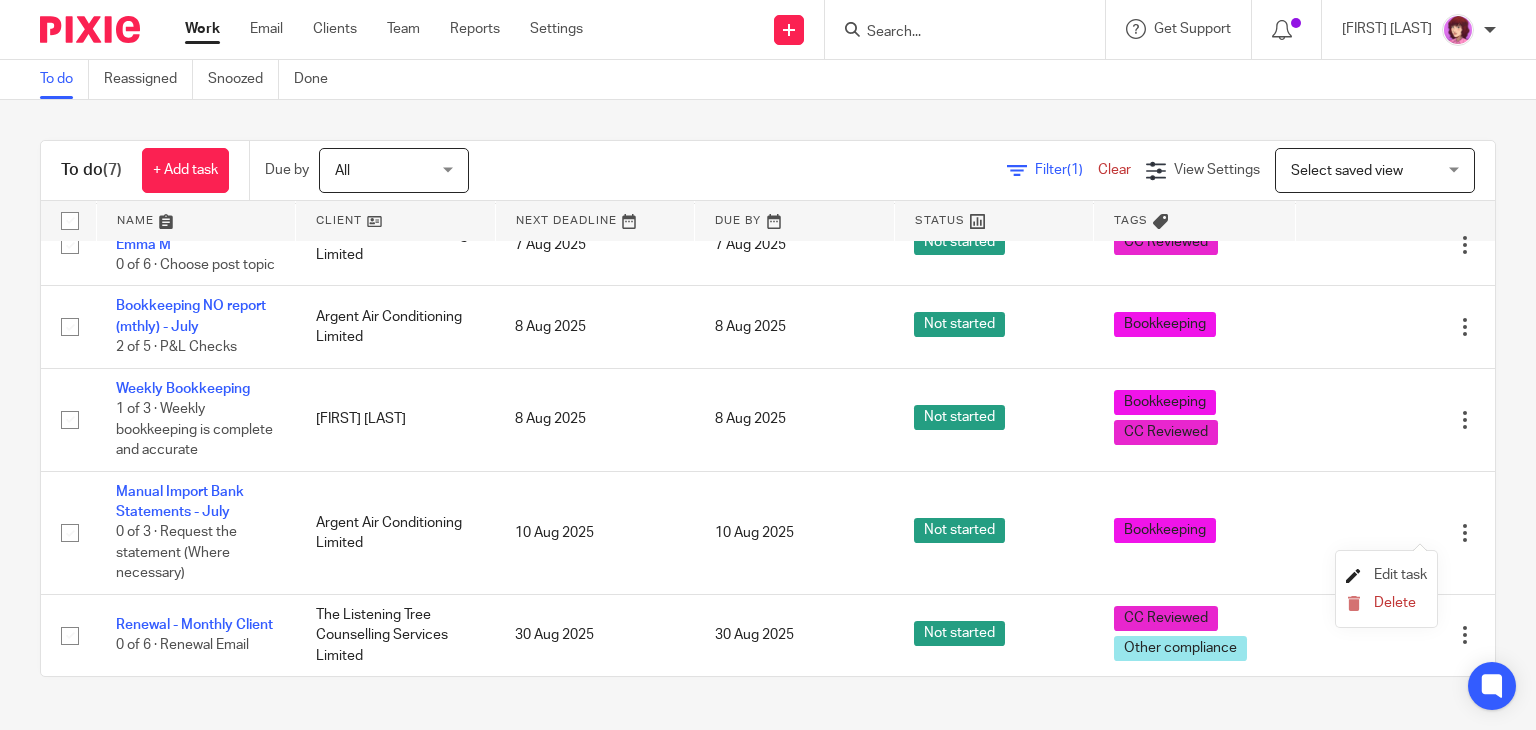 click on "Edit task" at bounding box center [1400, 575] 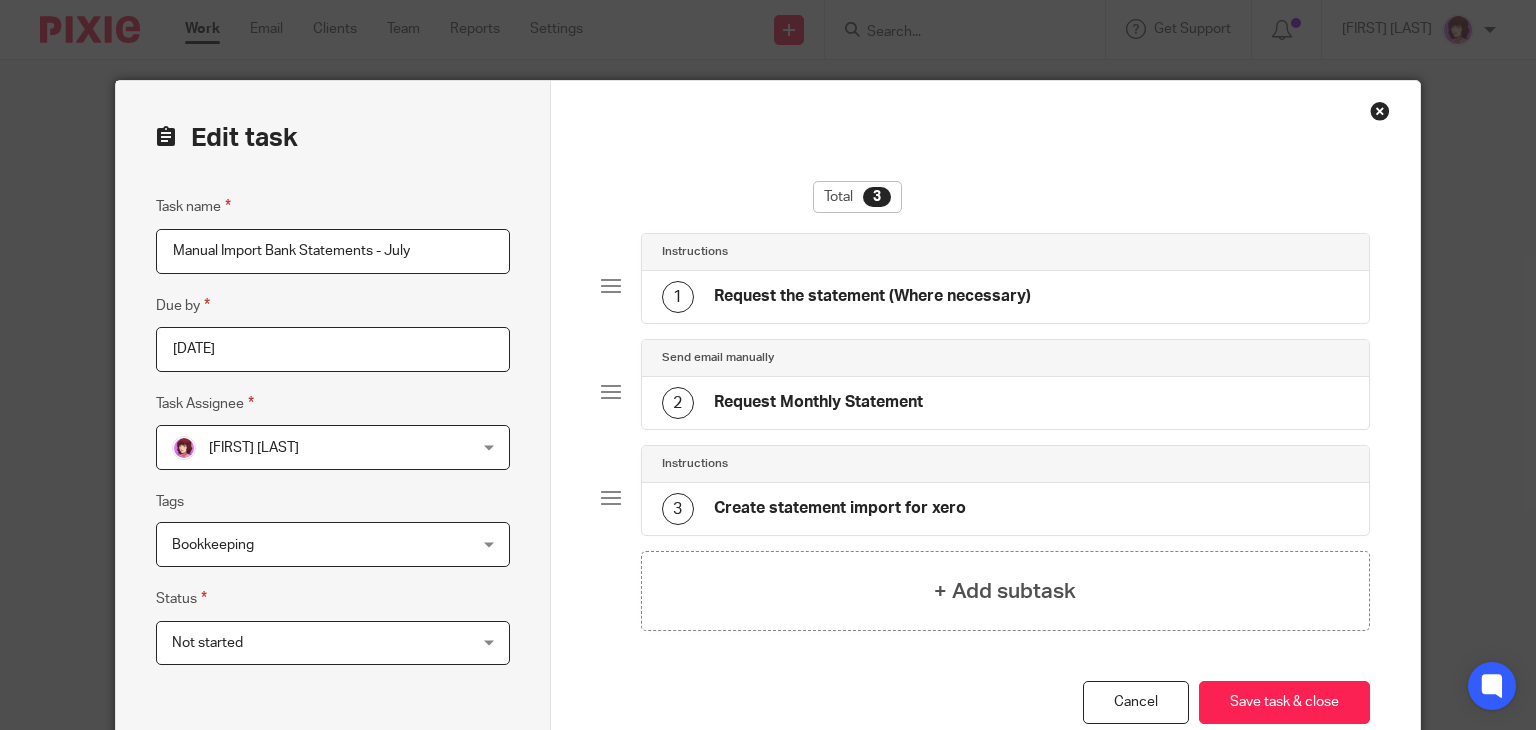 scroll, scrollTop: 0, scrollLeft: 0, axis: both 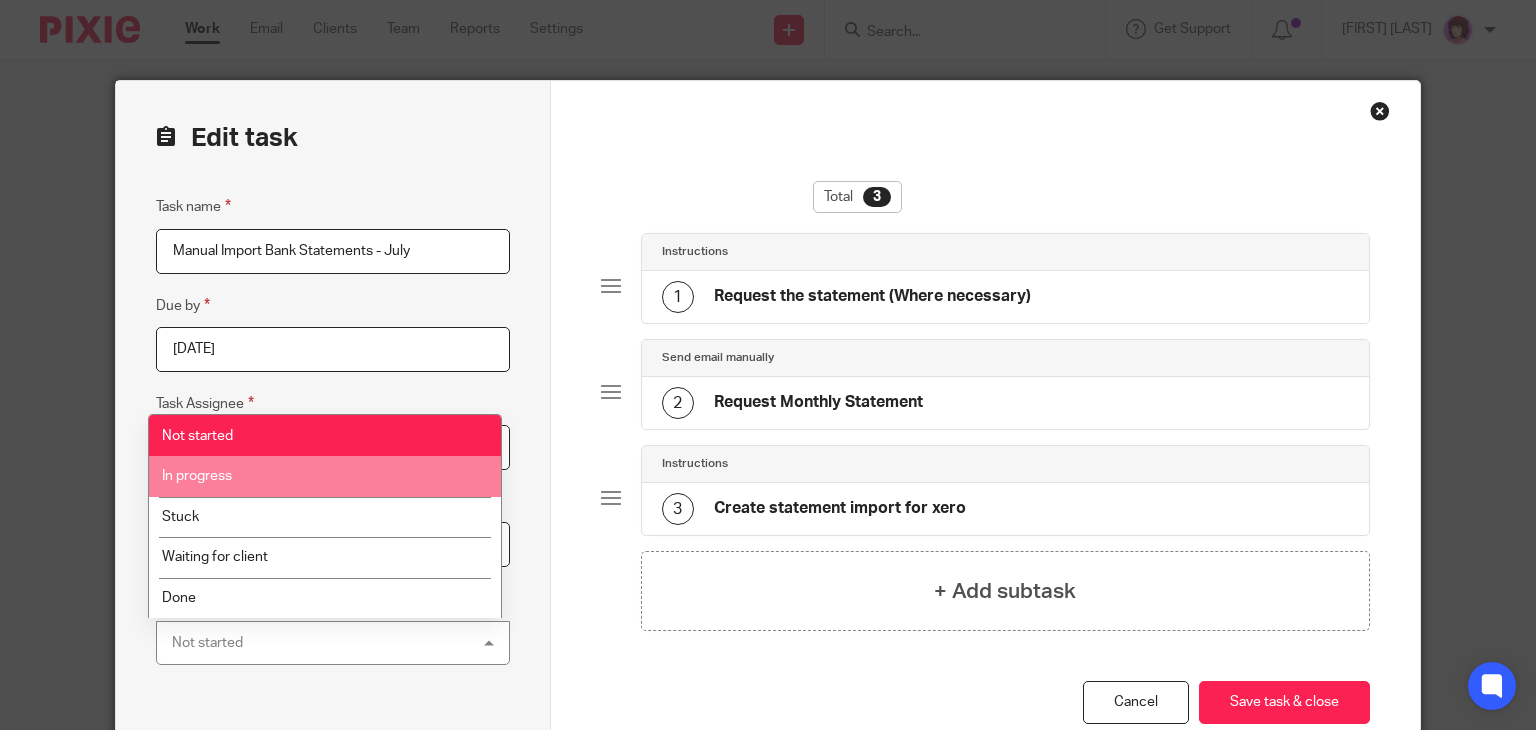 click on "In progress" at bounding box center [325, 476] 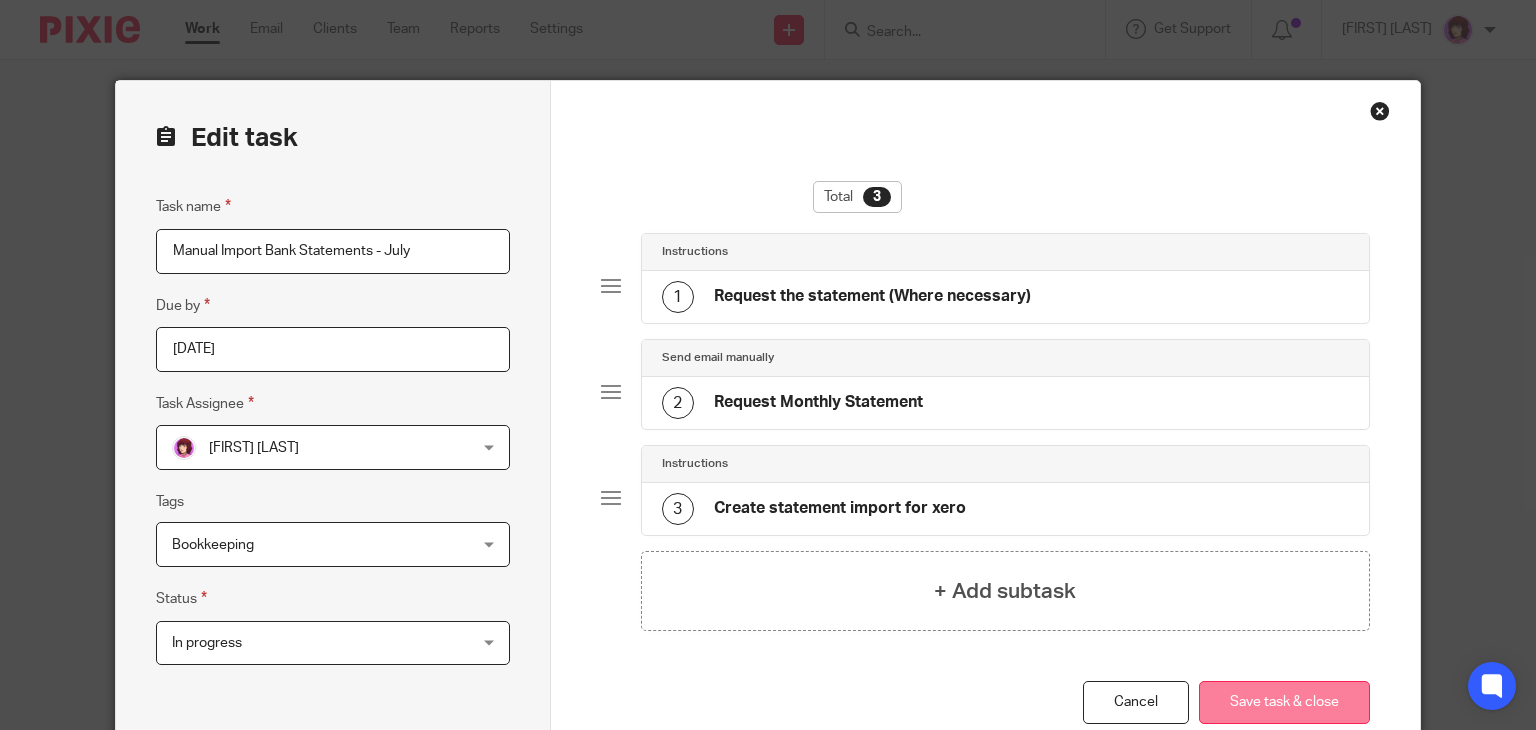 click on "Save task & close" at bounding box center [1284, 702] 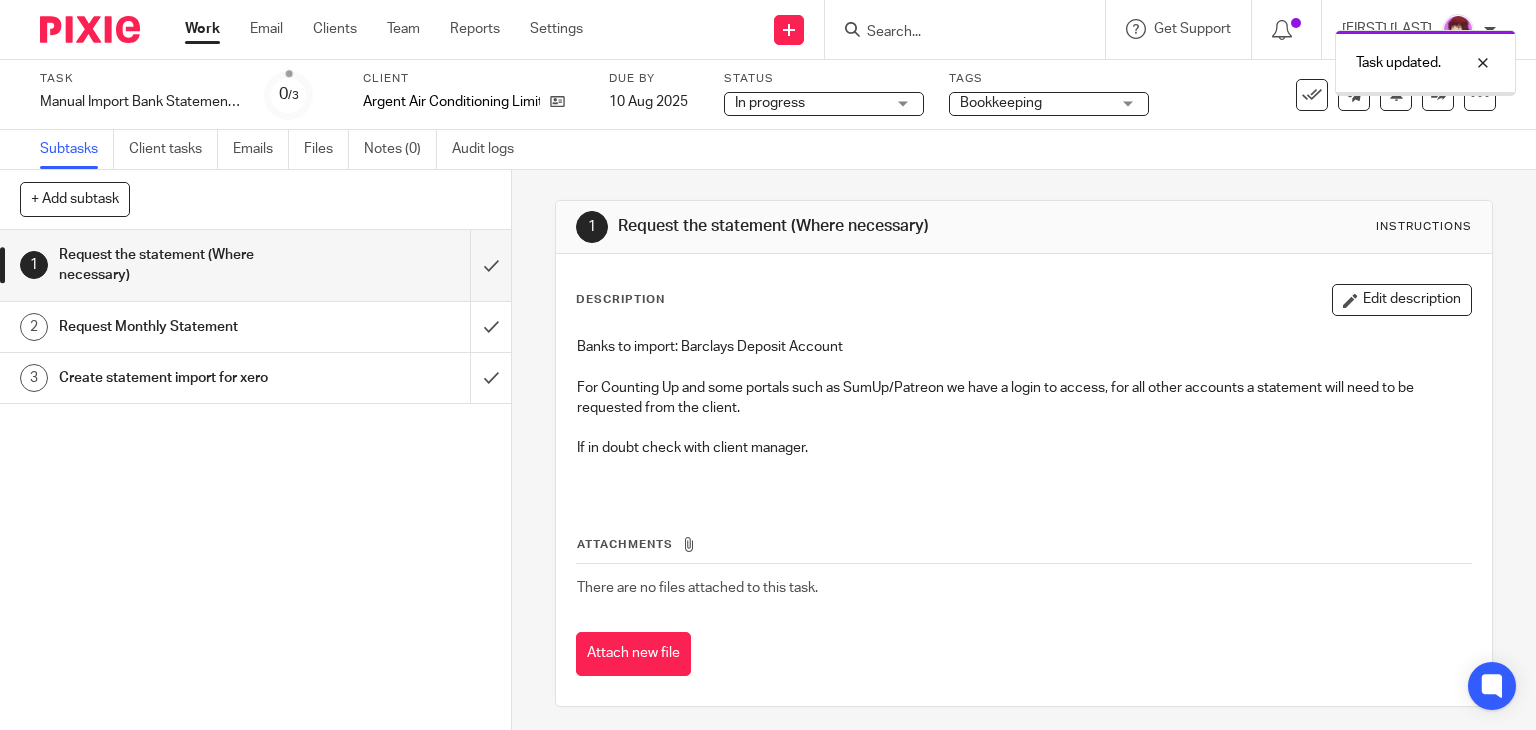 scroll, scrollTop: 0, scrollLeft: 0, axis: both 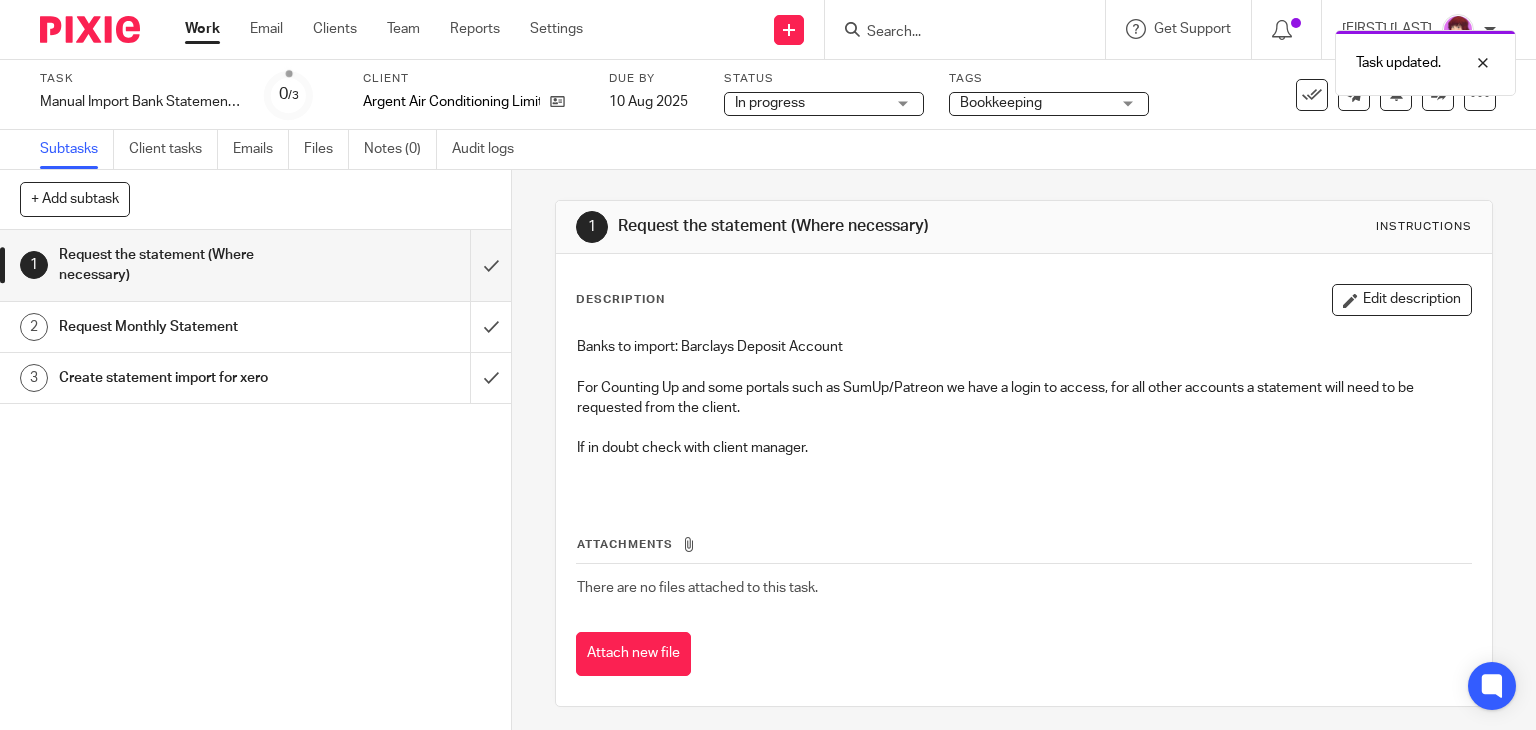 click on "Work" at bounding box center (202, 29) 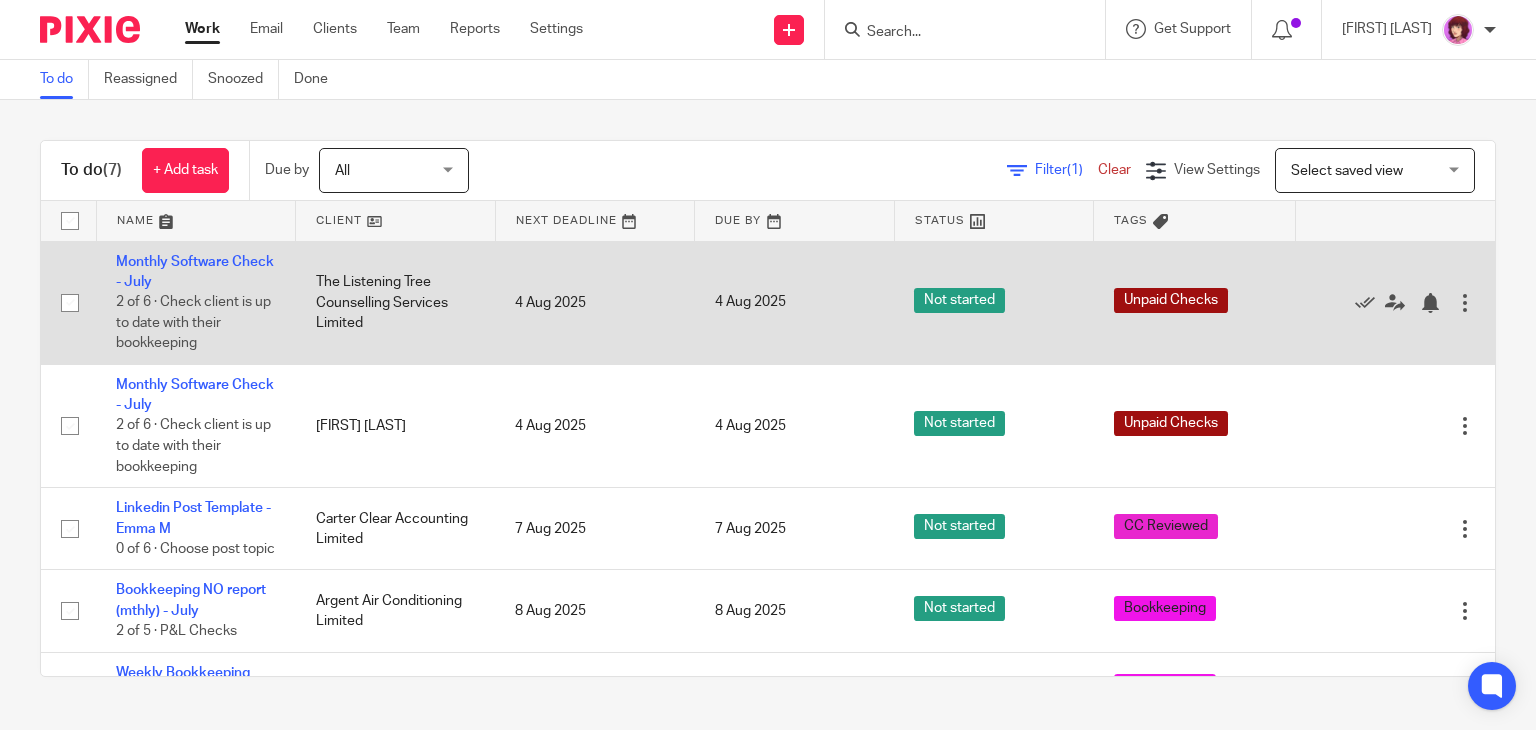 scroll, scrollTop: 0, scrollLeft: 0, axis: both 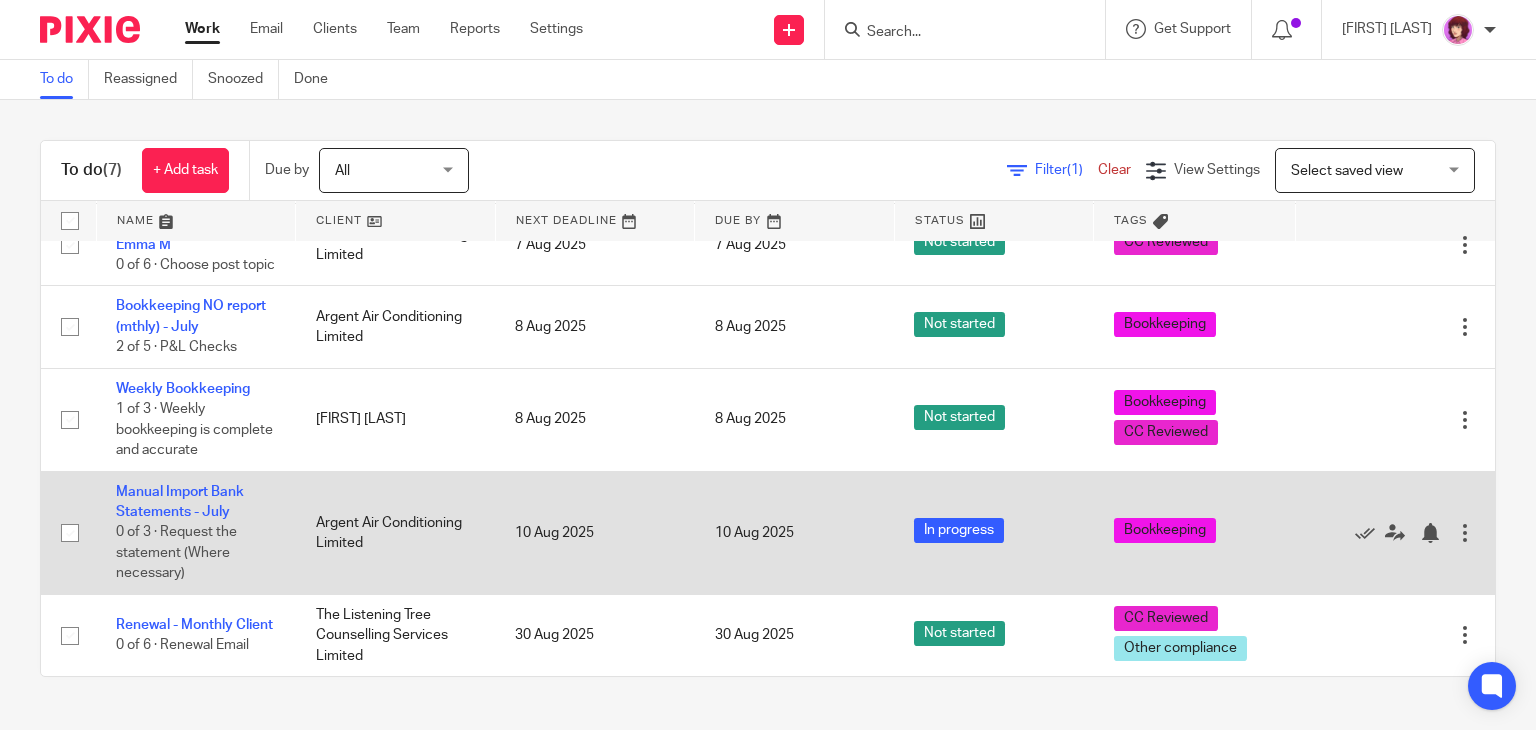 click at bounding box center [1465, 533] 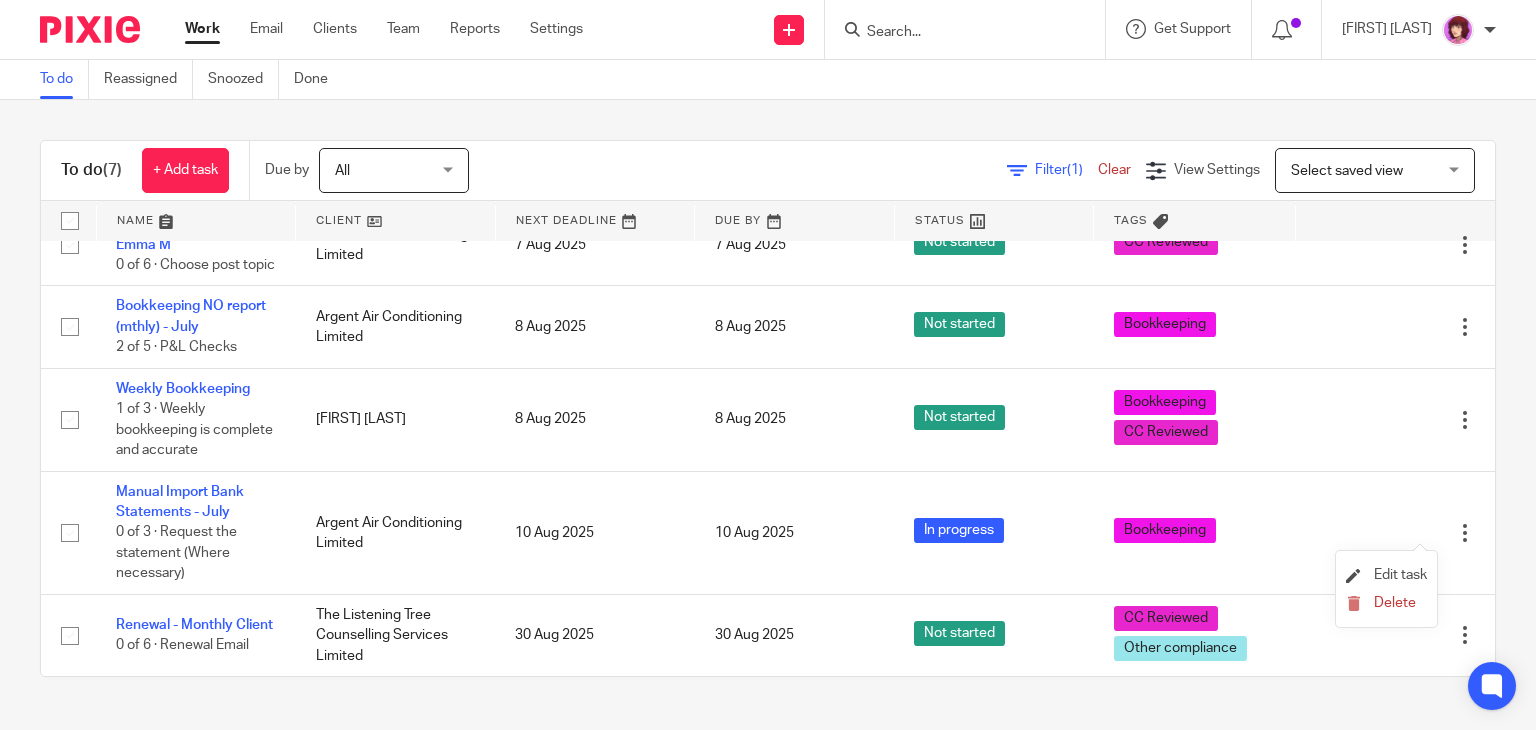 click on "Edit task" at bounding box center [1386, 576] 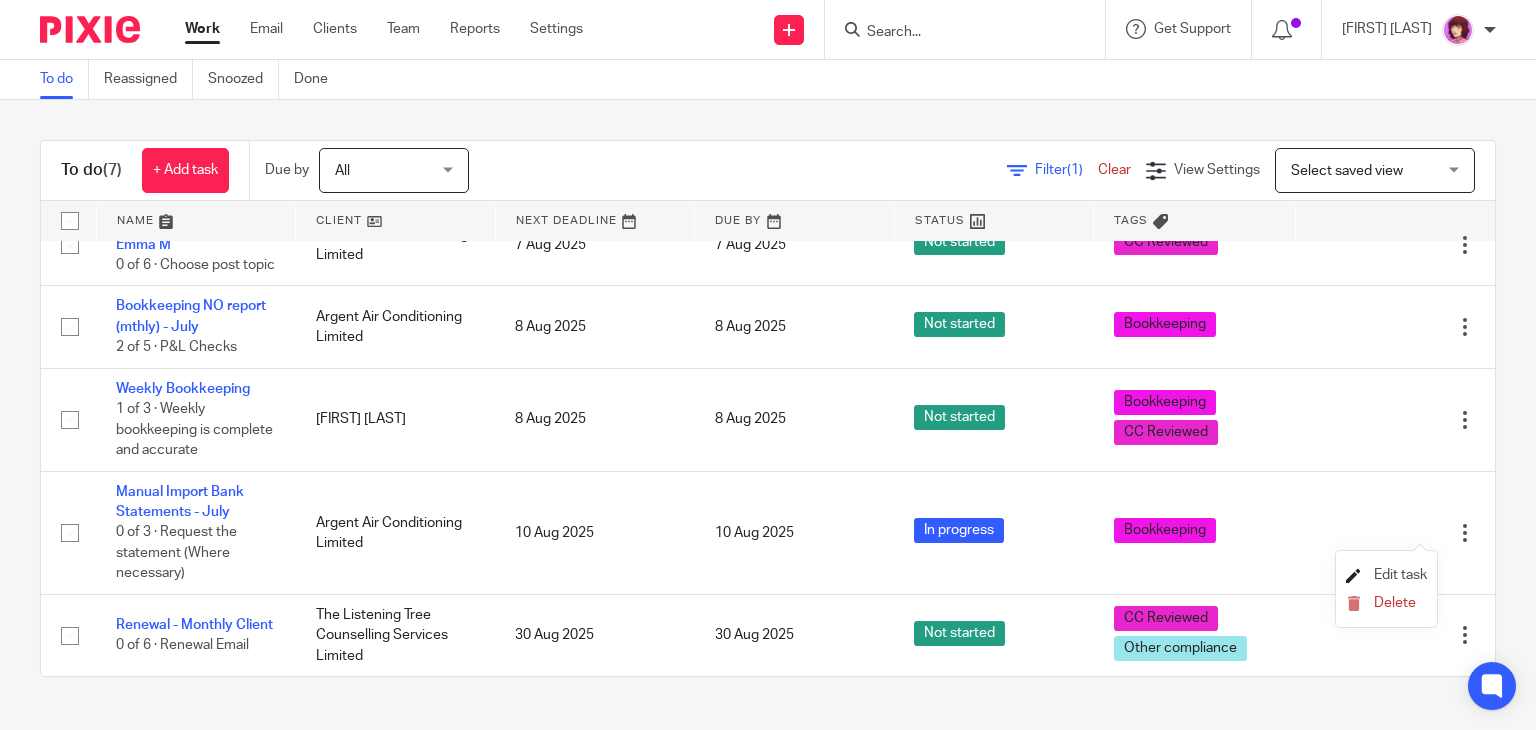 click on "Edit task" at bounding box center (1386, 575) 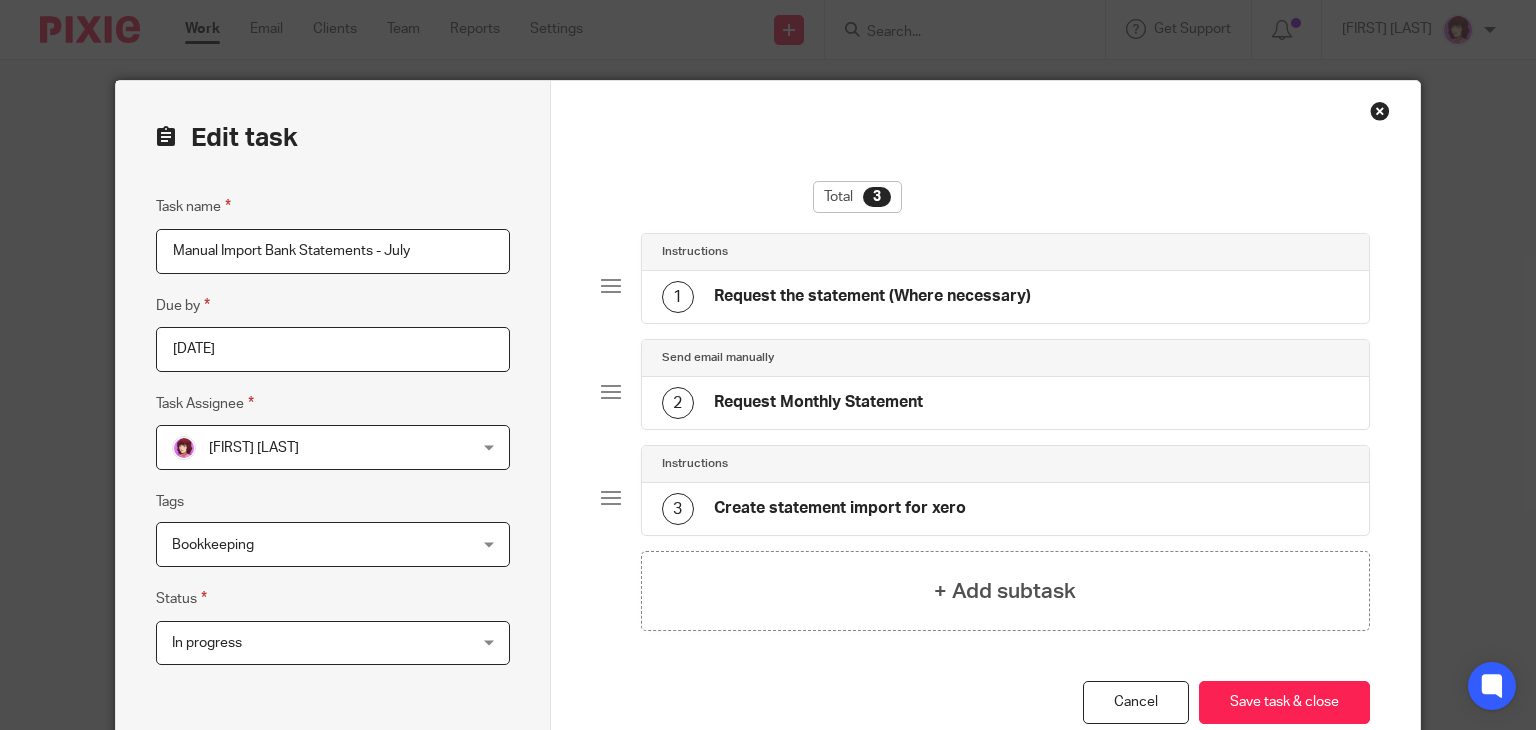 scroll, scrollTop: 0, scrollLeft: 0, axis: both 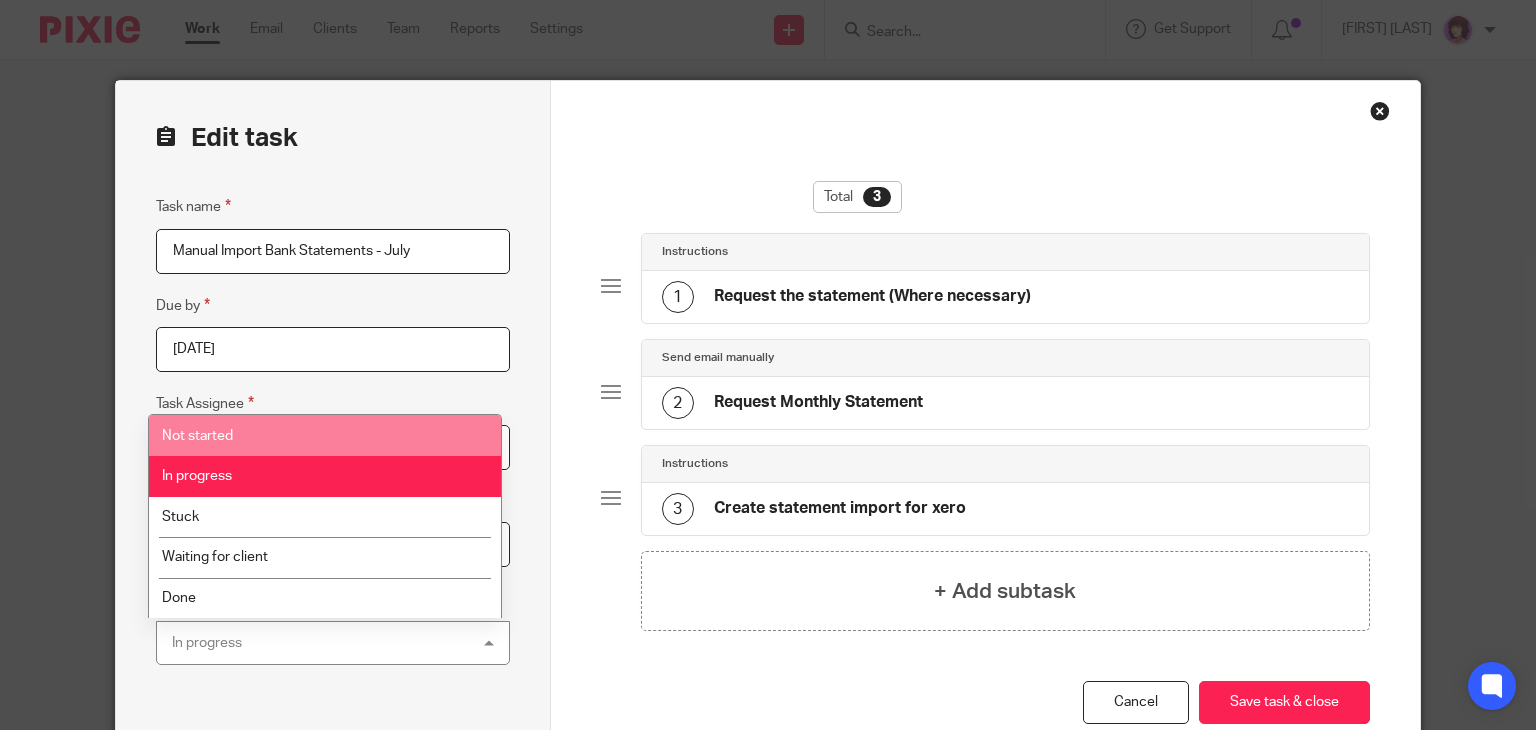 click on "Not started" at bounding box center (325, 435) 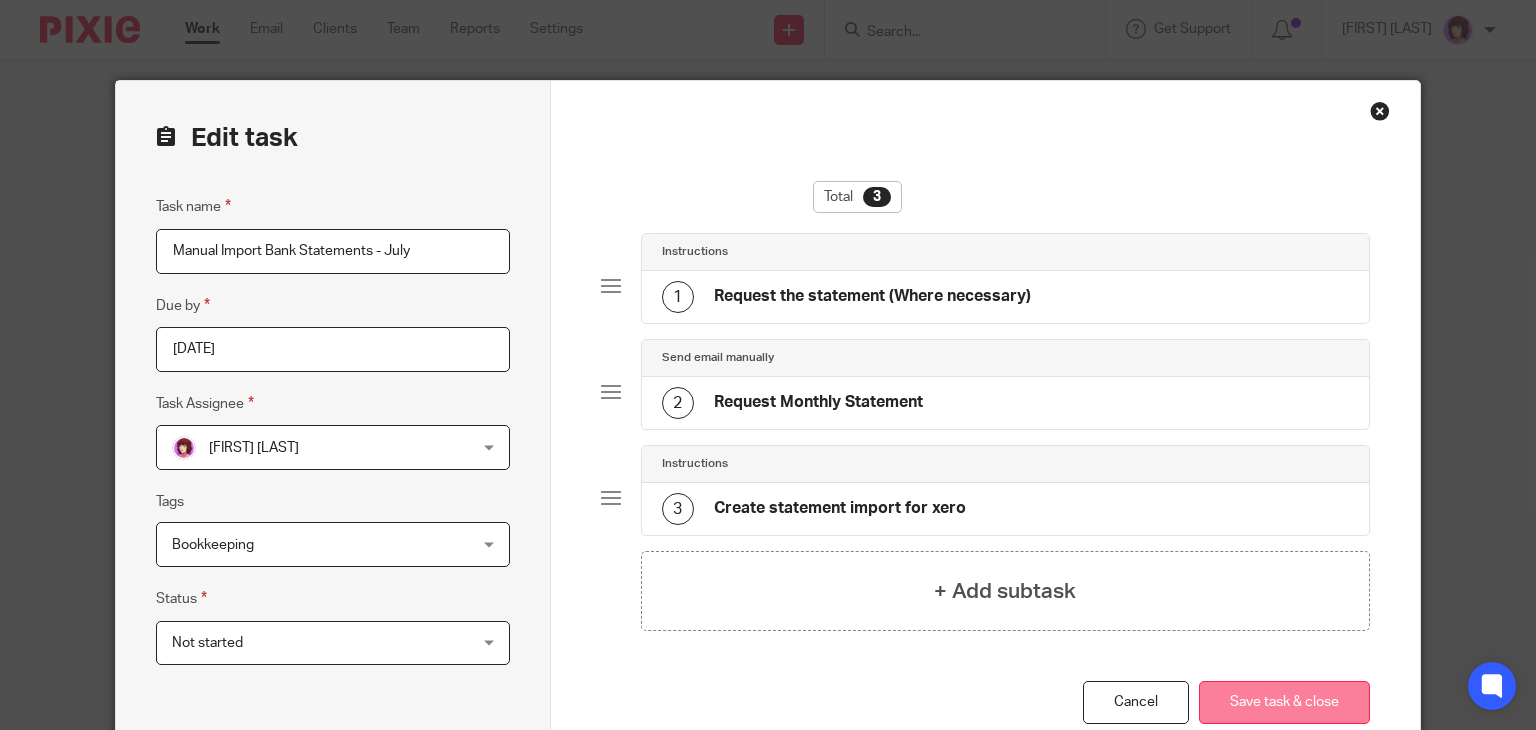 click on "Save task & close" at bounding box center (1284, 702) 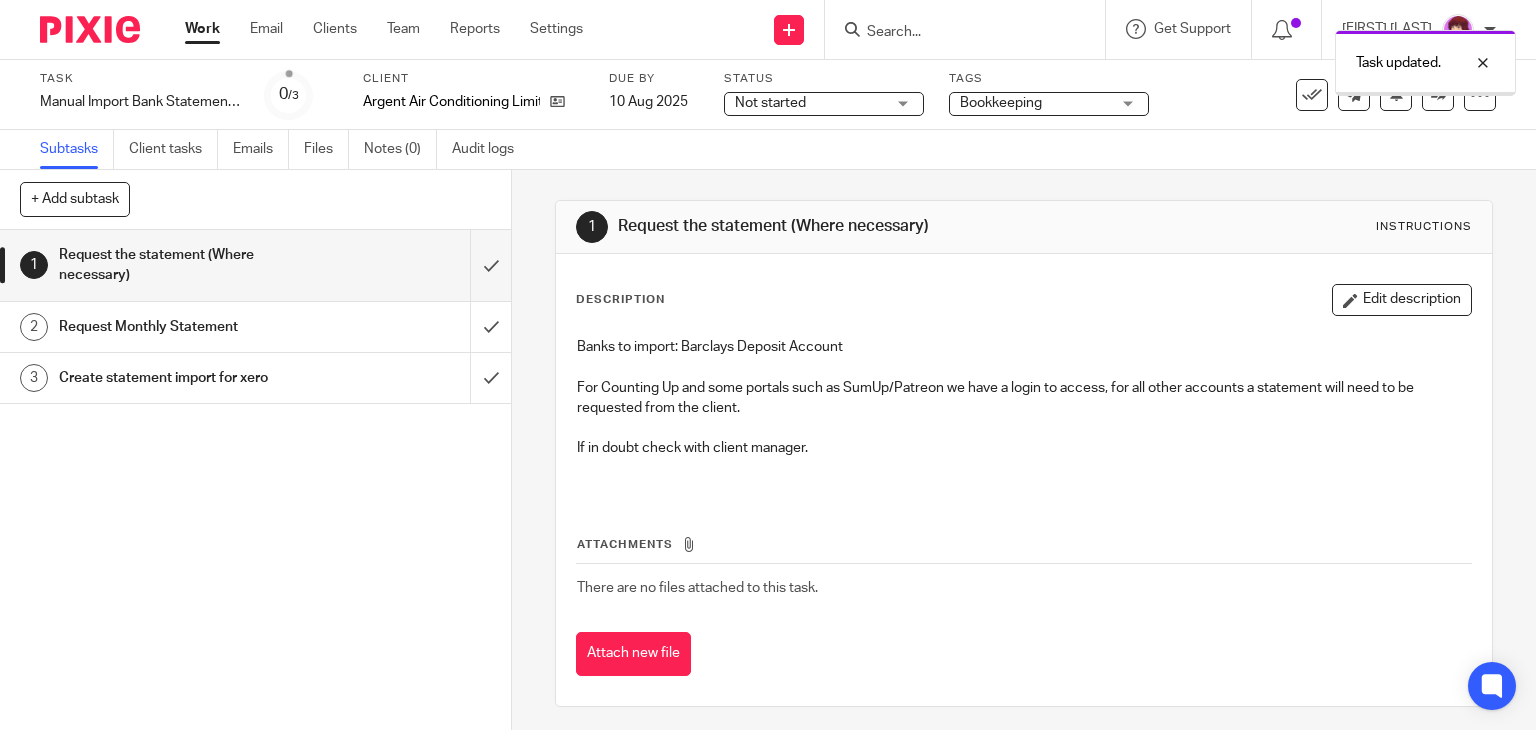 scroll, scrollTop: 0, scrollLeft: 0, axis: both 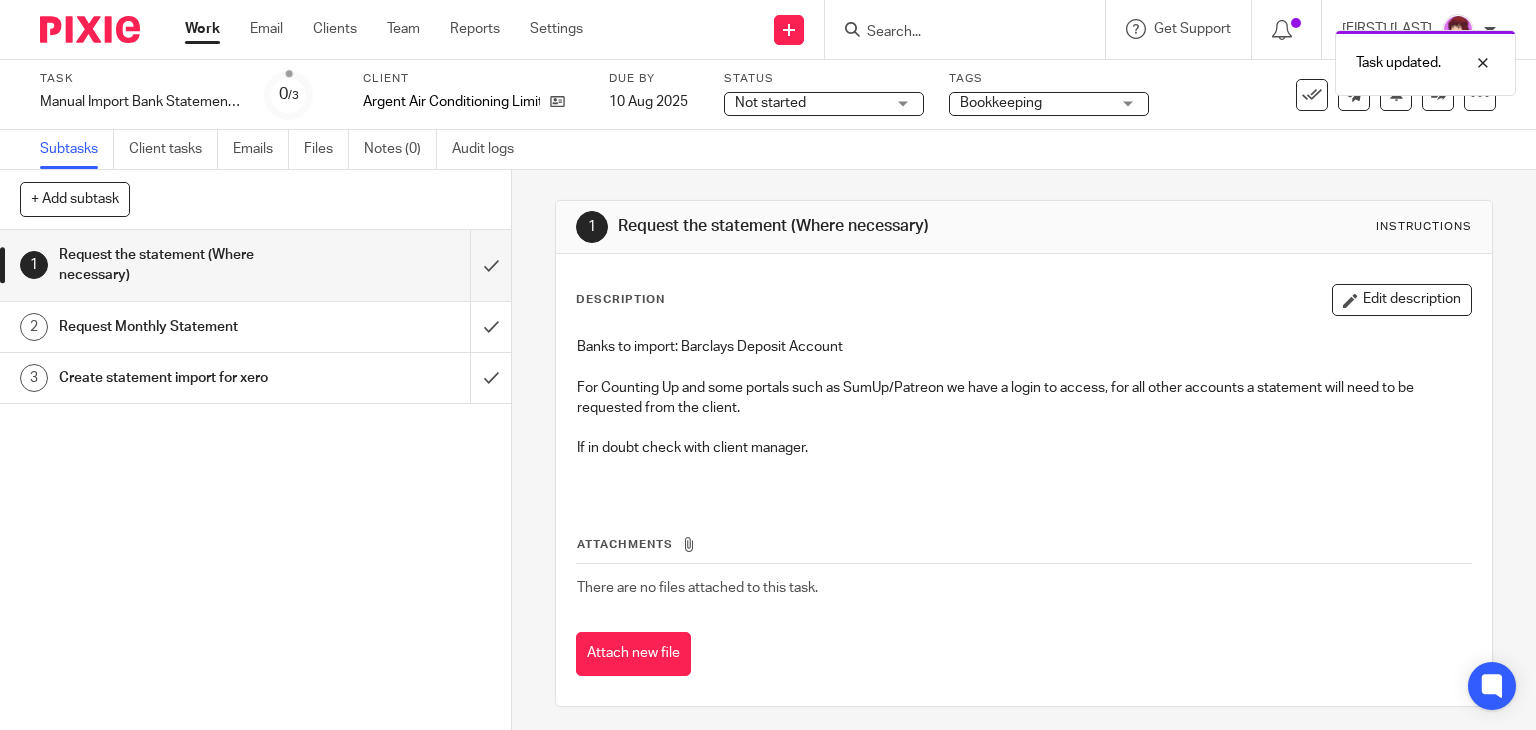 click on "Work" at bounding box center (202, 29) 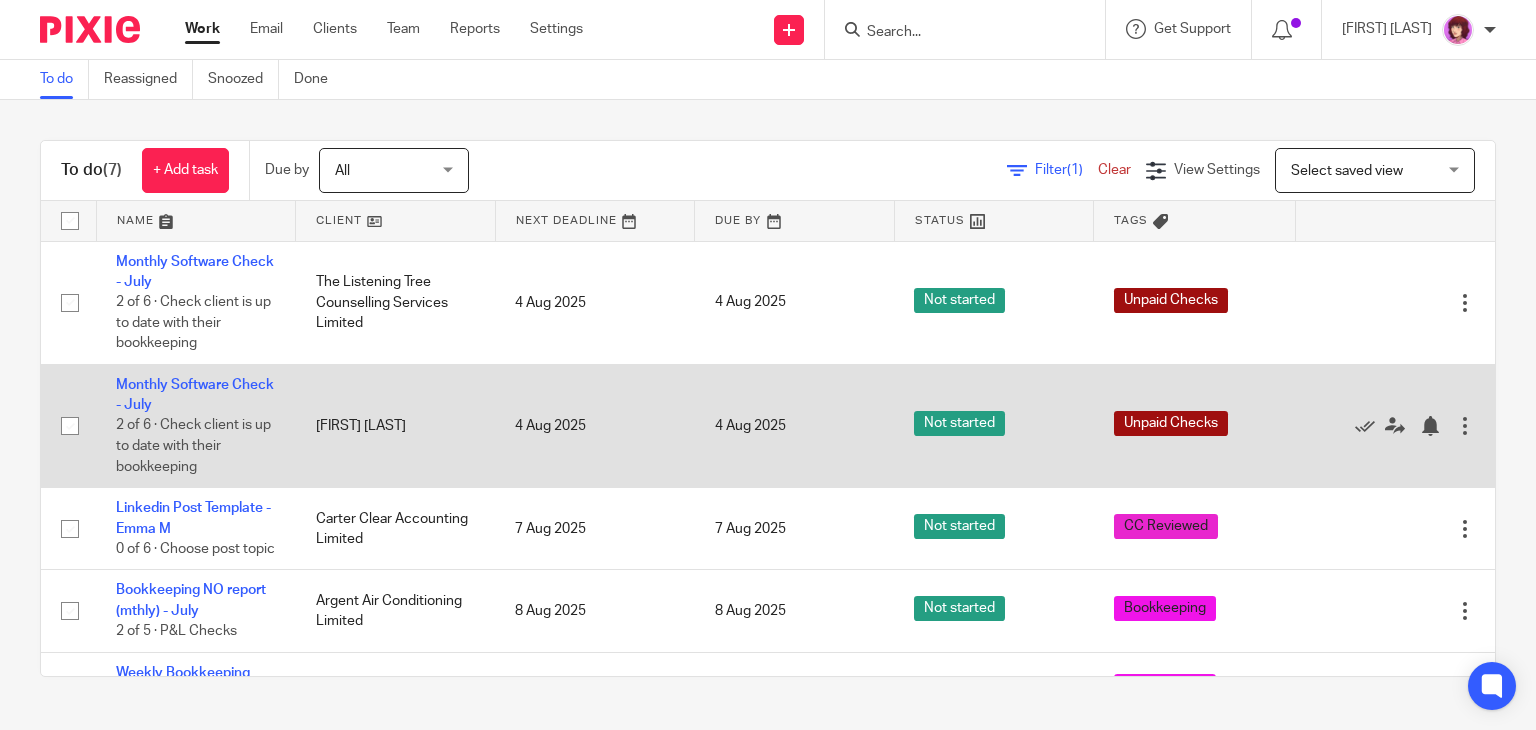 scroll, scrollTop: 0, scrollLeft: 0, axis: both 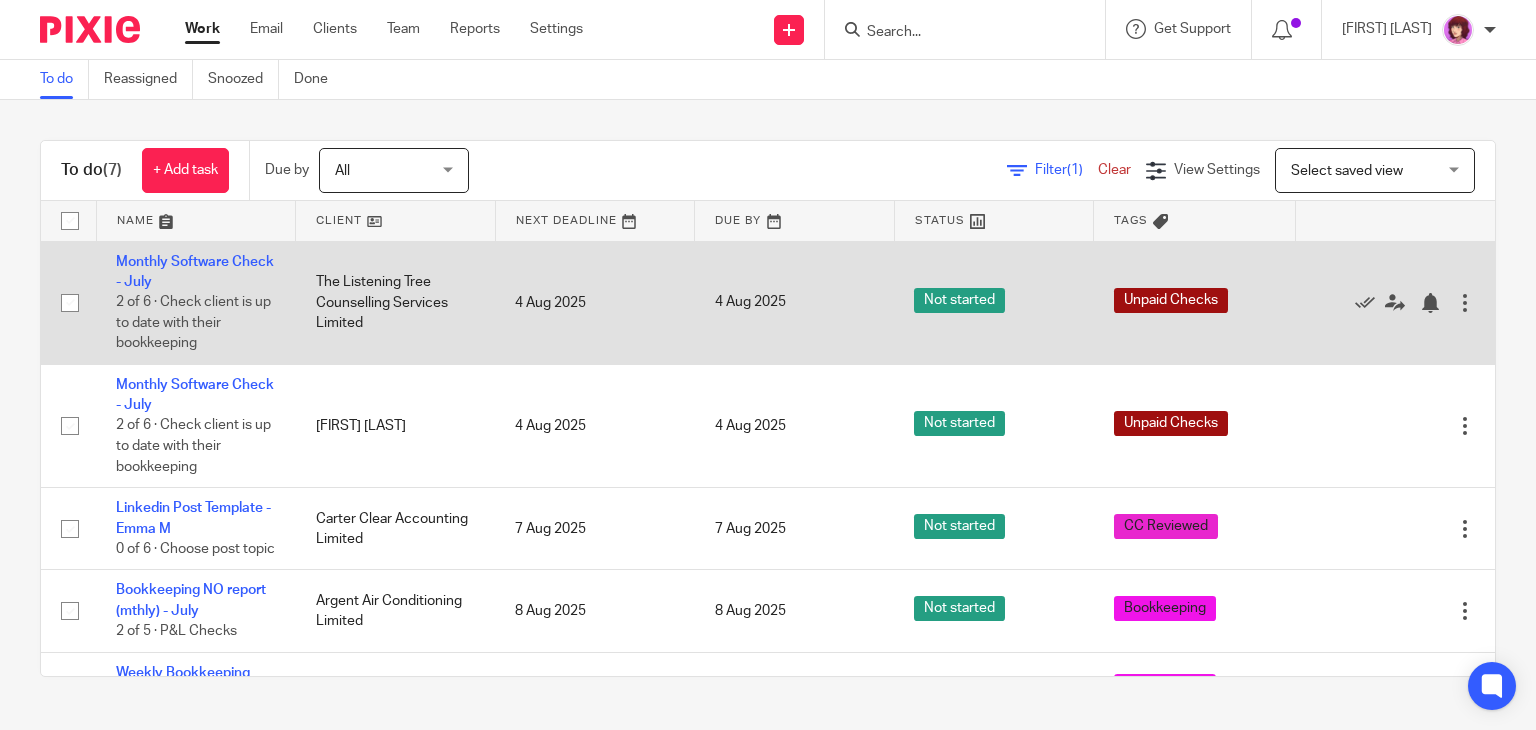 click at bounding box center (1465, 303) 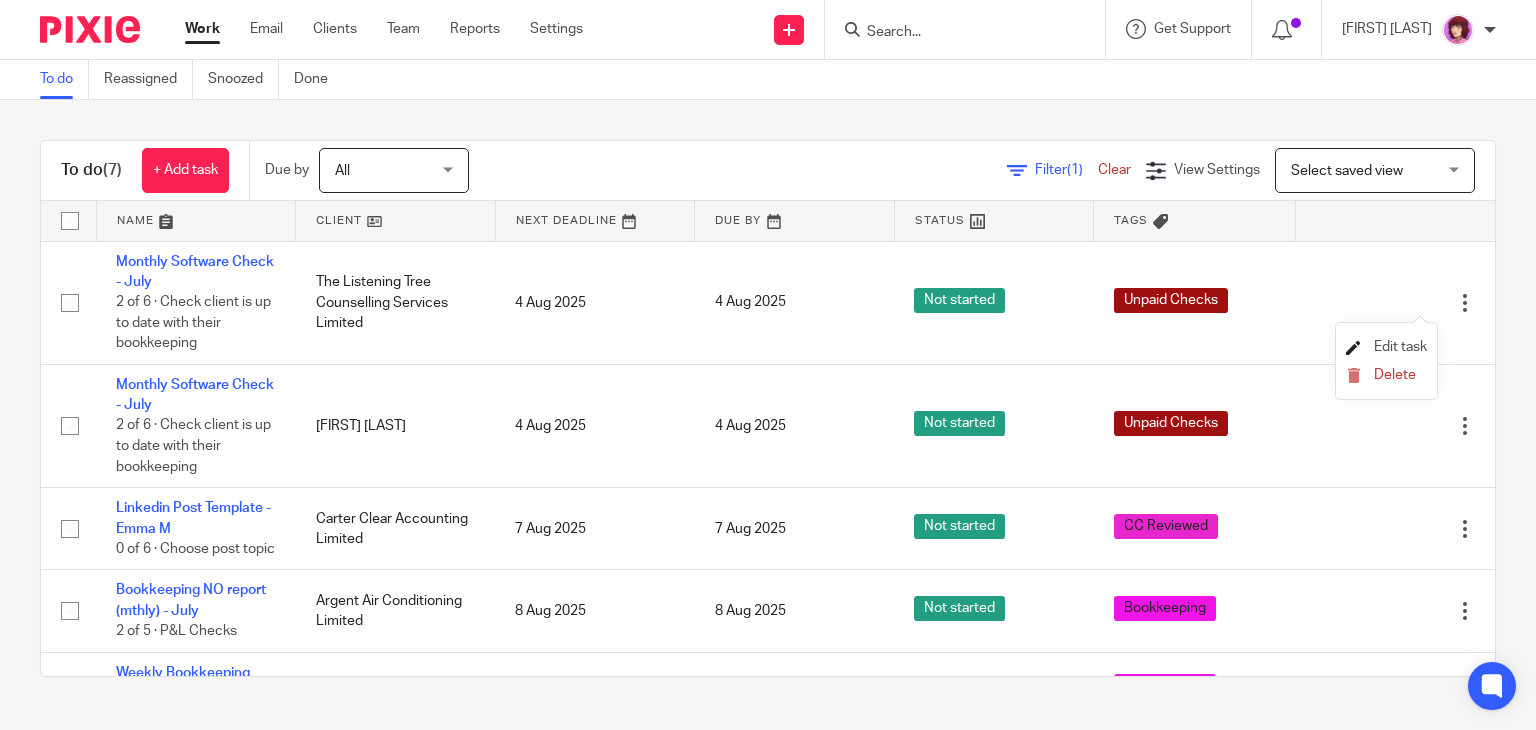 click on "Edit task" at bounding box center [1400, 347] 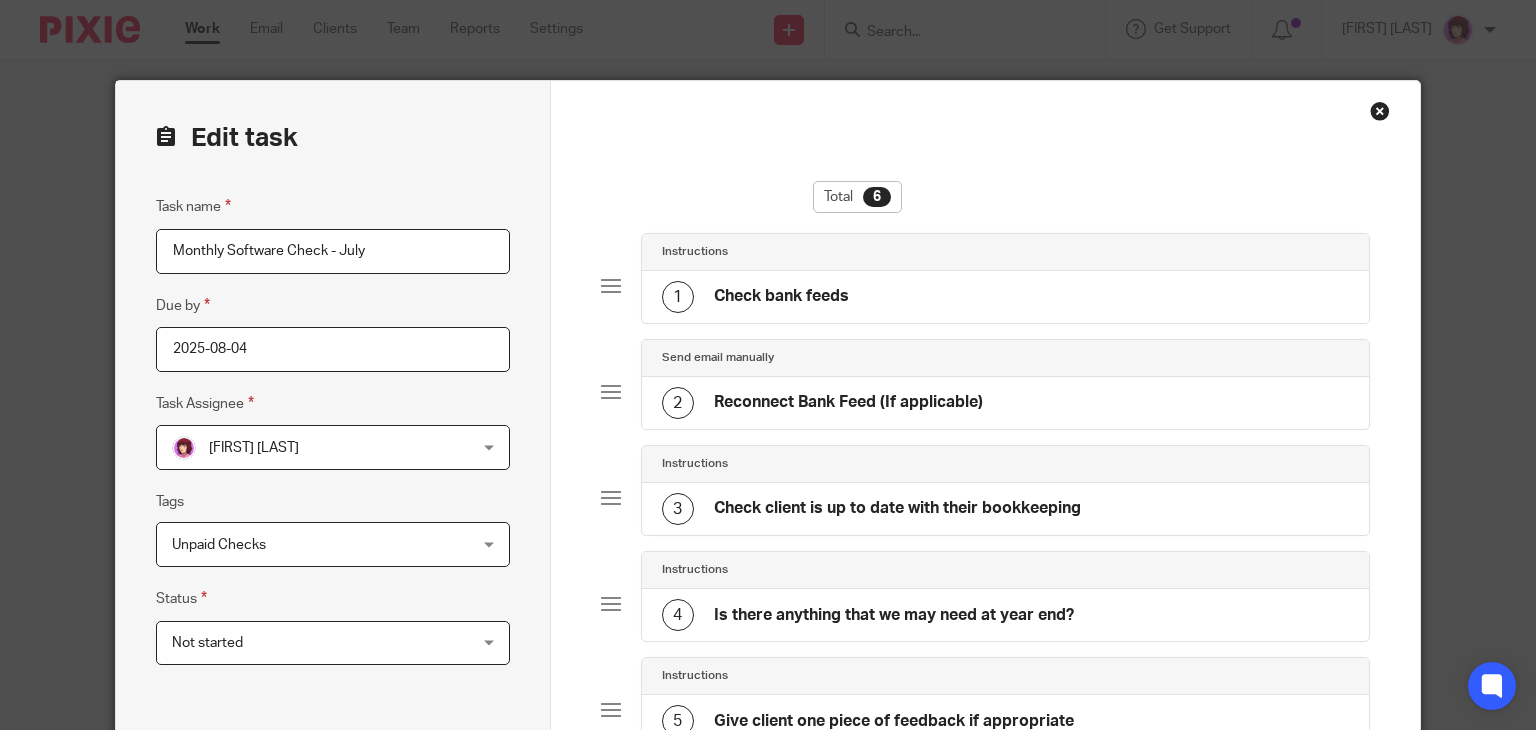 scroll, scrollTop: 0, scrollLeft: 0, axis: both 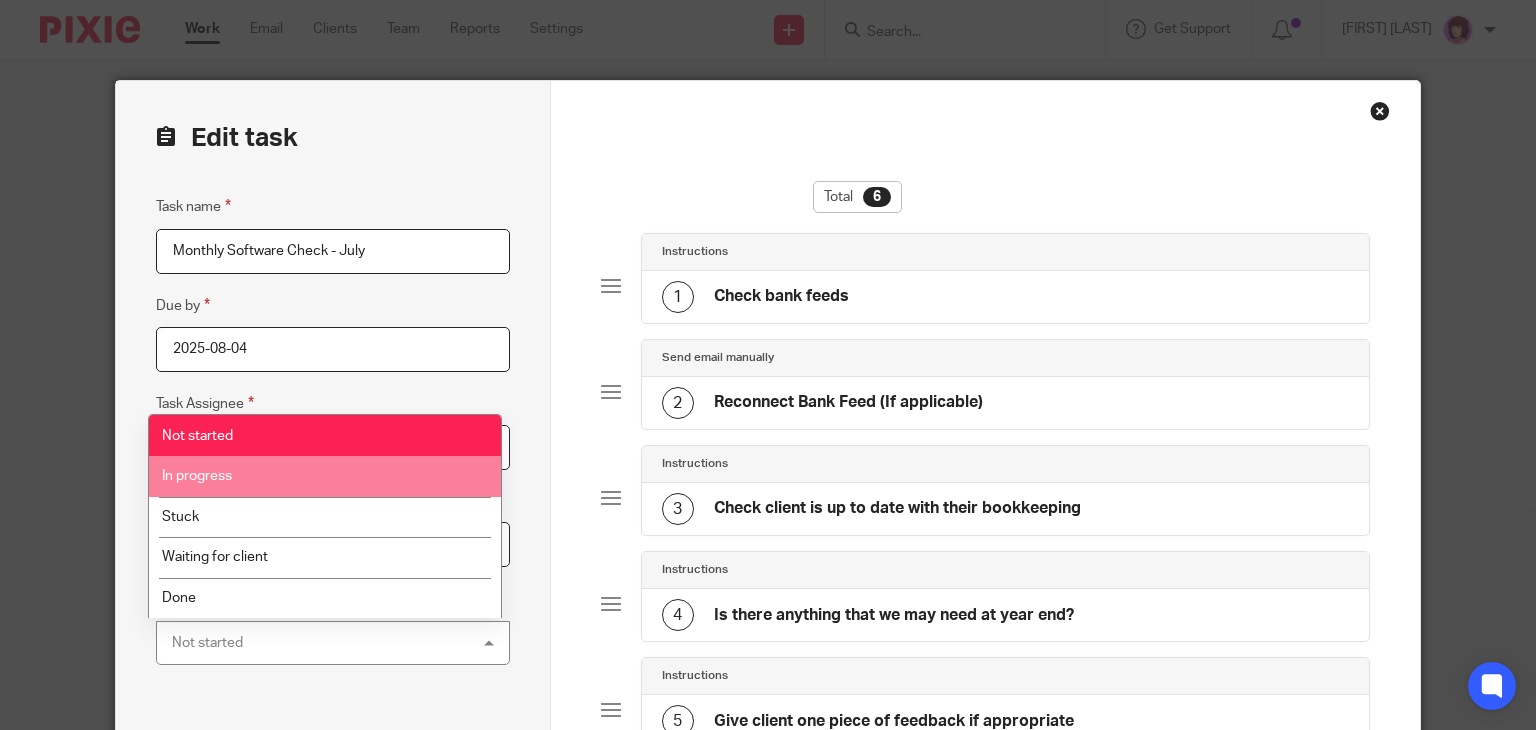 click on "In progress" at bounding box center (325, 476) 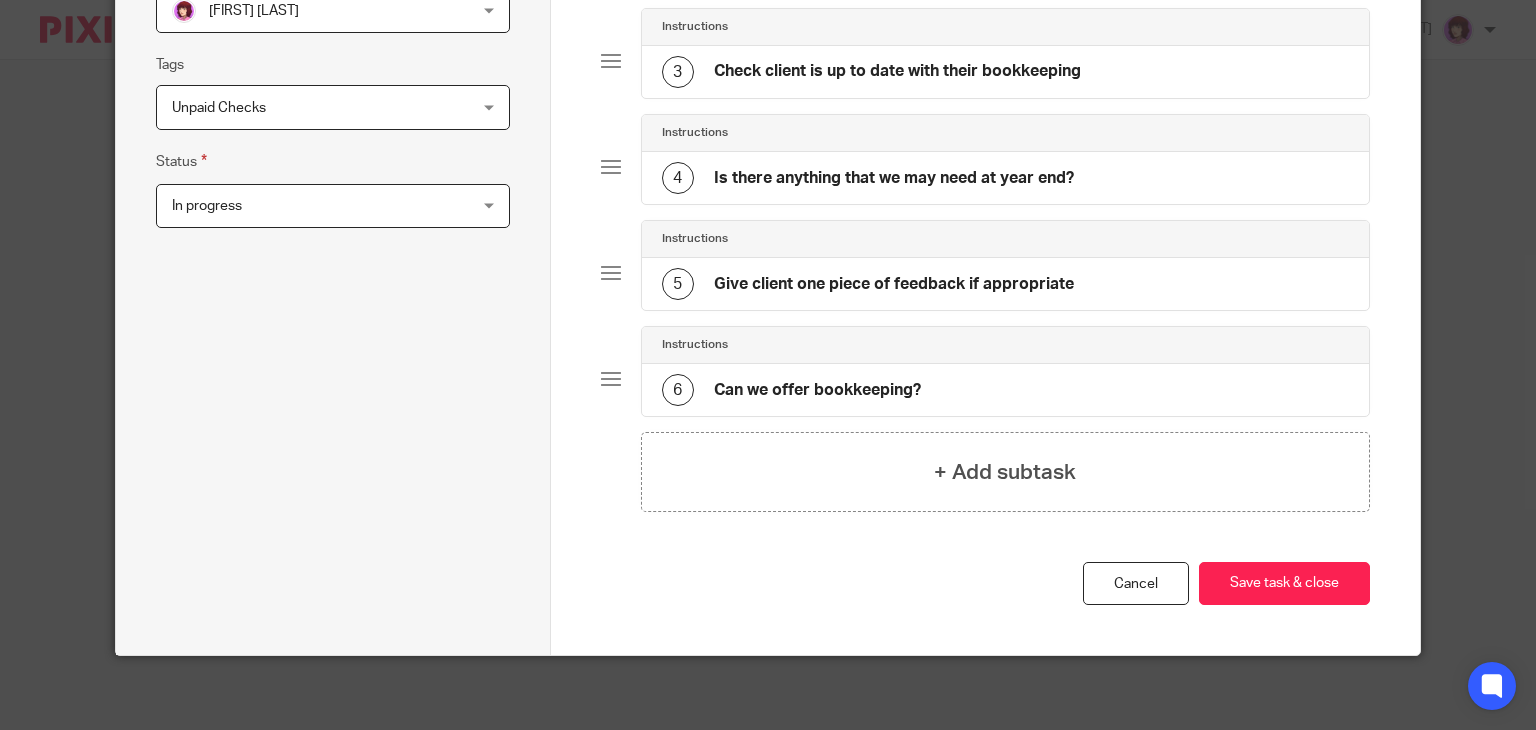 scroll, scrollTop: 439, scrollLeft: 0, axis: vertical 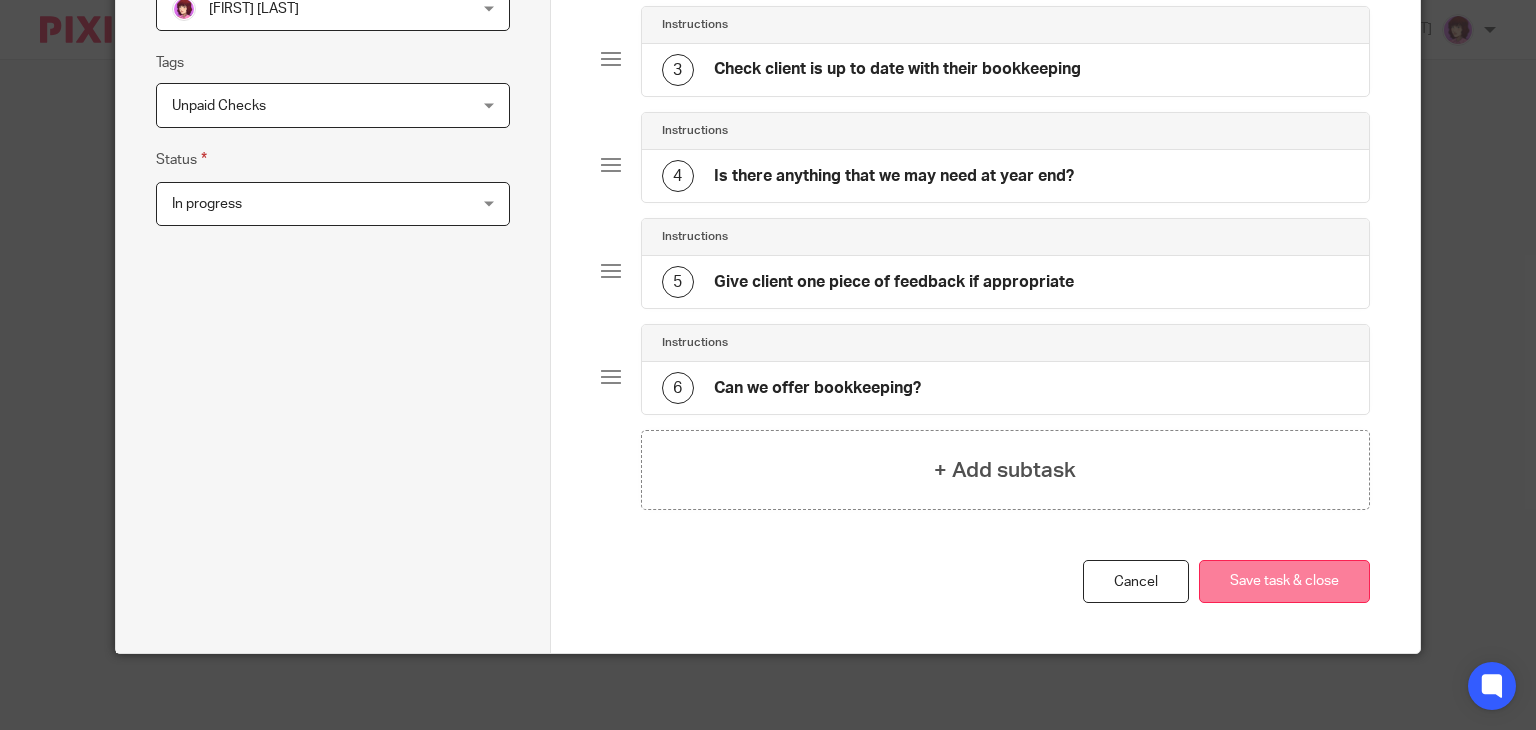 click on "Save task & close" at bounding box center (1284, 581) 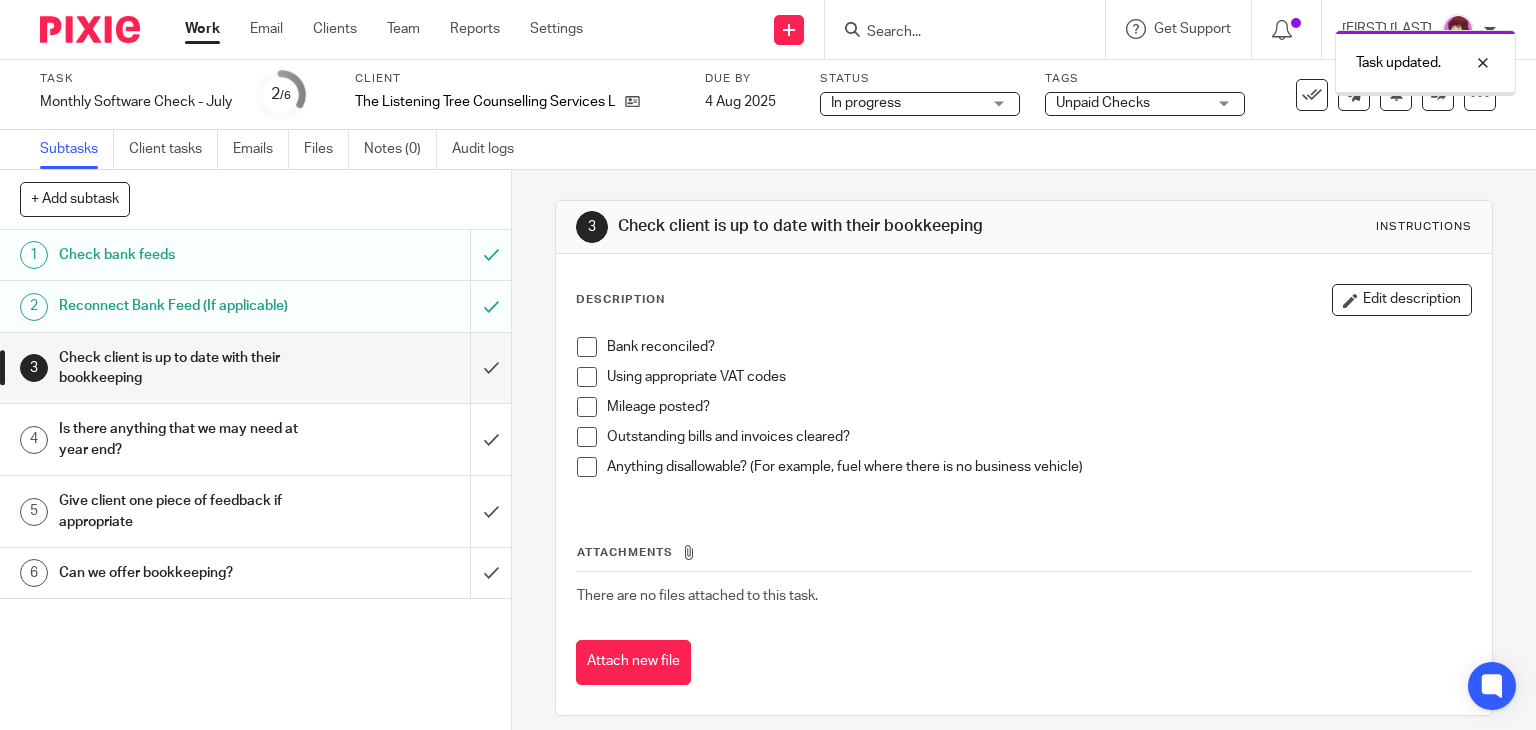 scroll, scrollTop: 0, scrollLeft: 0, axis: both 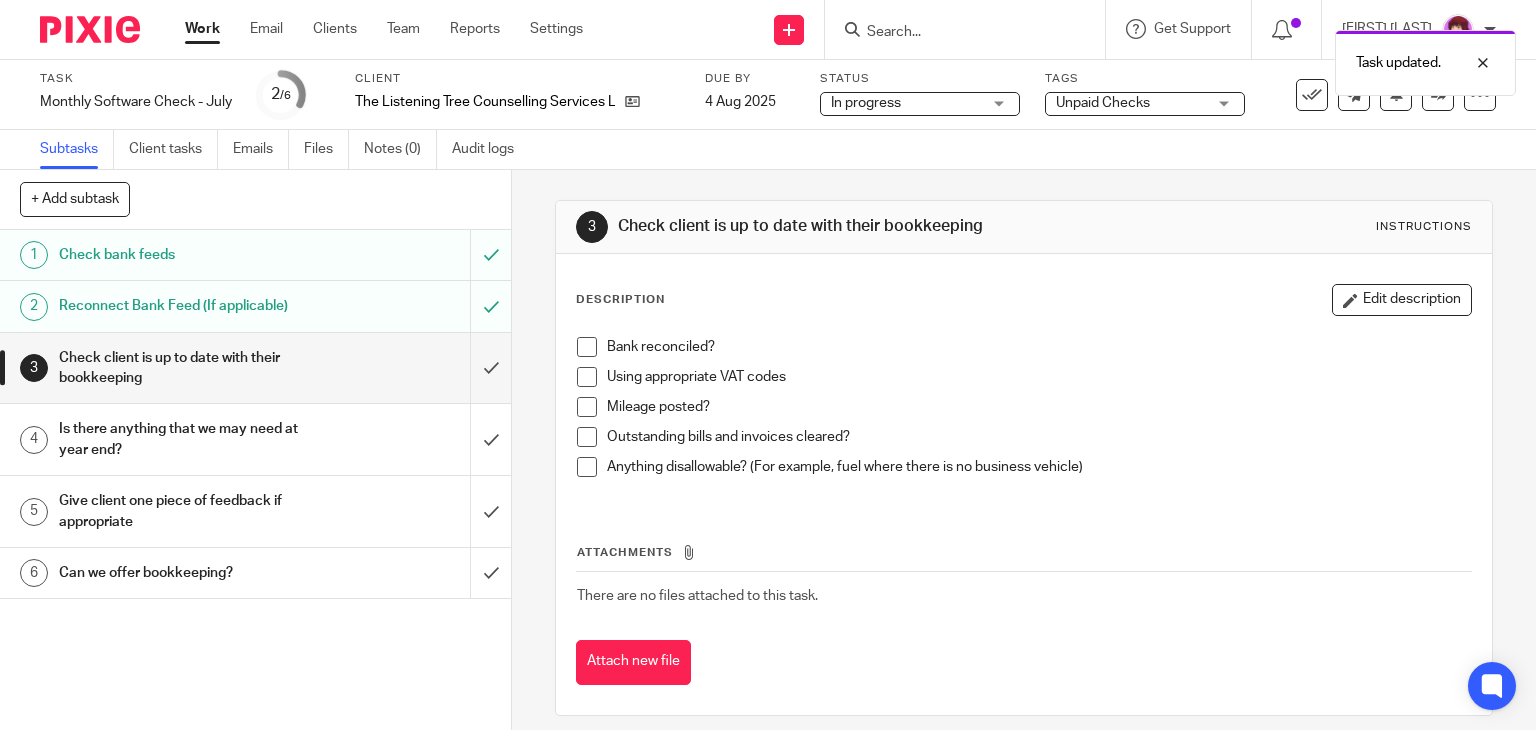 click on "Work" at bounding box center (202, 29) 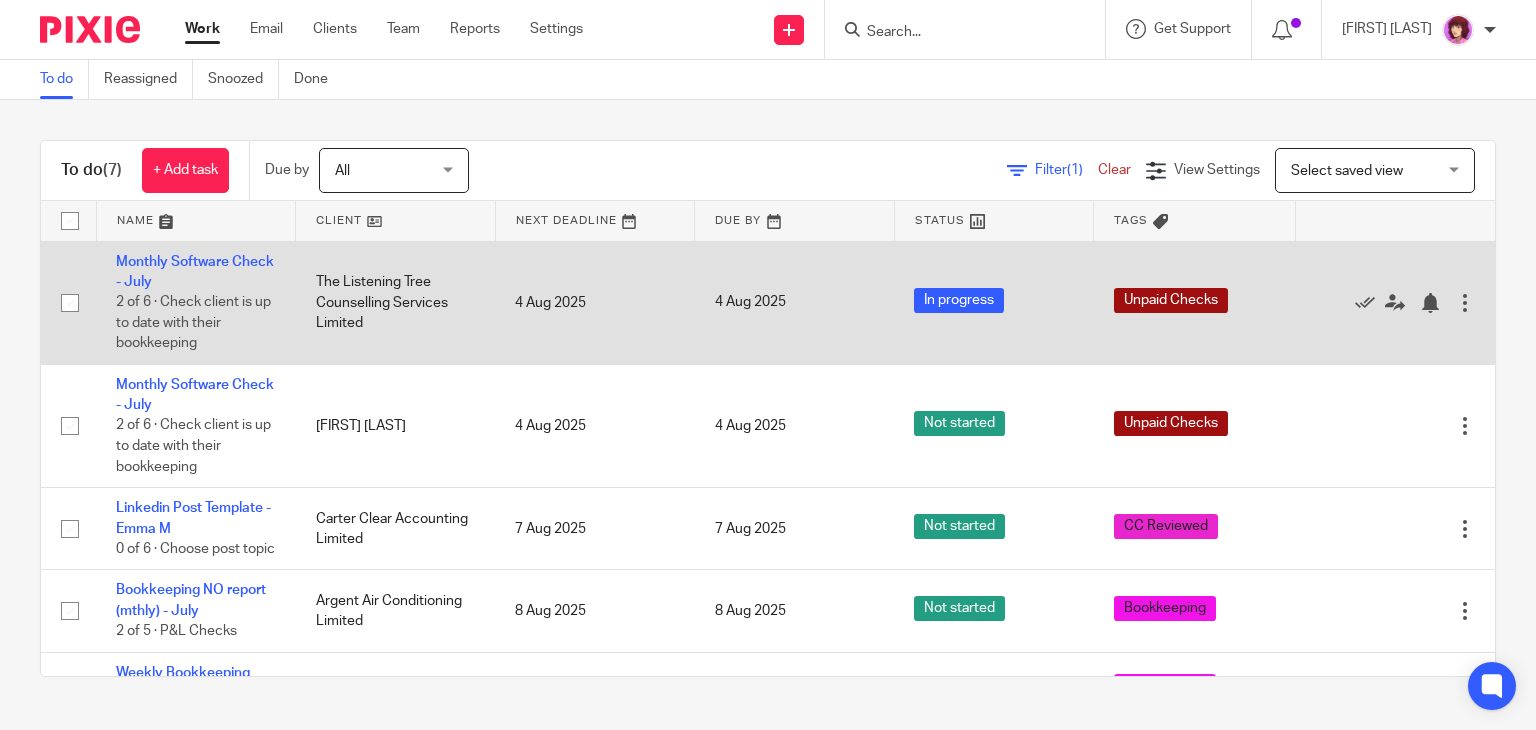 scroll, scrollTop: 0, scrollLeft: 0, axis: both 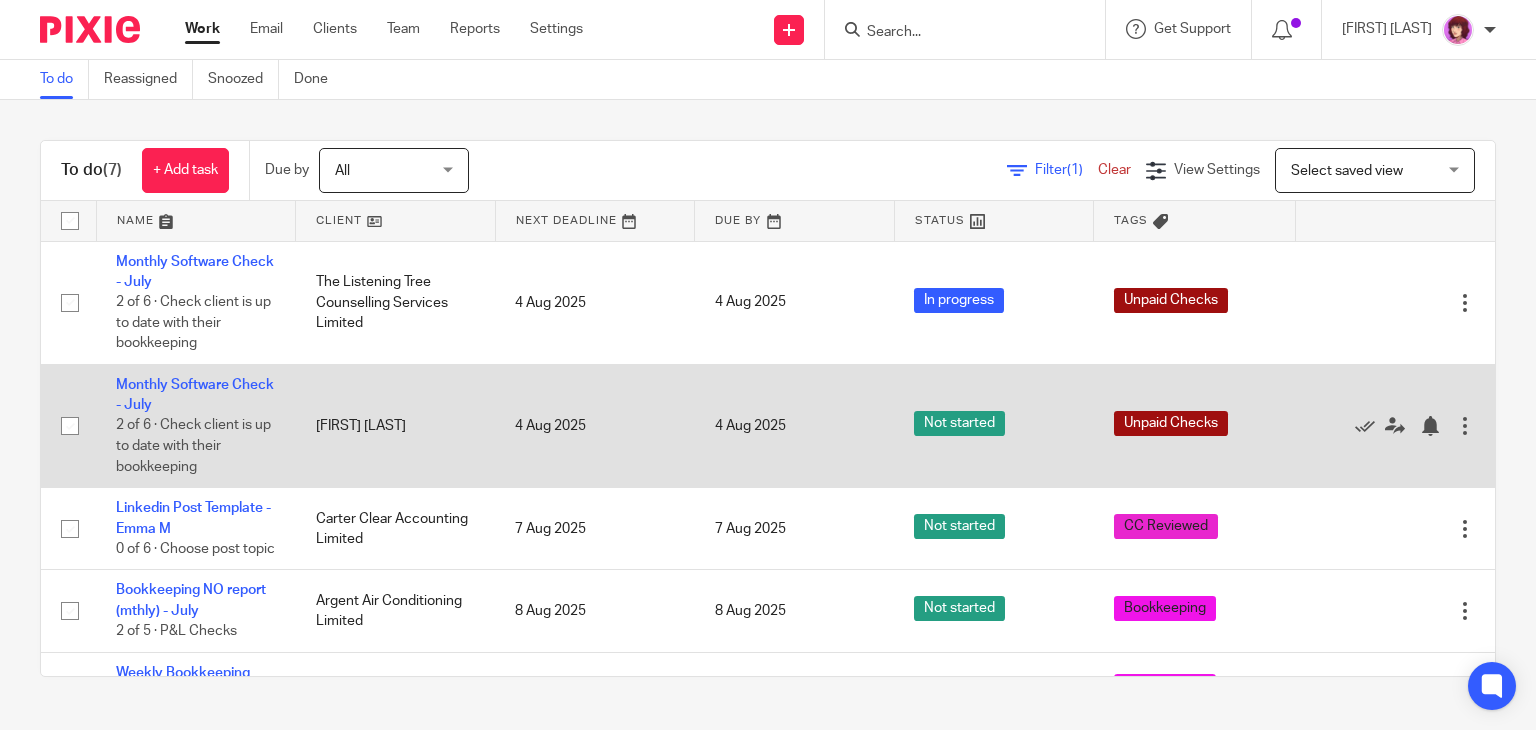 click at bounding box center (1465, 426) 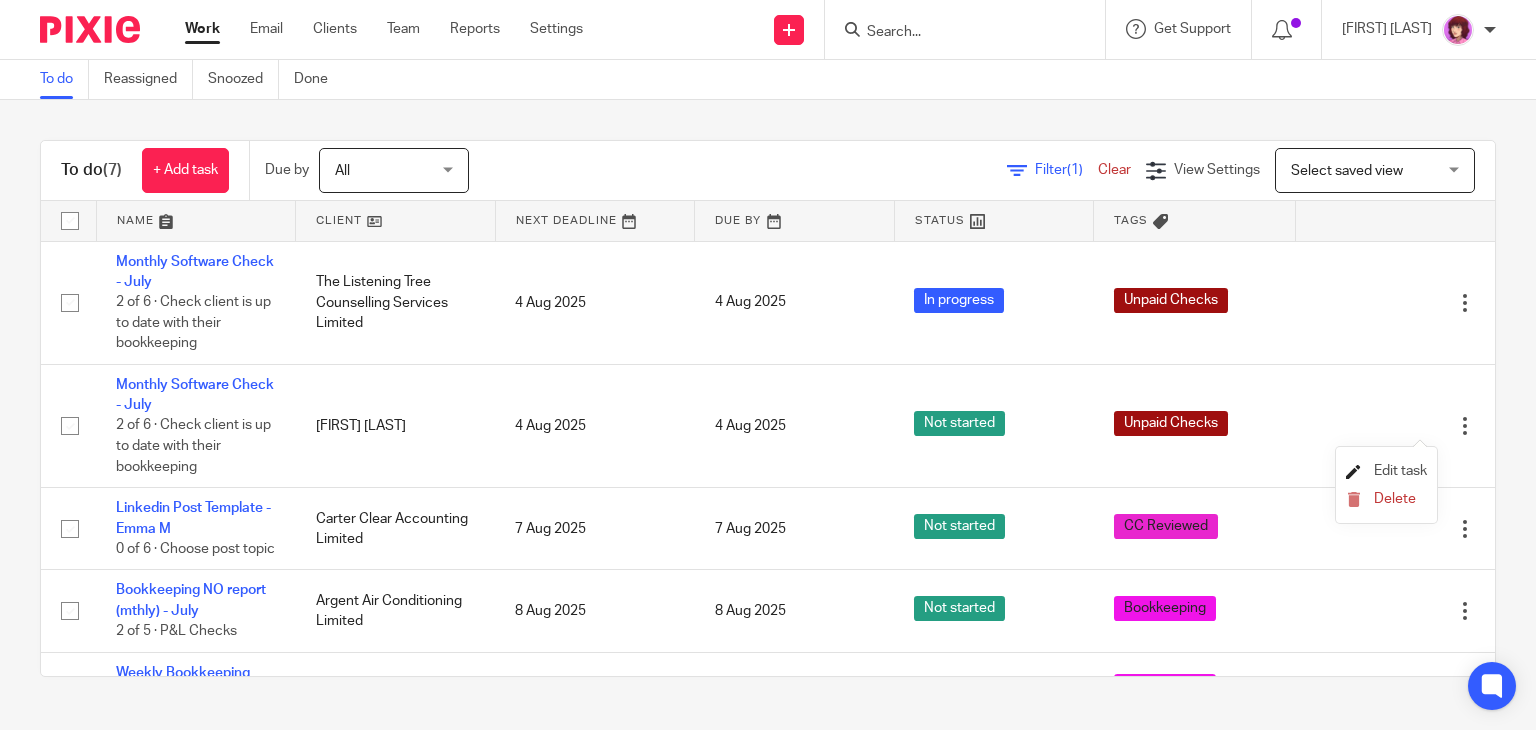 click on "Edit task" at bounding box center (1400, 471) 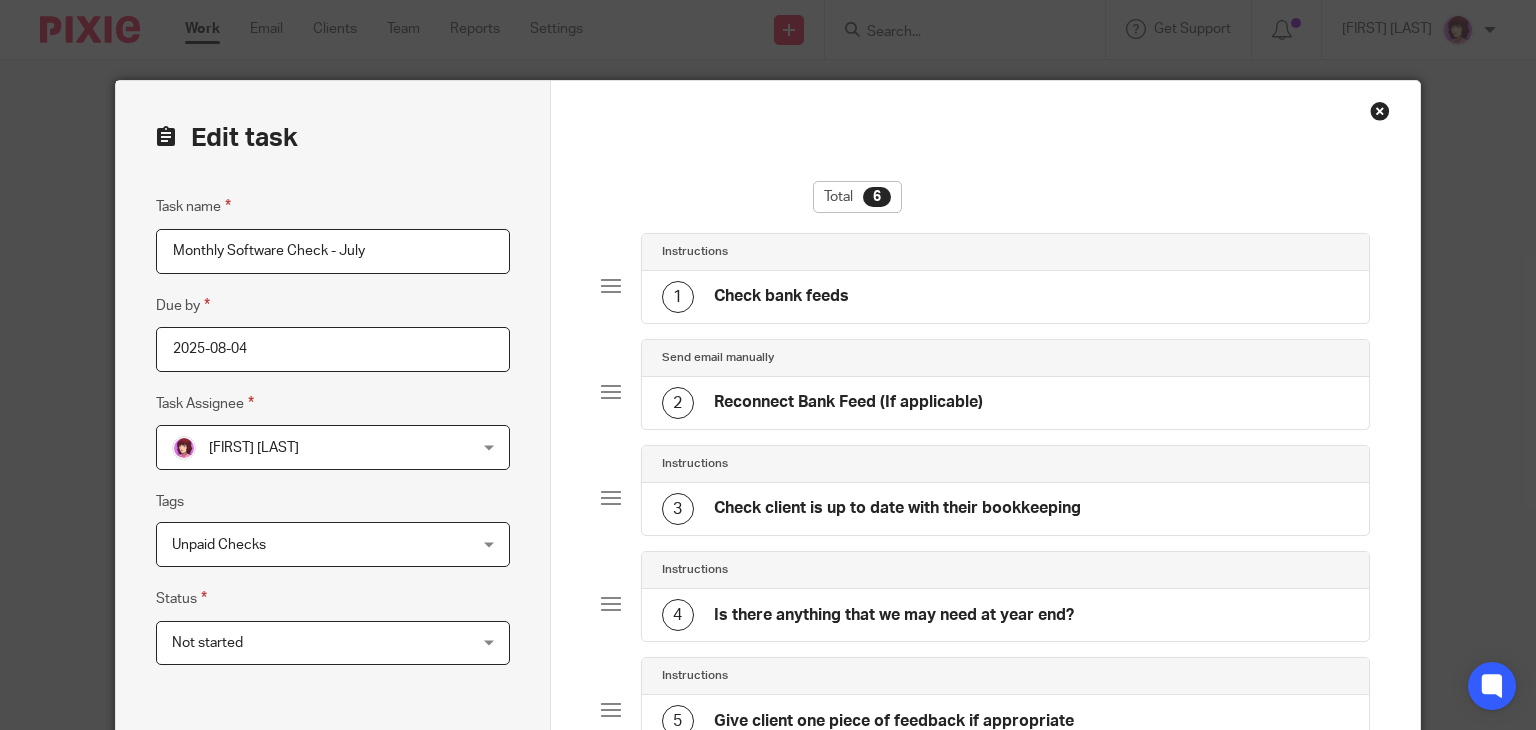 scroll, scrollTop: 0, scrollLeft: 0, axis: both 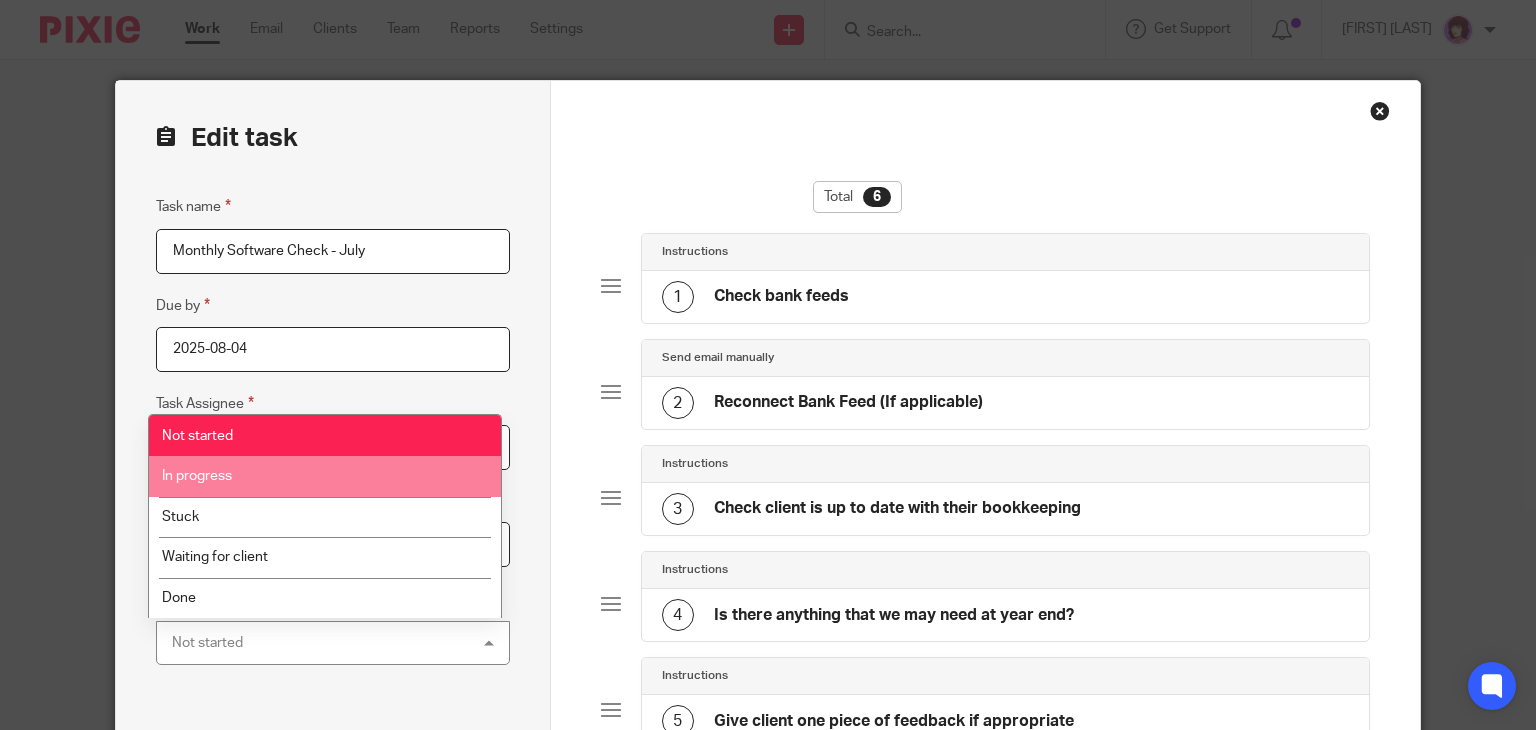 click on "In progress" at bounding box center (325, 476) 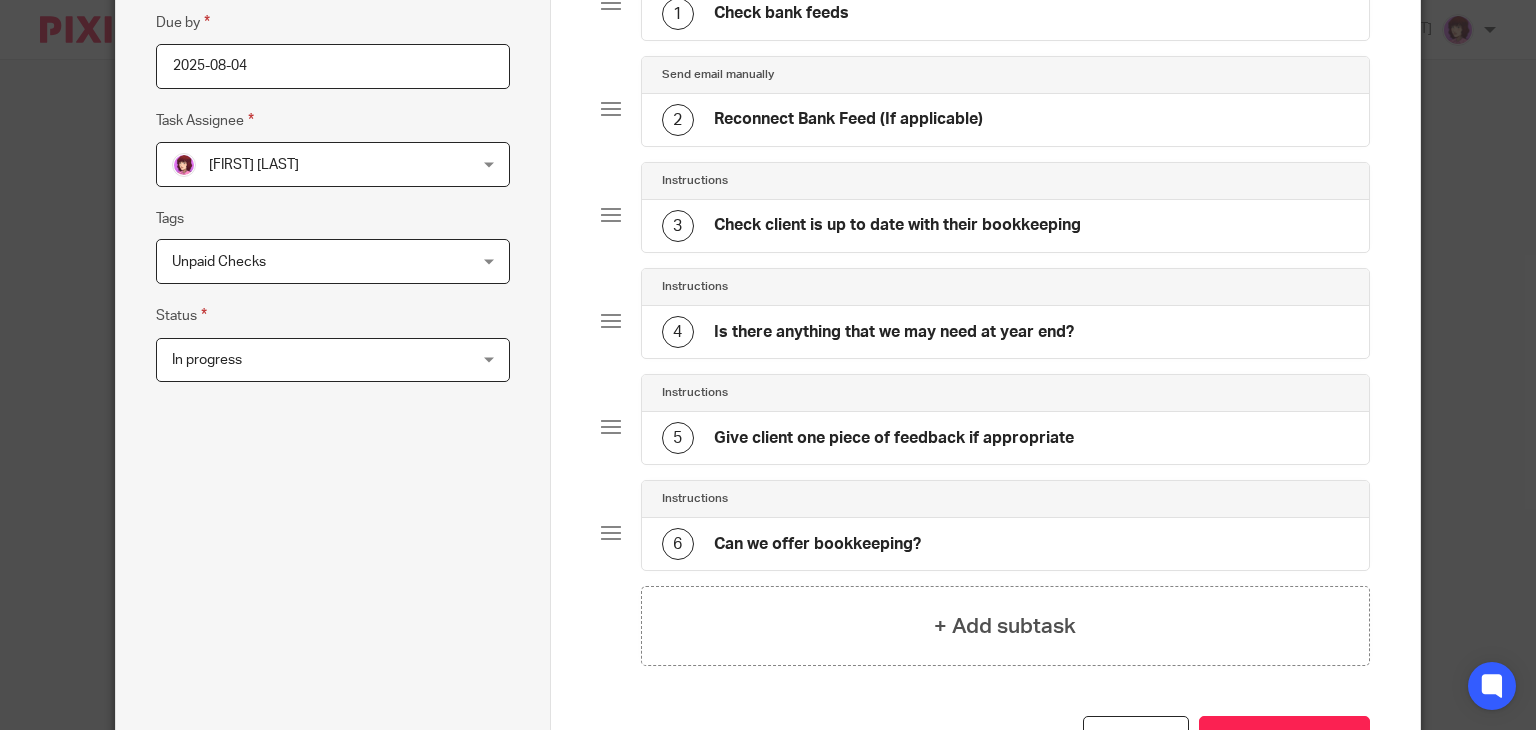 scroll, scrollTop: 339, scrollLeft: 0, axis: vertical 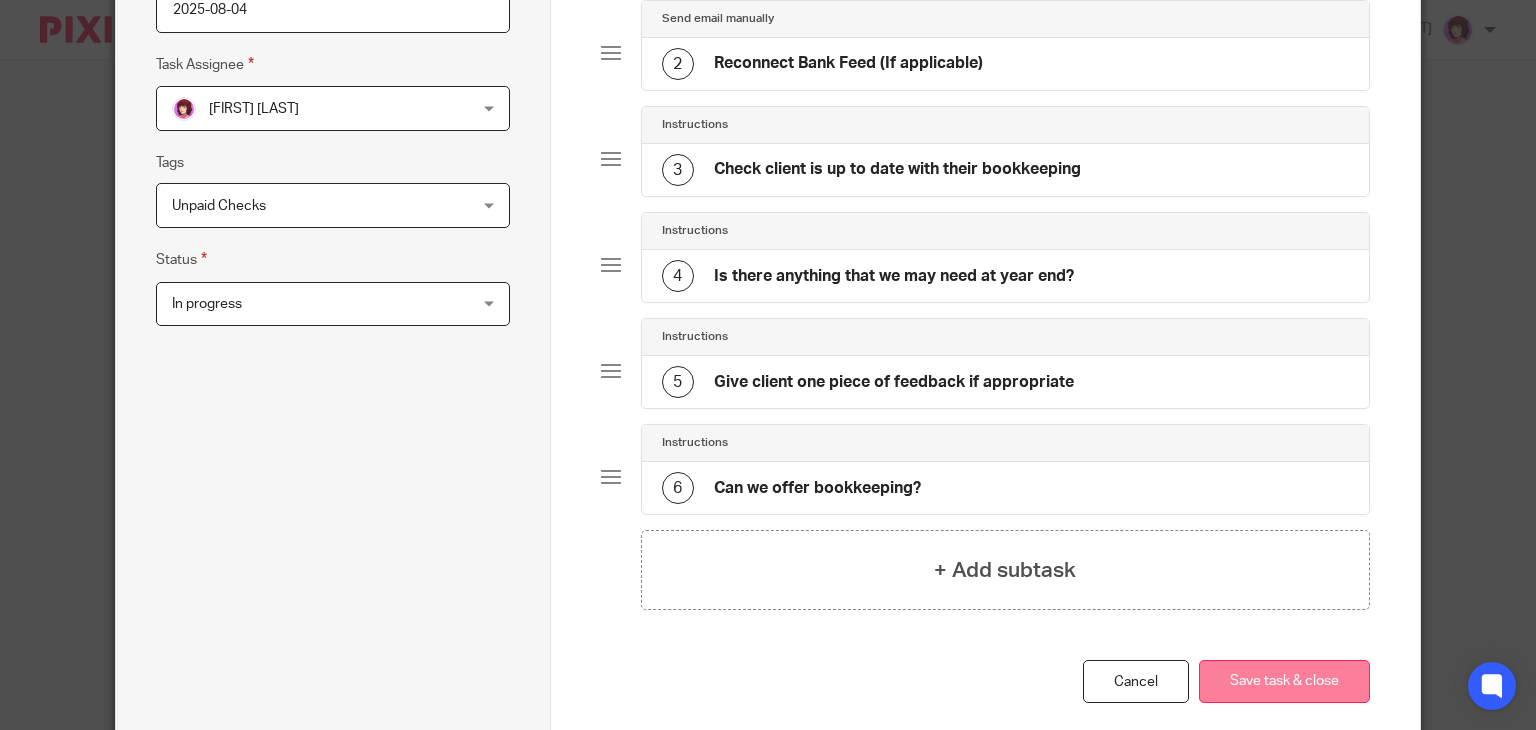 click on "Save task & close" at bounding box center [1284, 681] 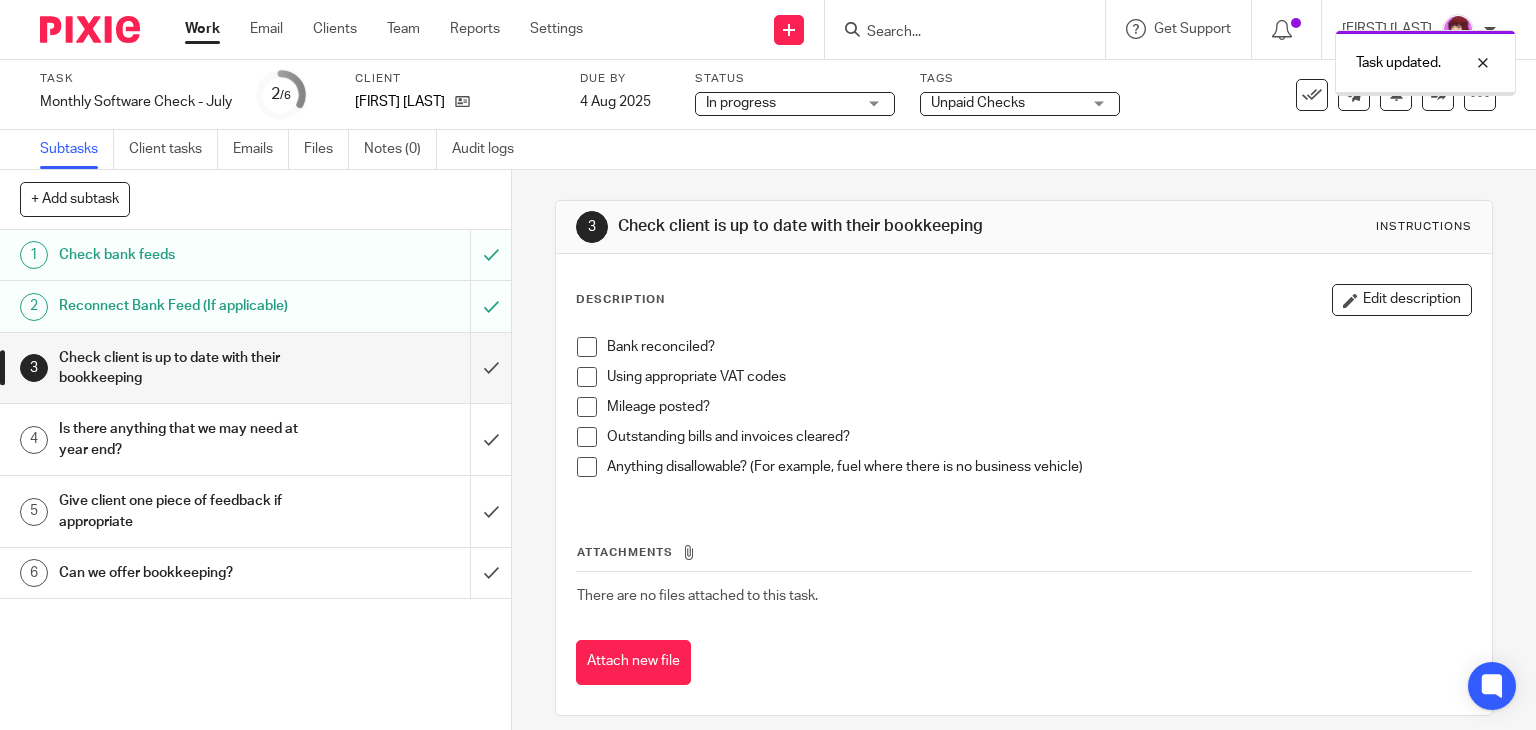 scroll, scrollTop: 0, scrollLeft: 0, axis: both 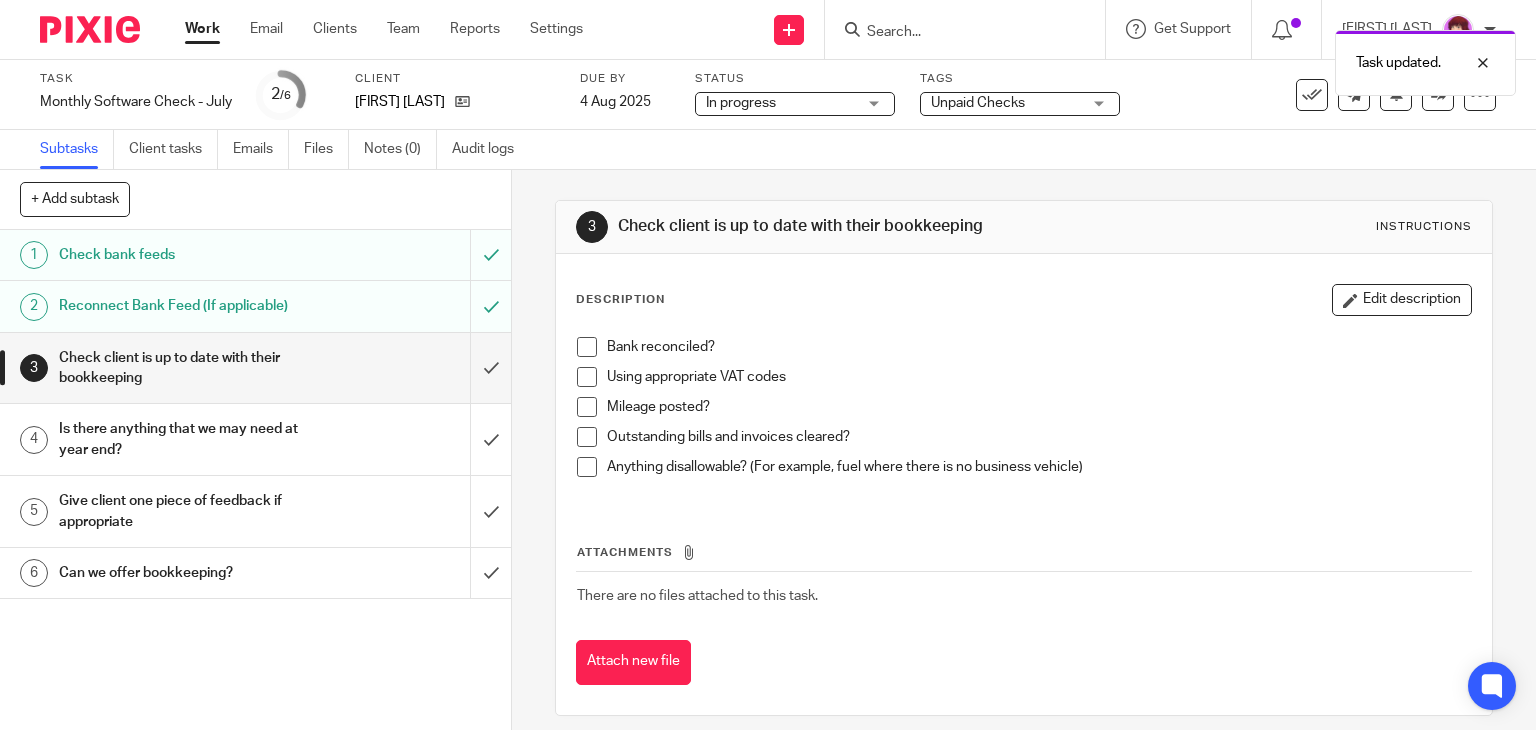 click on "Work" at bounding box center [202, 29] 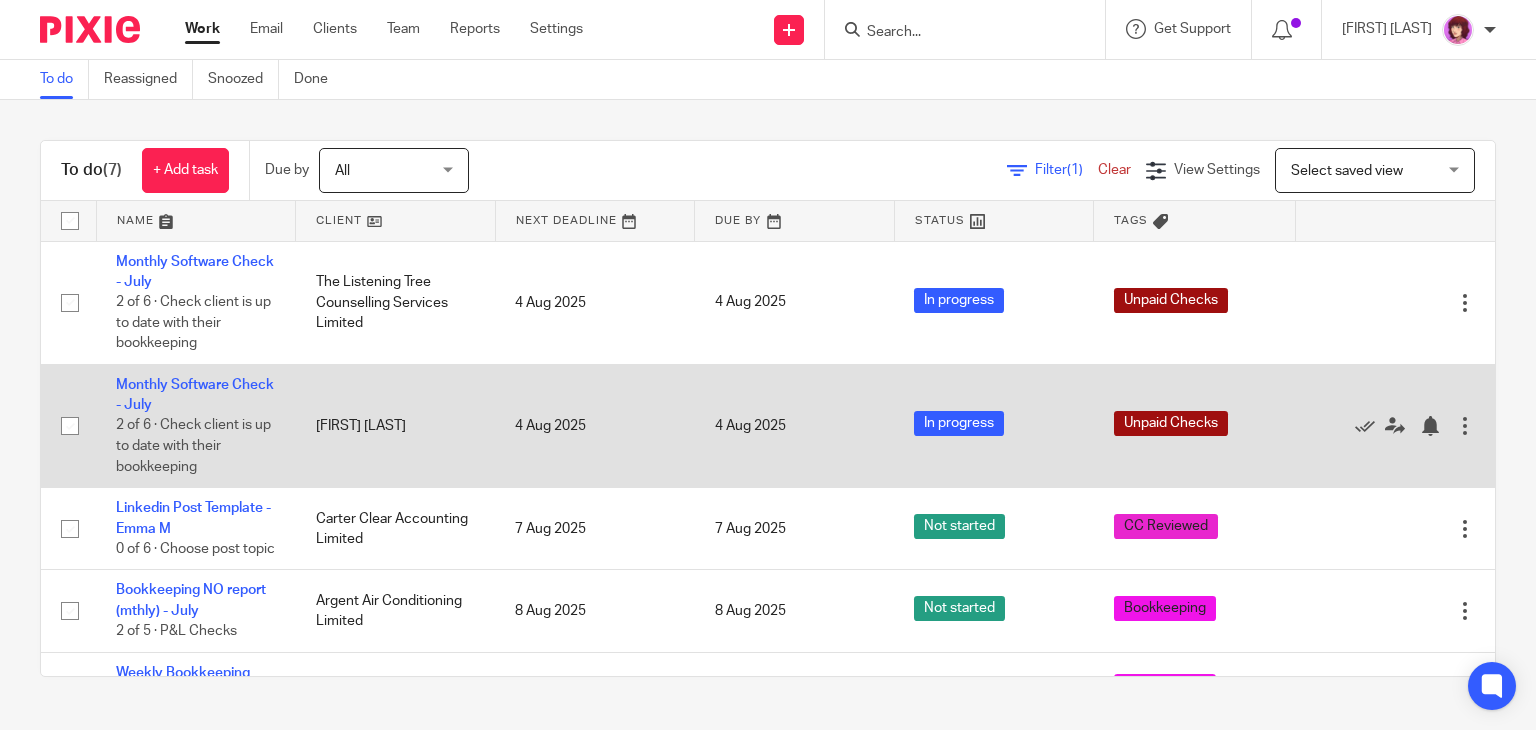 scroll, scrollTop: 0, scrollLeft: 0, axis: both 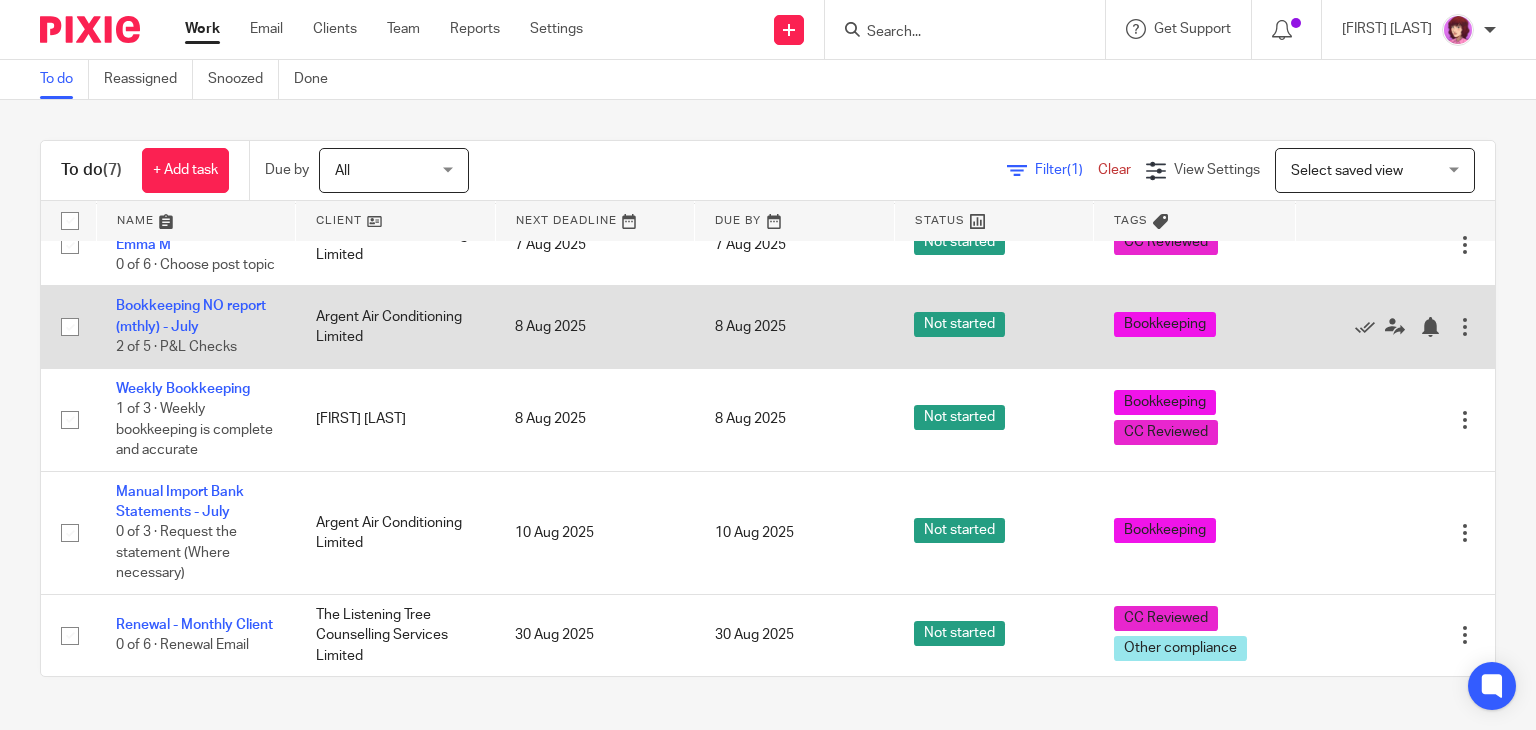 click at bounding box center (1465, 327) 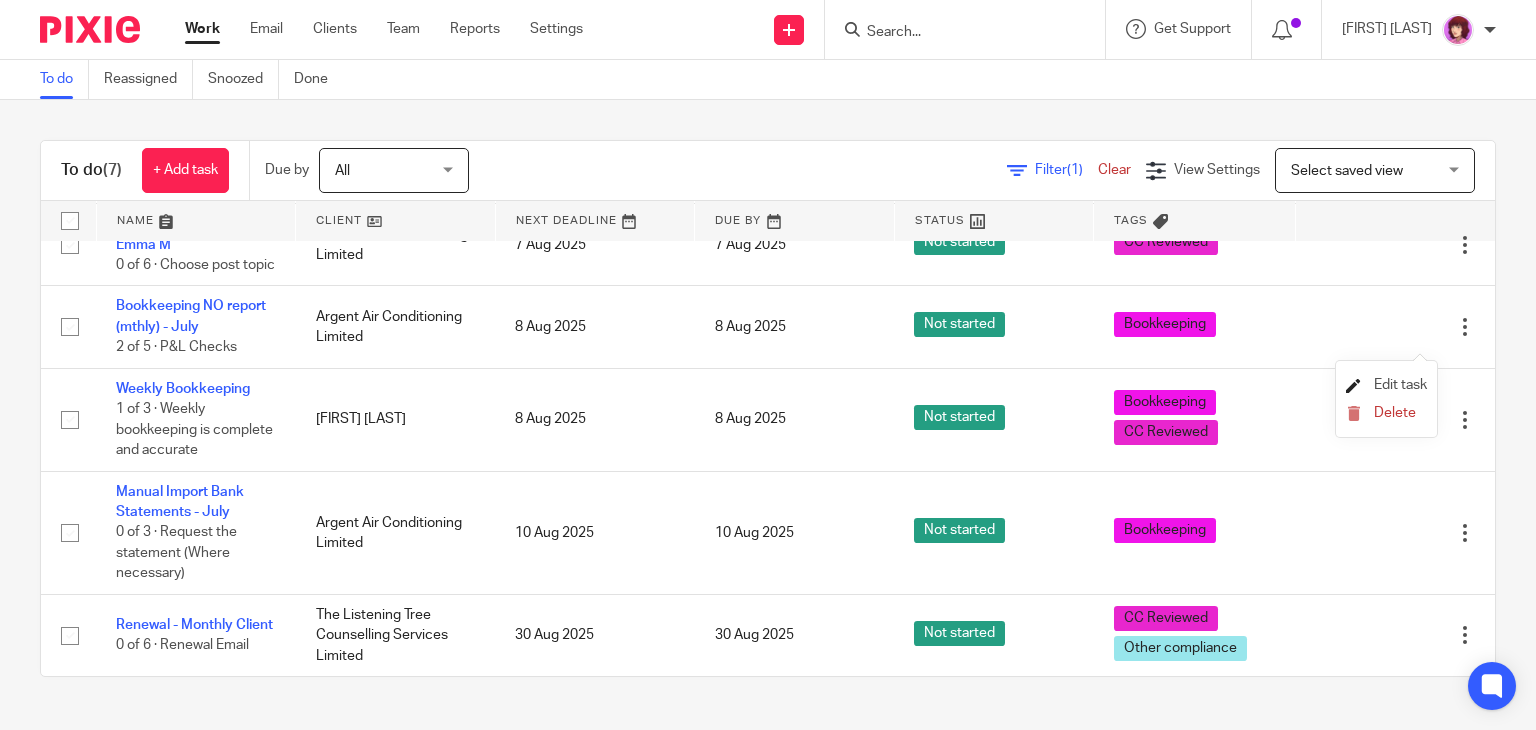 click on "Edit task" at bounding box center [1400, 385] 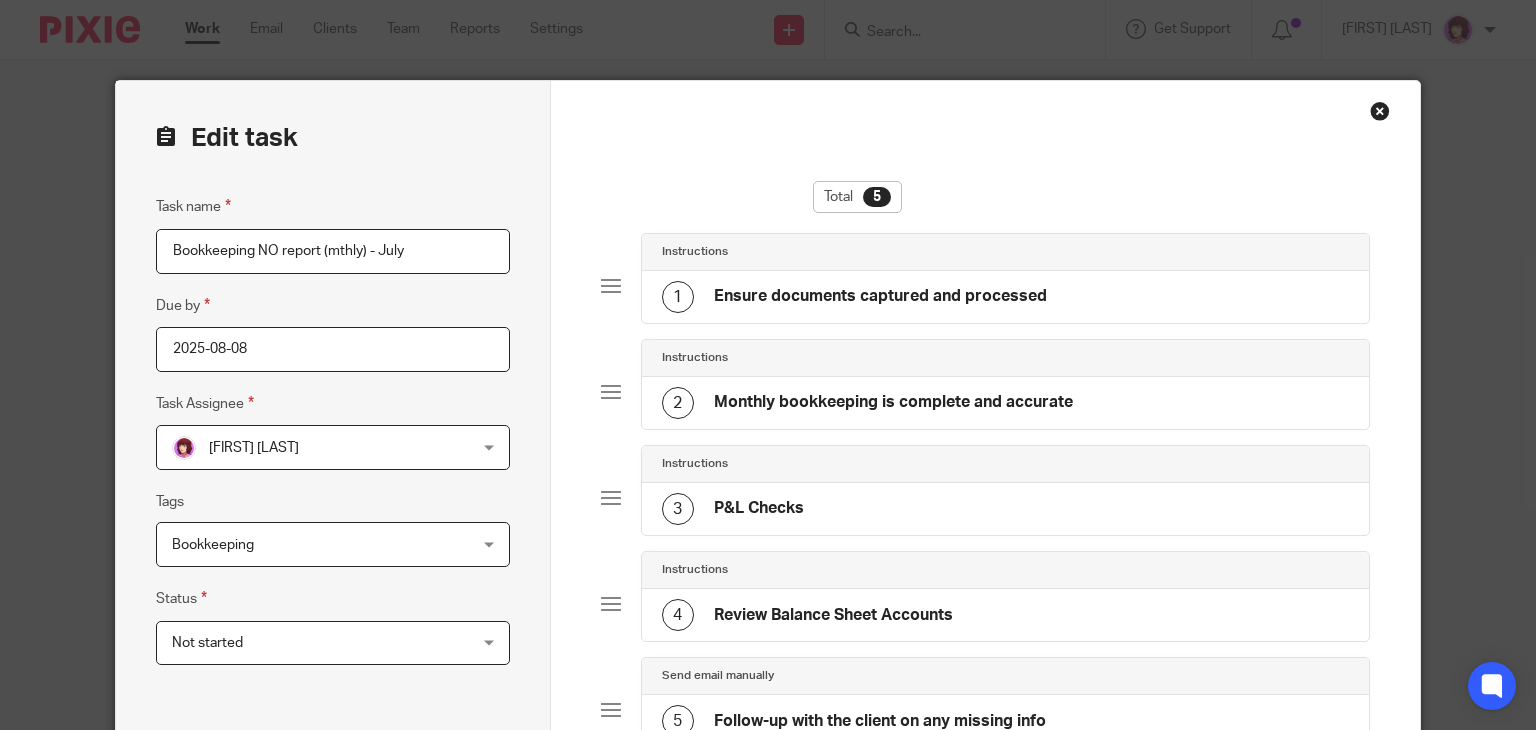 scroll, scrollTop: 0, scrollLeft: 0, axis: both 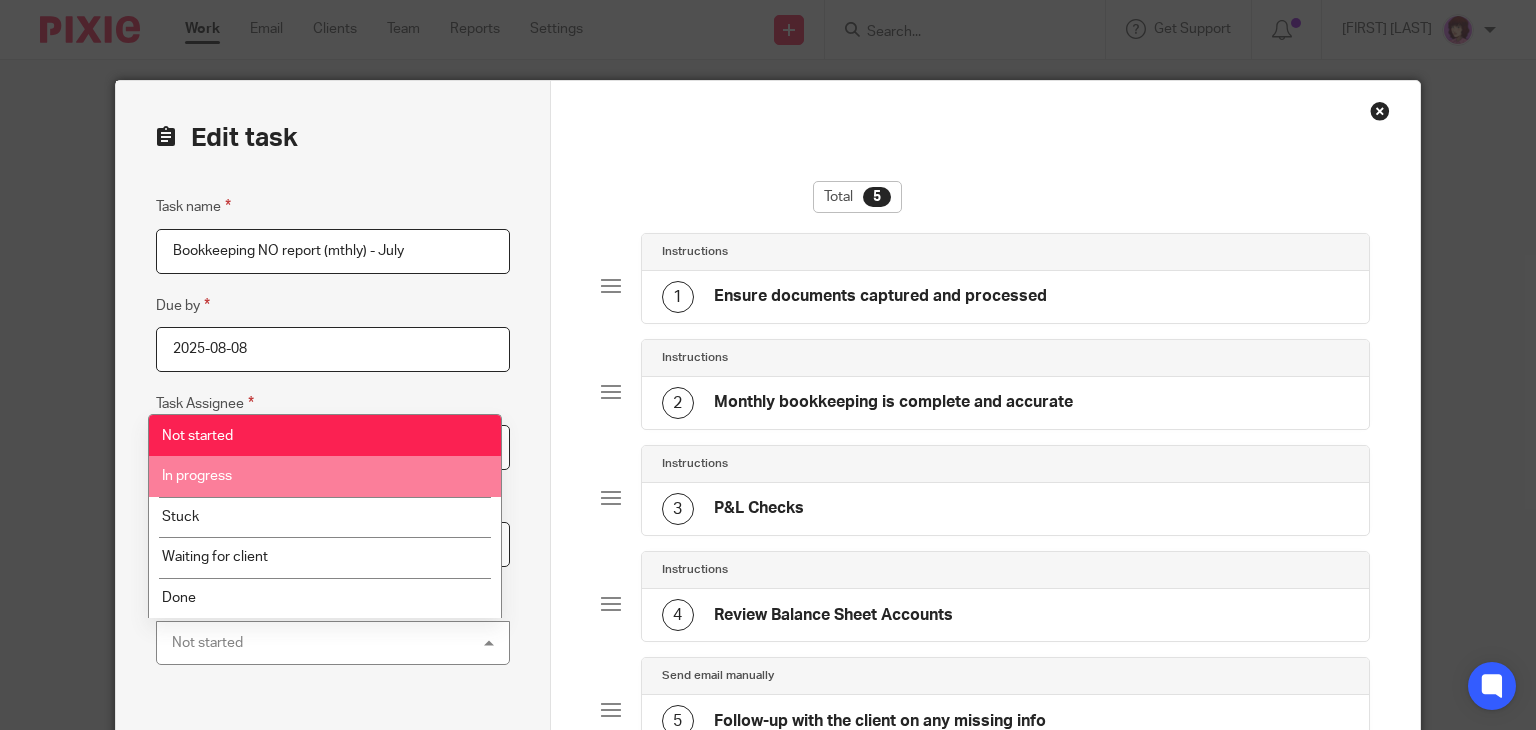 click on "In progress" at bounding box center (325, 476) 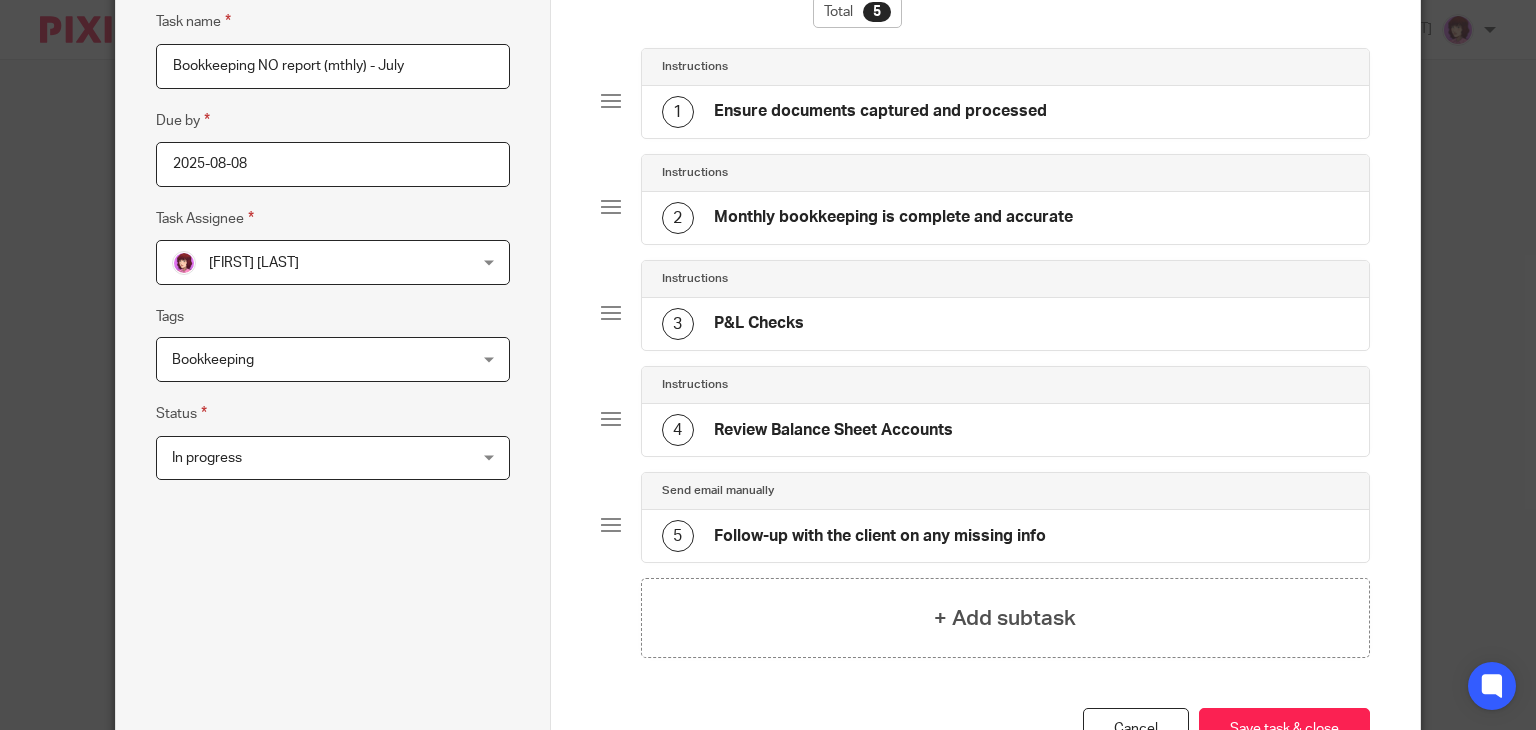 scroll, scrollTop: 334, scrollLeft: 0, axis: vertical 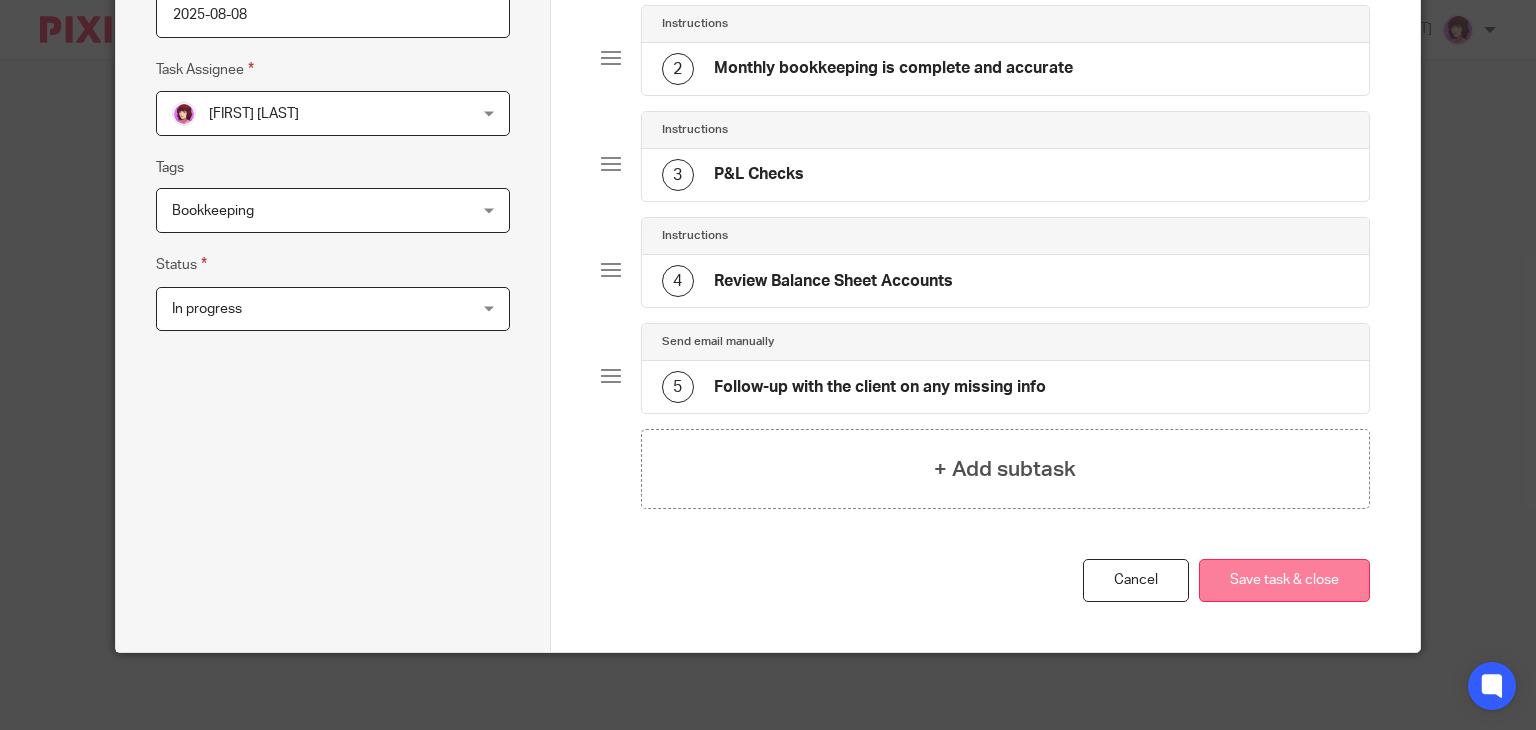 click on "Save task & close" at bounding box center (1284, 580) 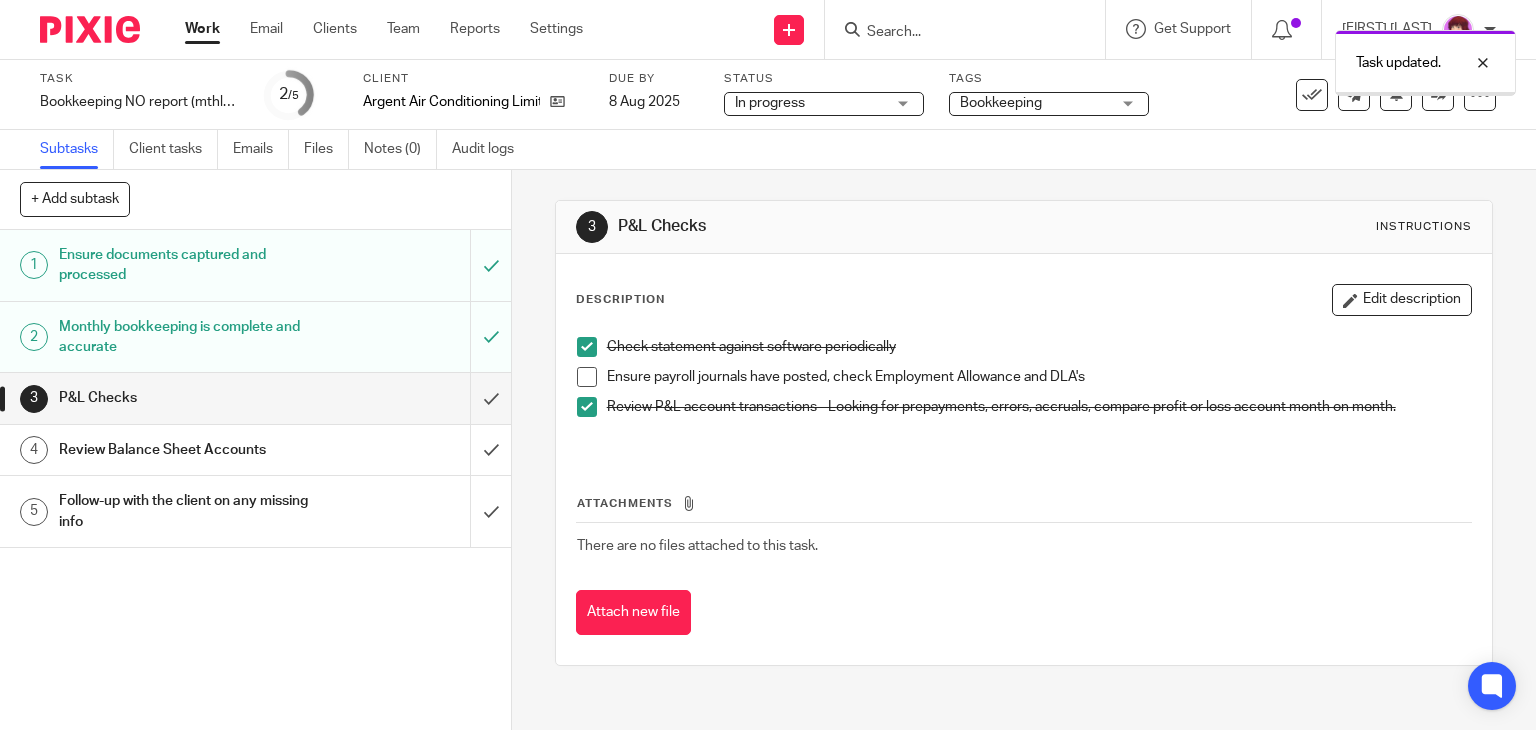 scroll, scrollTop: 0, scrollLeft: 0, axis: both 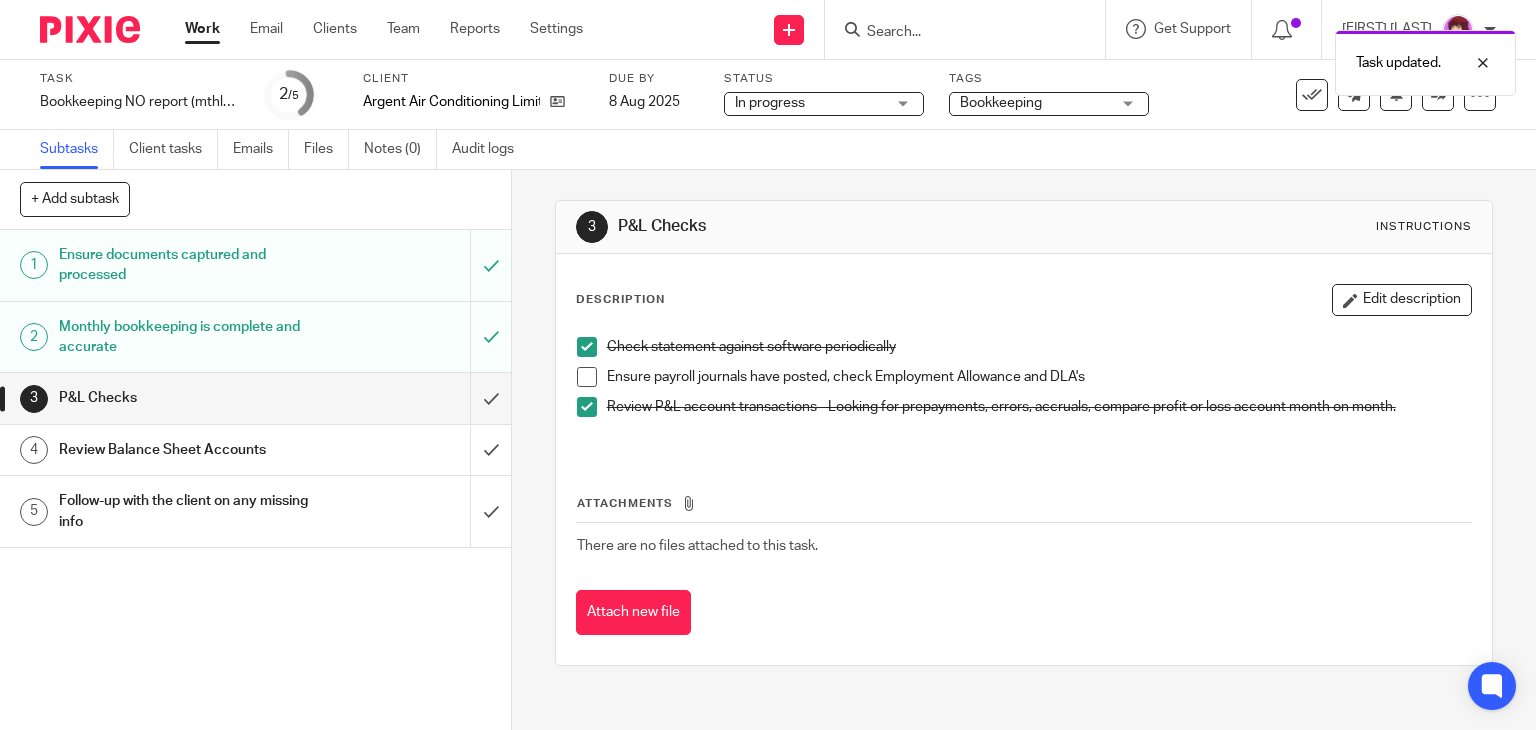 click on "3
P&L Checks" at bounding box center [235, 398] 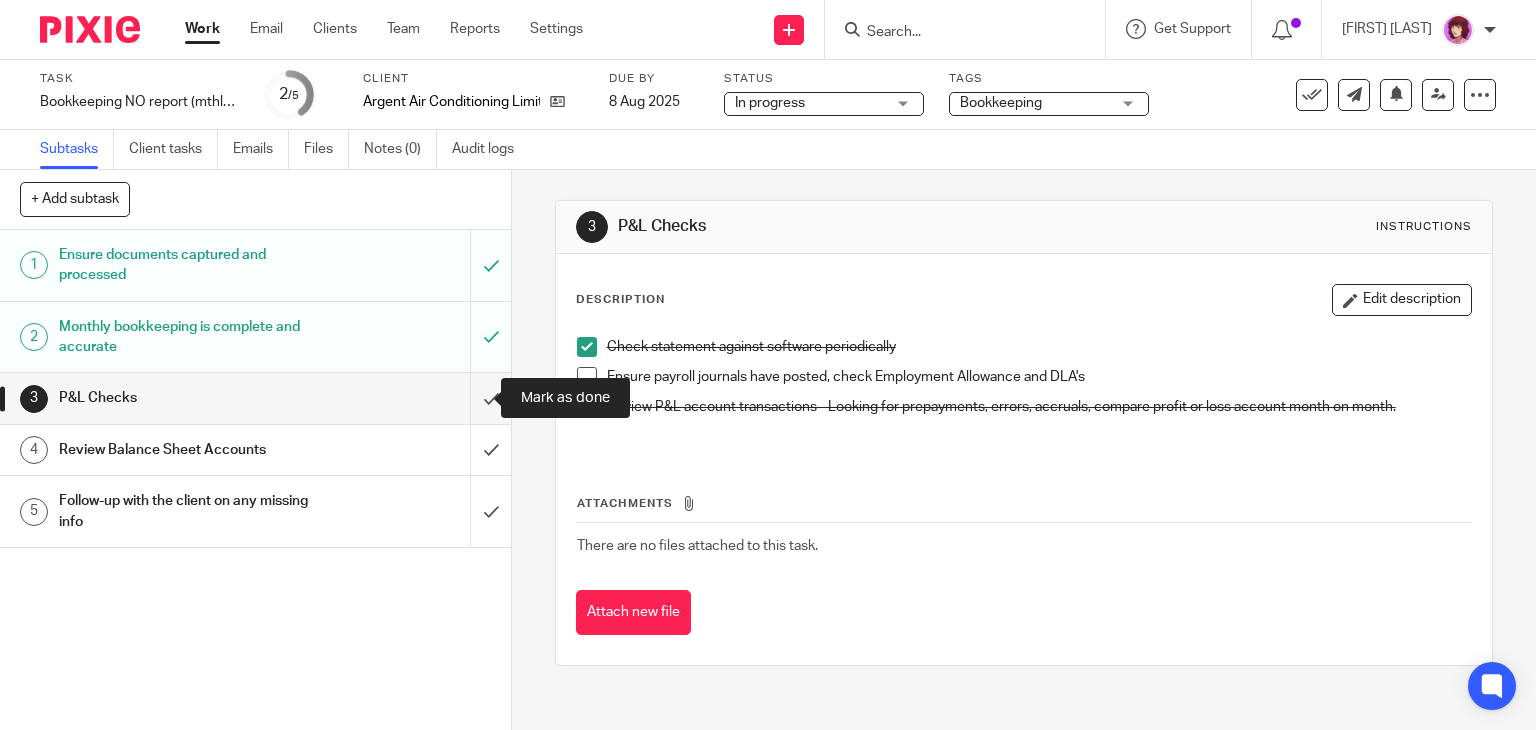 scroll, scrollTop: 0, scrollLeft: 0, axis: both 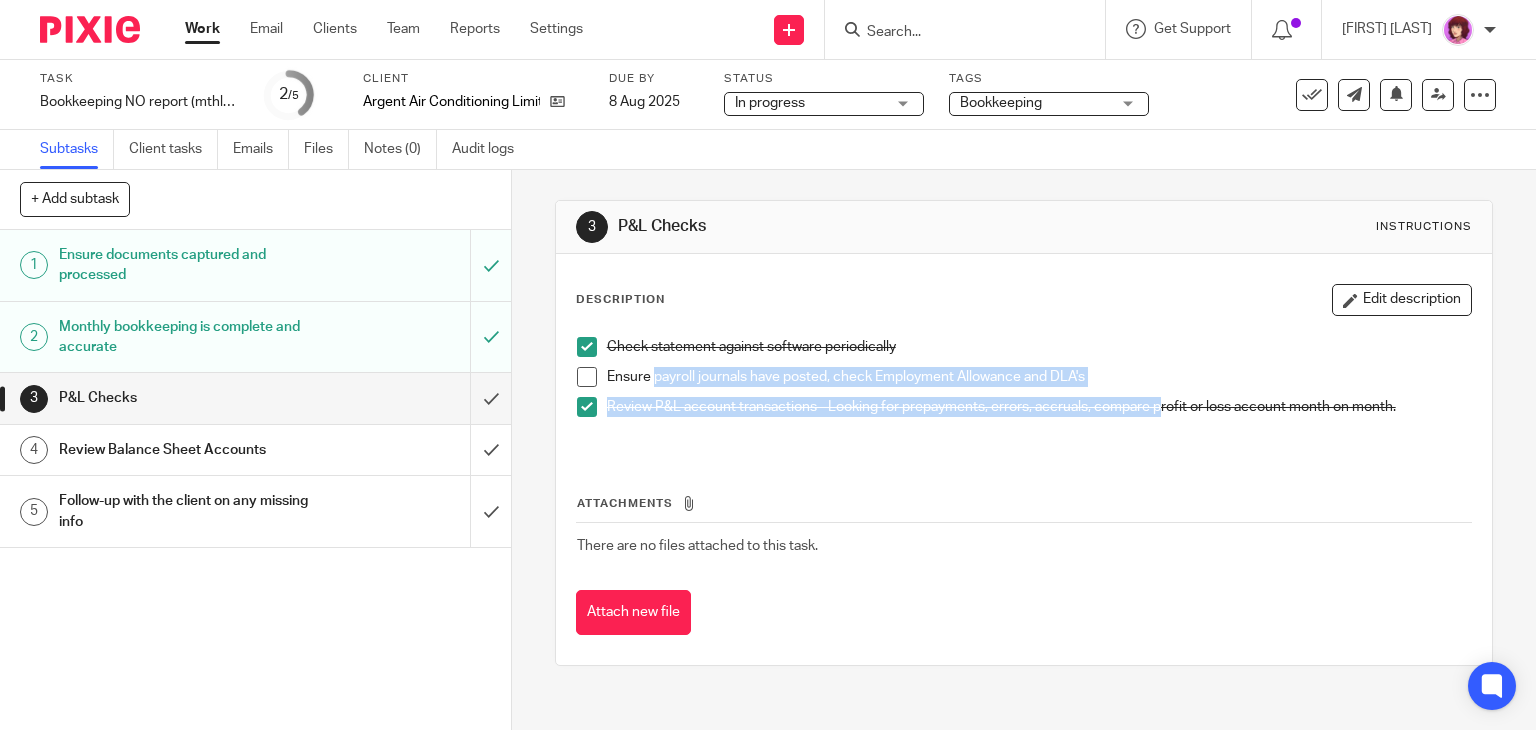 drag, startPoint x: 648, startPoint y: 373, endPoint x: 1156, endPoint y: 397, distance: 508.56662 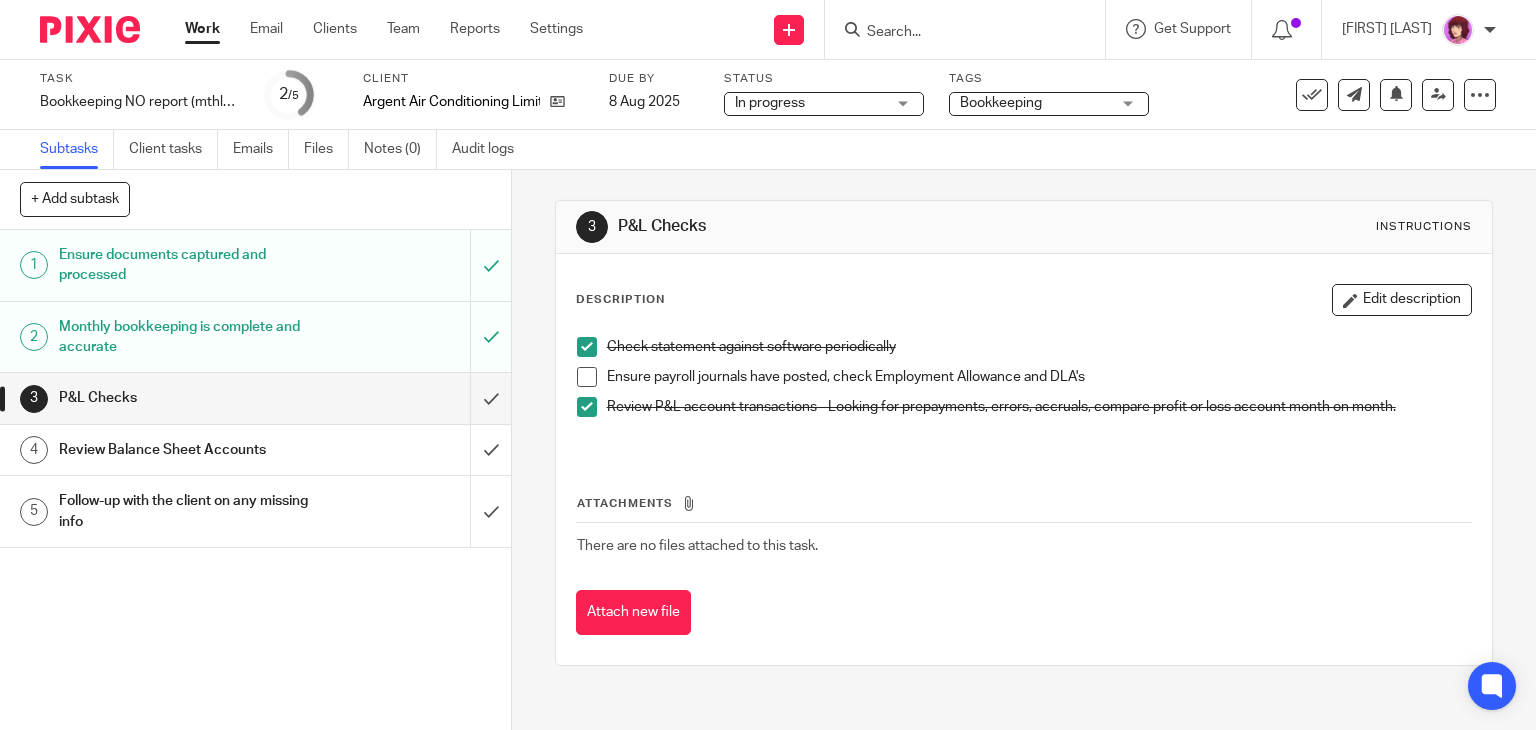 click on "Check statement against software periodically   Ensure payroll journals have posted, check Employment Allowance and DLA's   Review P&L account transactions - Looking for prepayments, errors, accruals, compare profit or loss account month on month." at bounding box center (1024, 390) 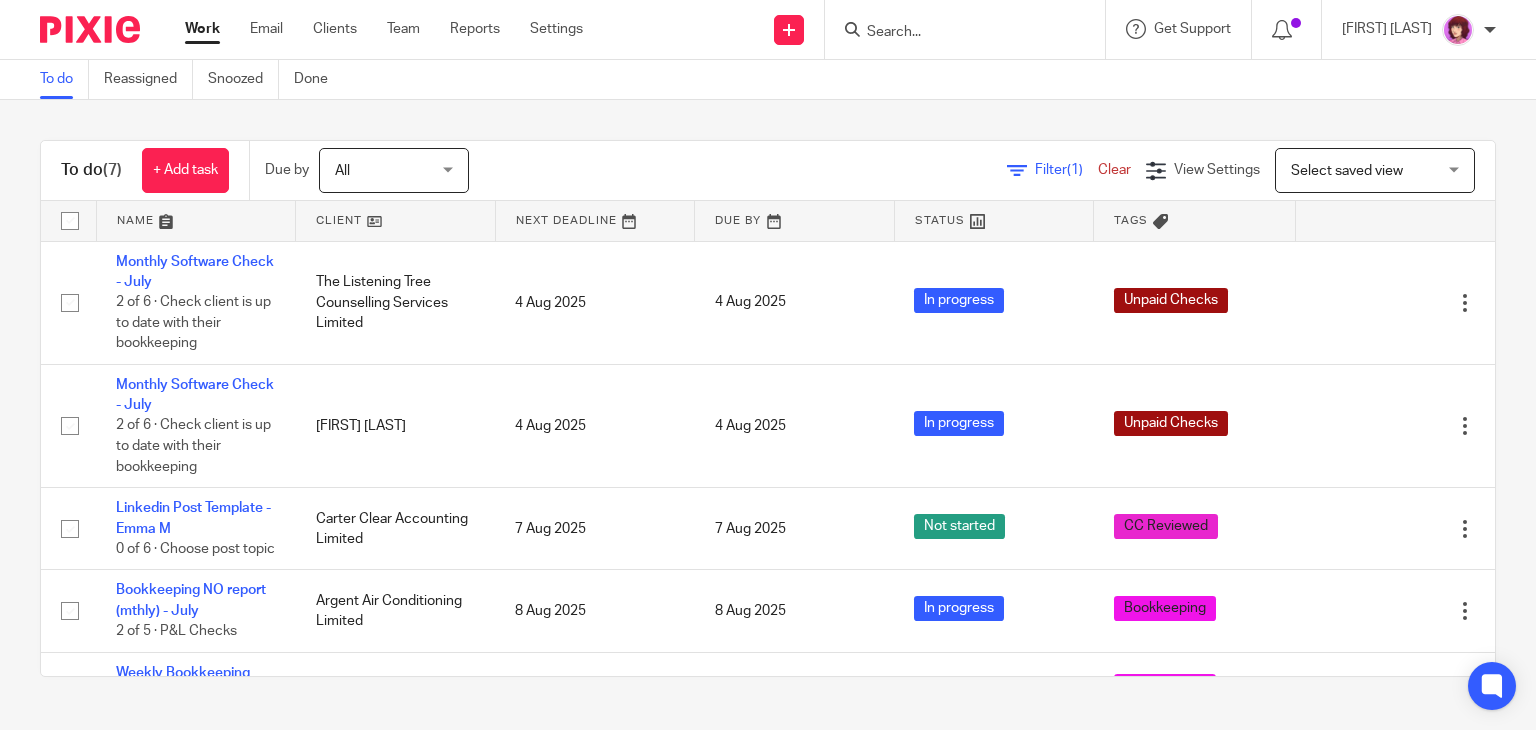 scroll, scrollTop: 0, scrollLeft: 0, axis: both 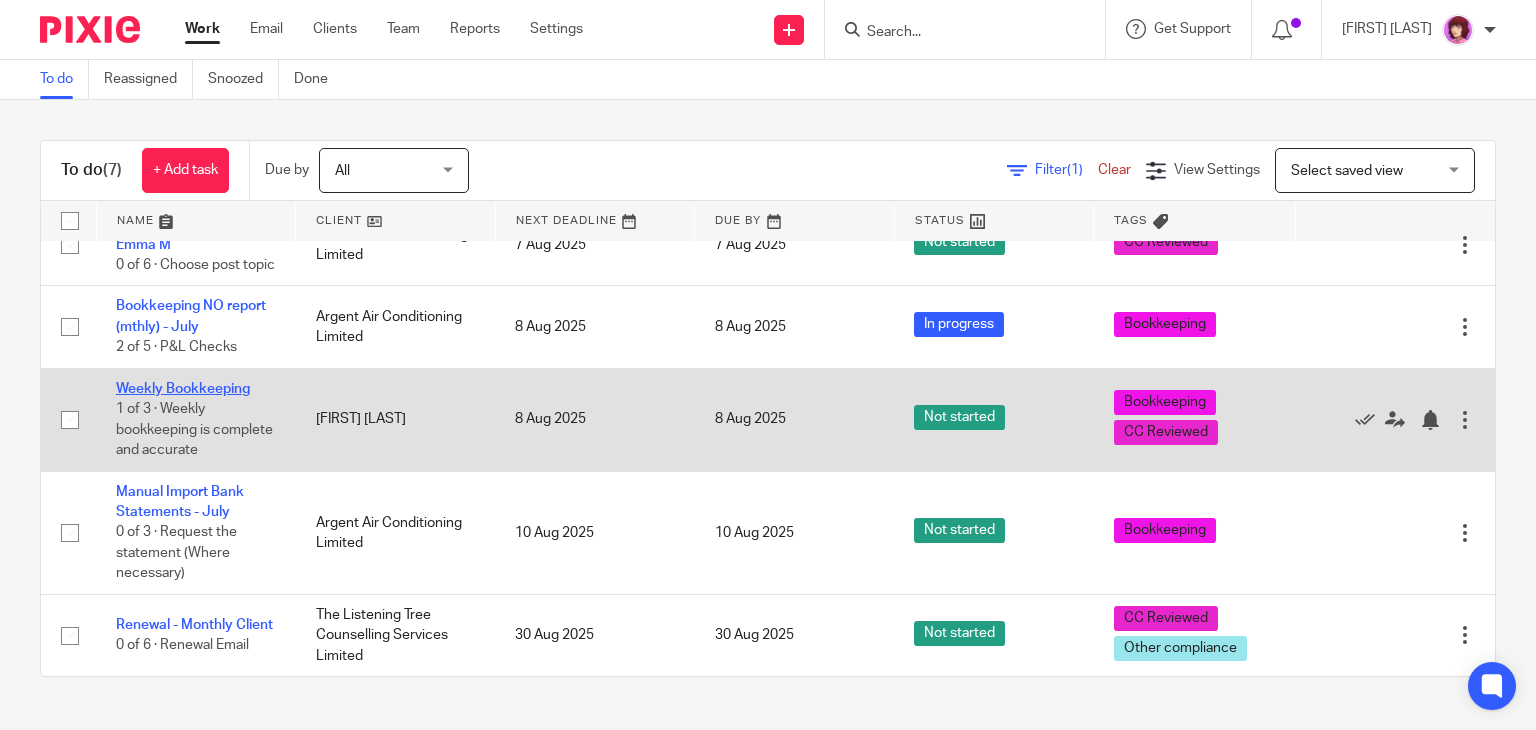 click on "Weekly Bookkeeping" at bounding box center [183, 389] 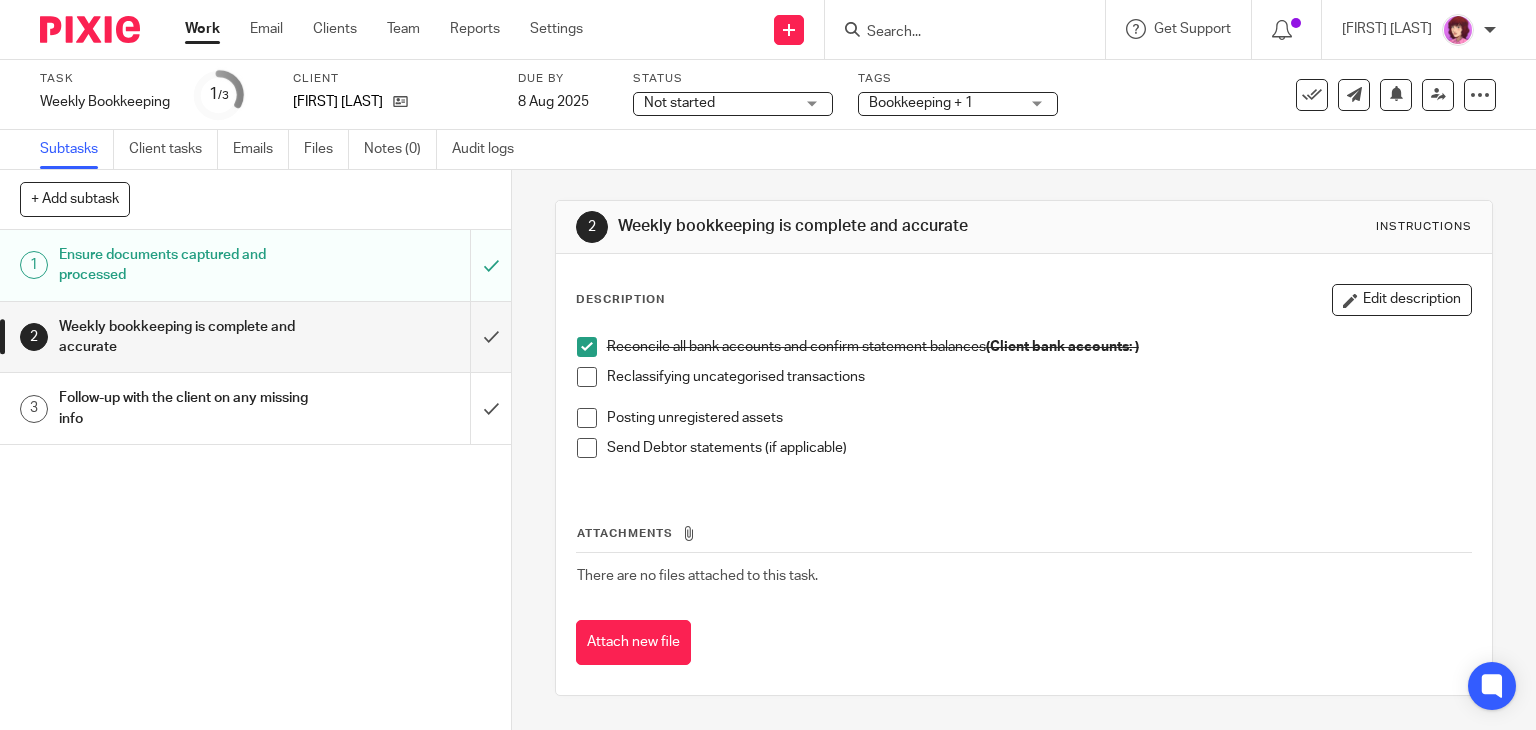 scroll, scrollTop: 0, scrollLeft: 0, axis: both 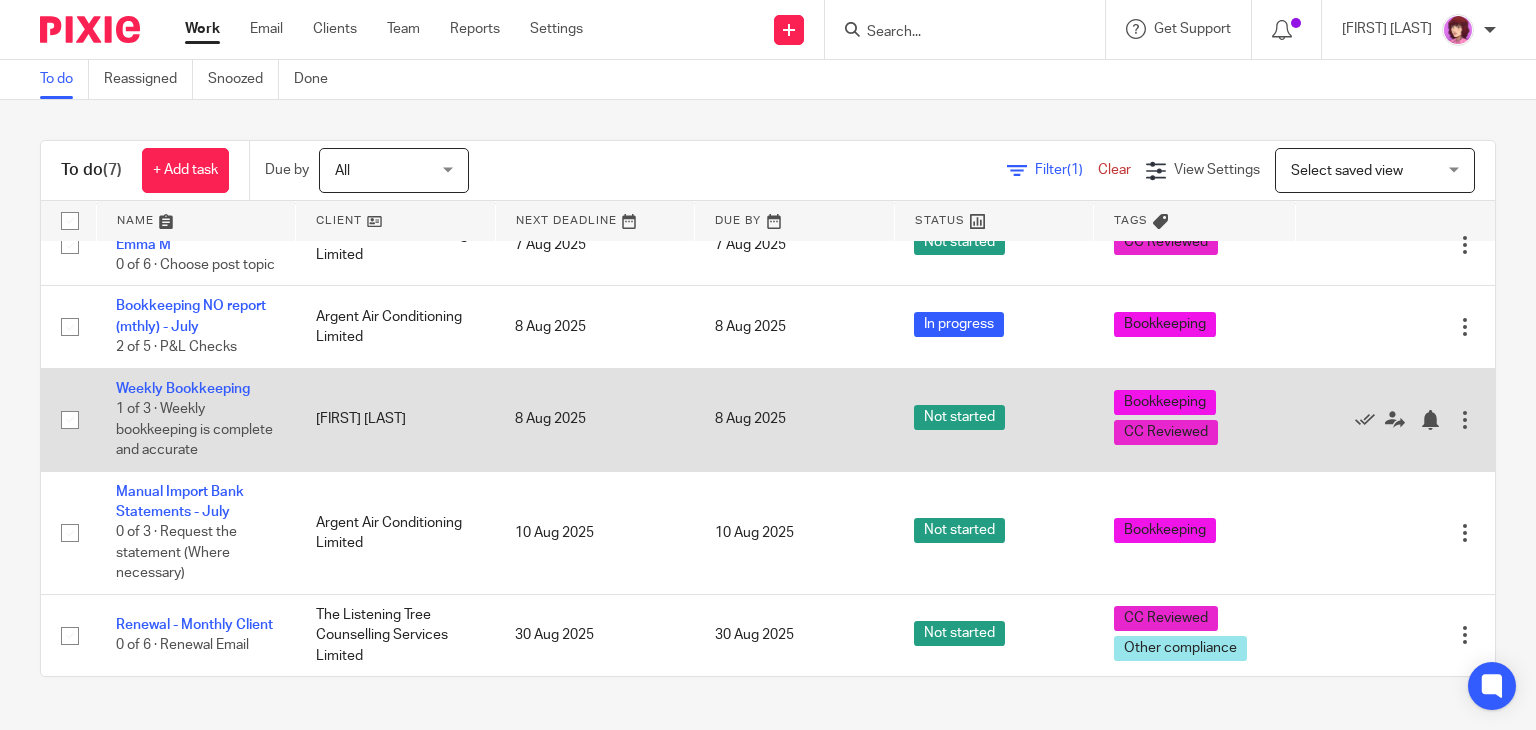 click at bounding box center [1465, 420] 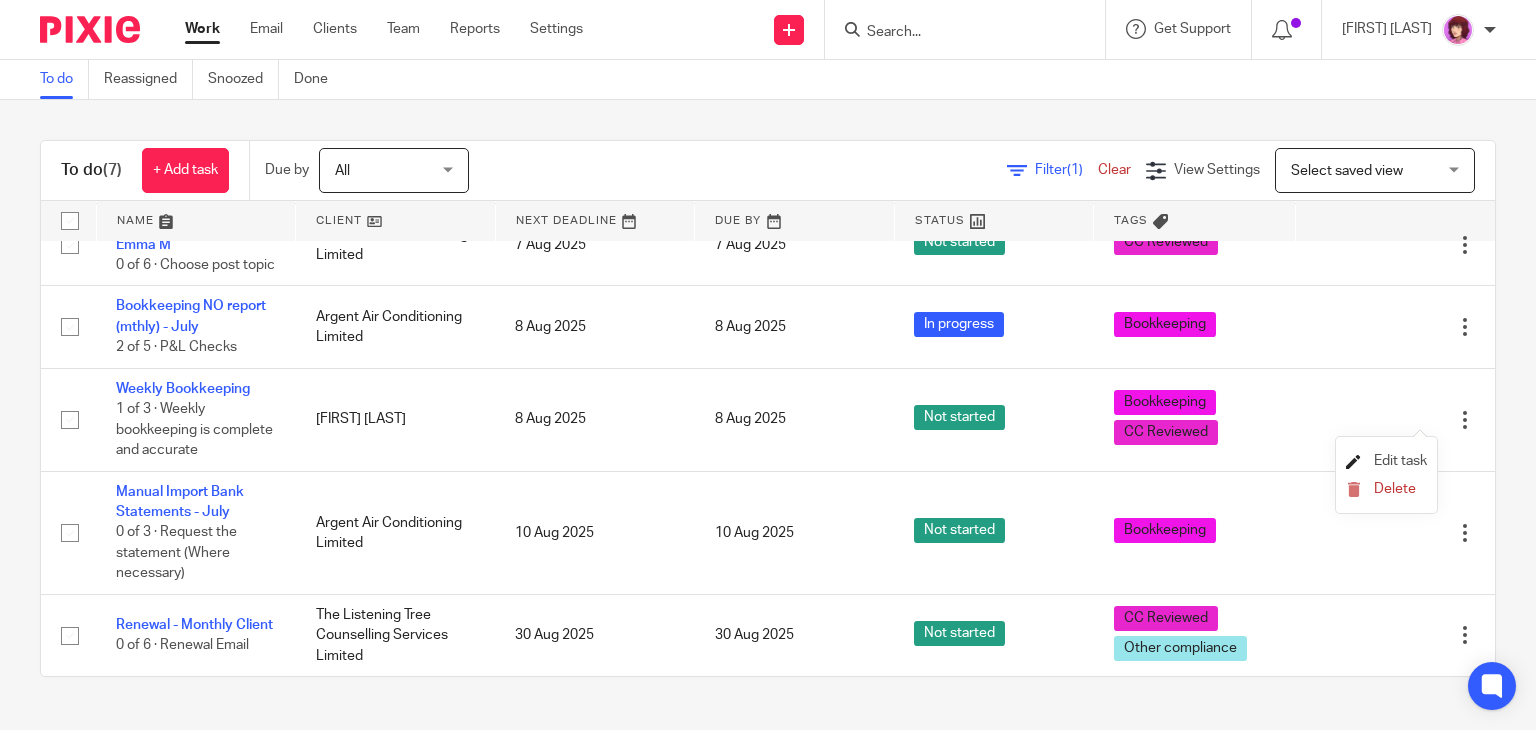 click on "Edit task" at bounding box center [1400, 461] 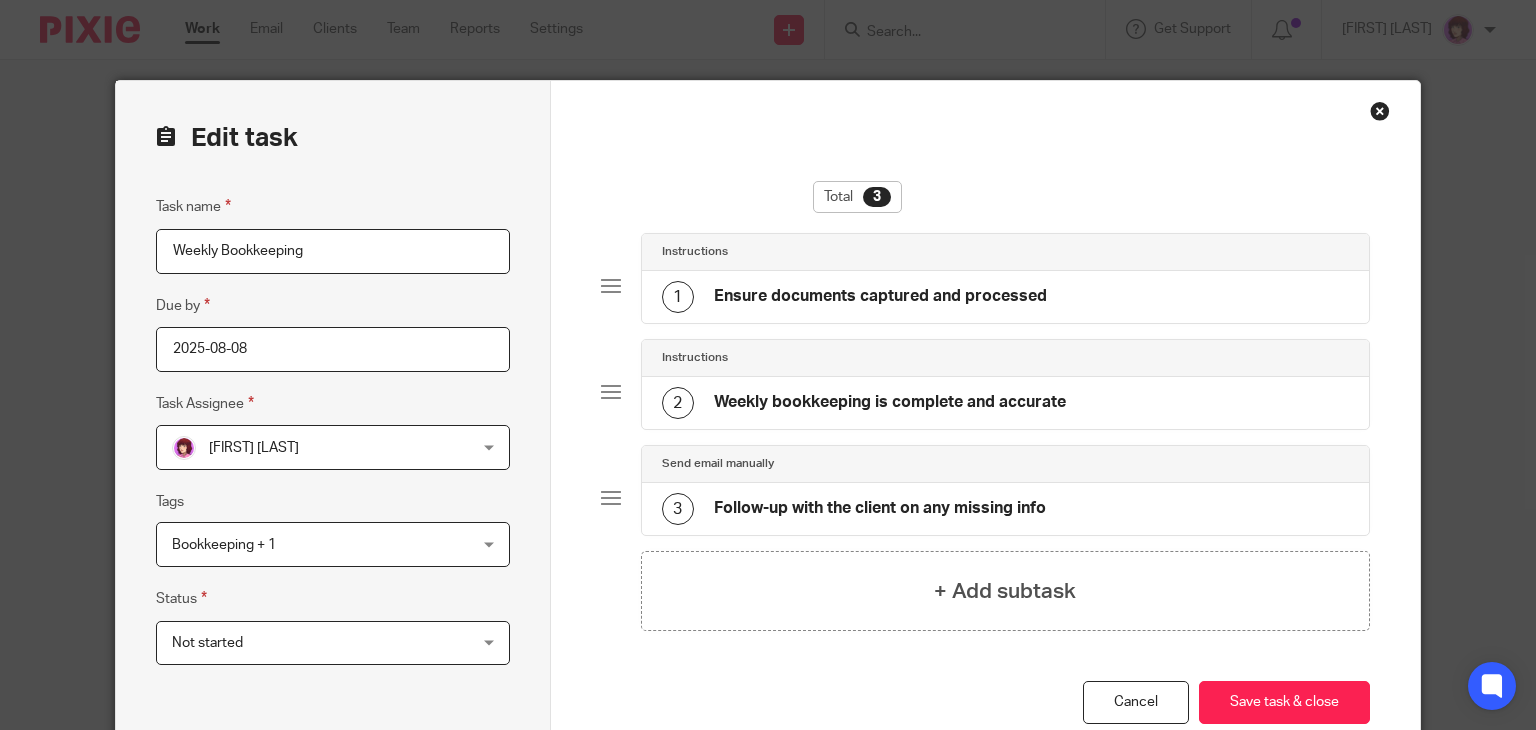 scroll, scrollTop: 0, scrollLeft: 0, axis: both 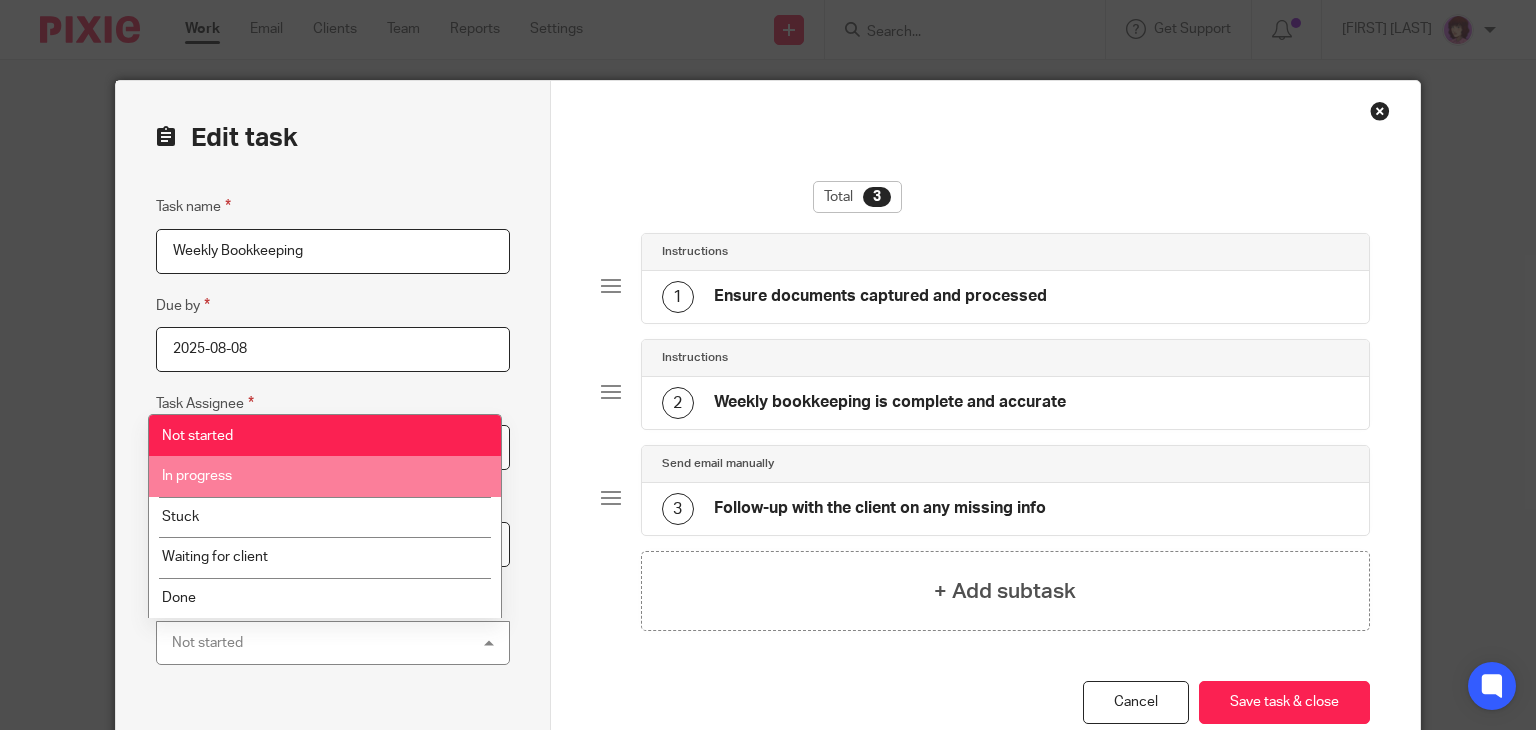 click on "In progress" at bounding box center (325, 476) 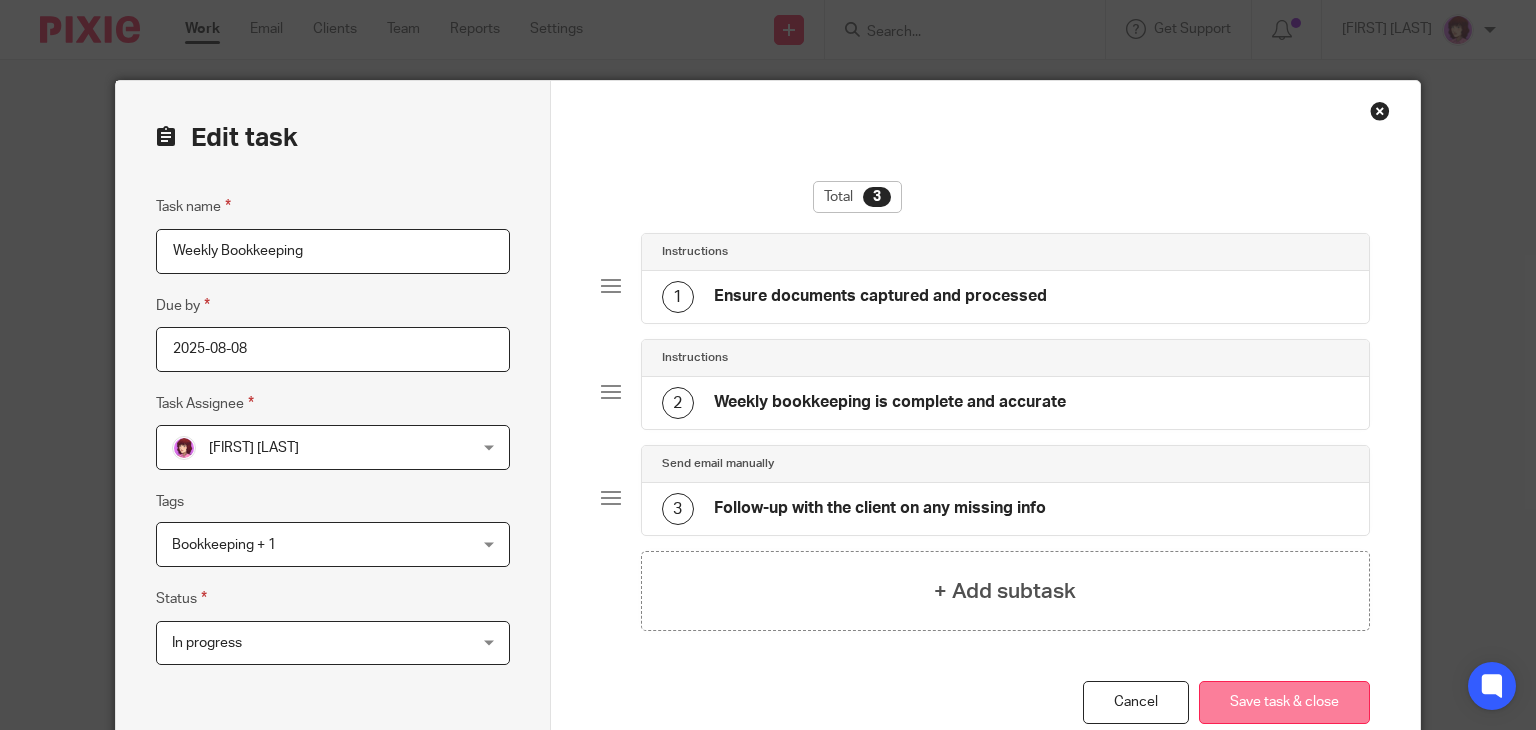 click on "Save task & close" at bounding box center (1284, 702) 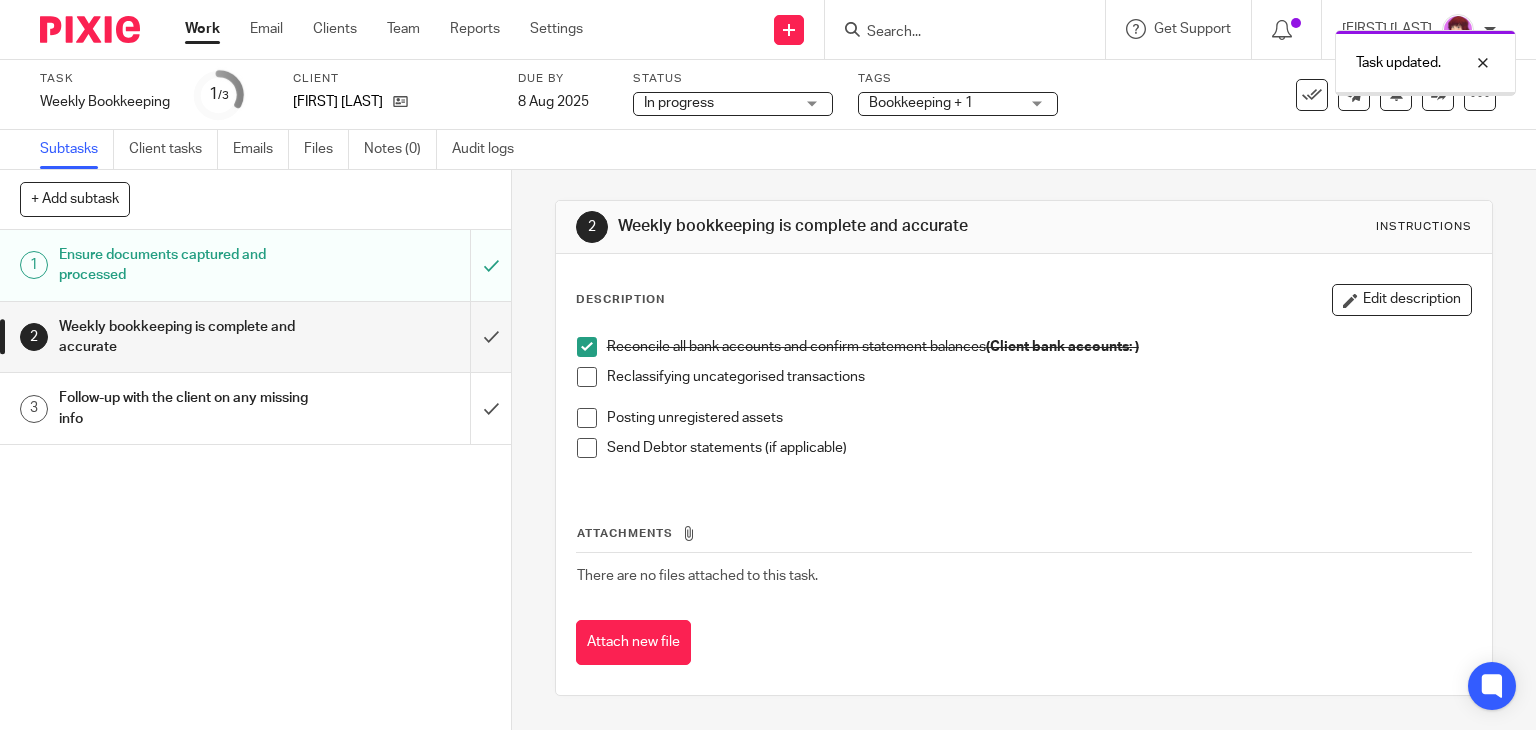 scroll, scrollTop: 0, scrollLeft: 0, axis: both 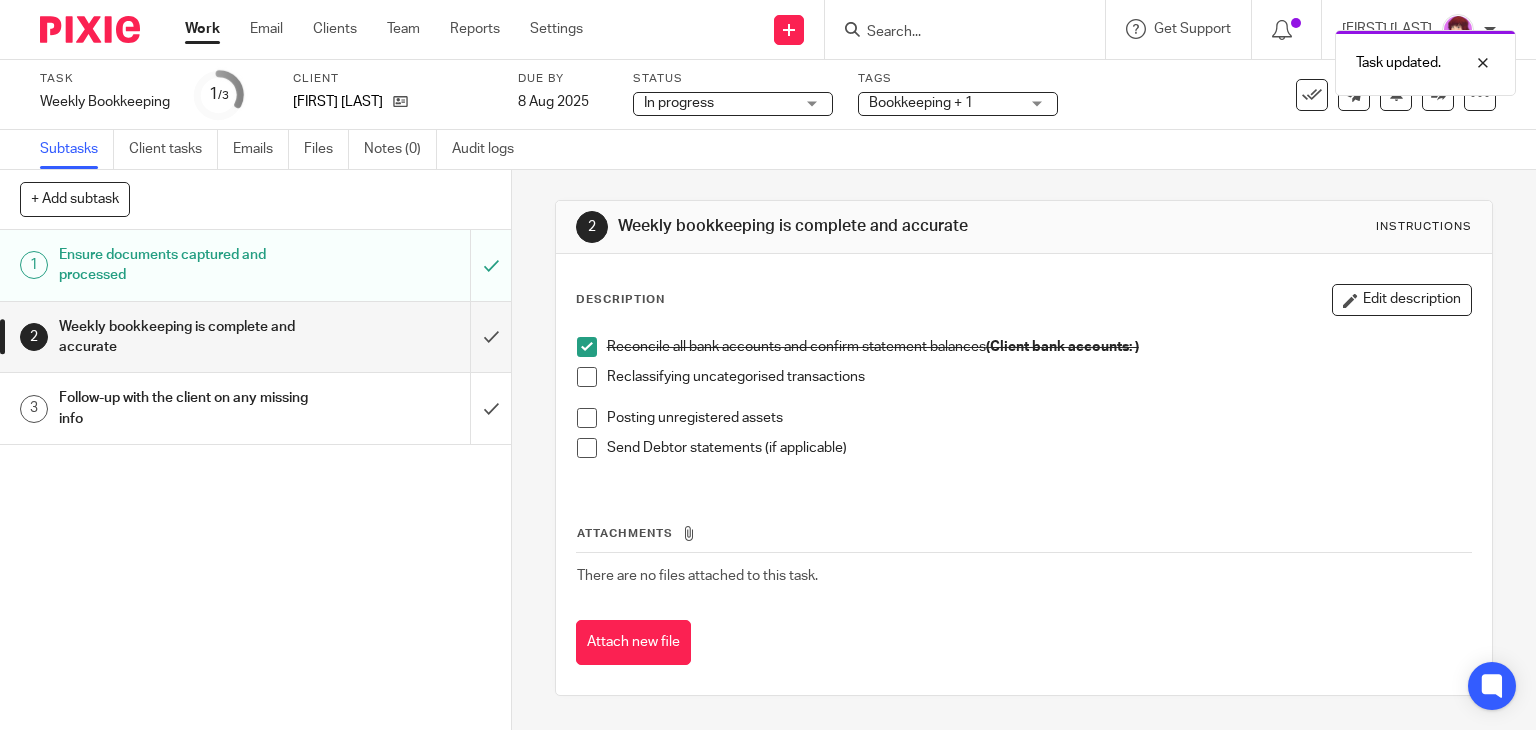 click on "Work" at bounding box center (202, 29) 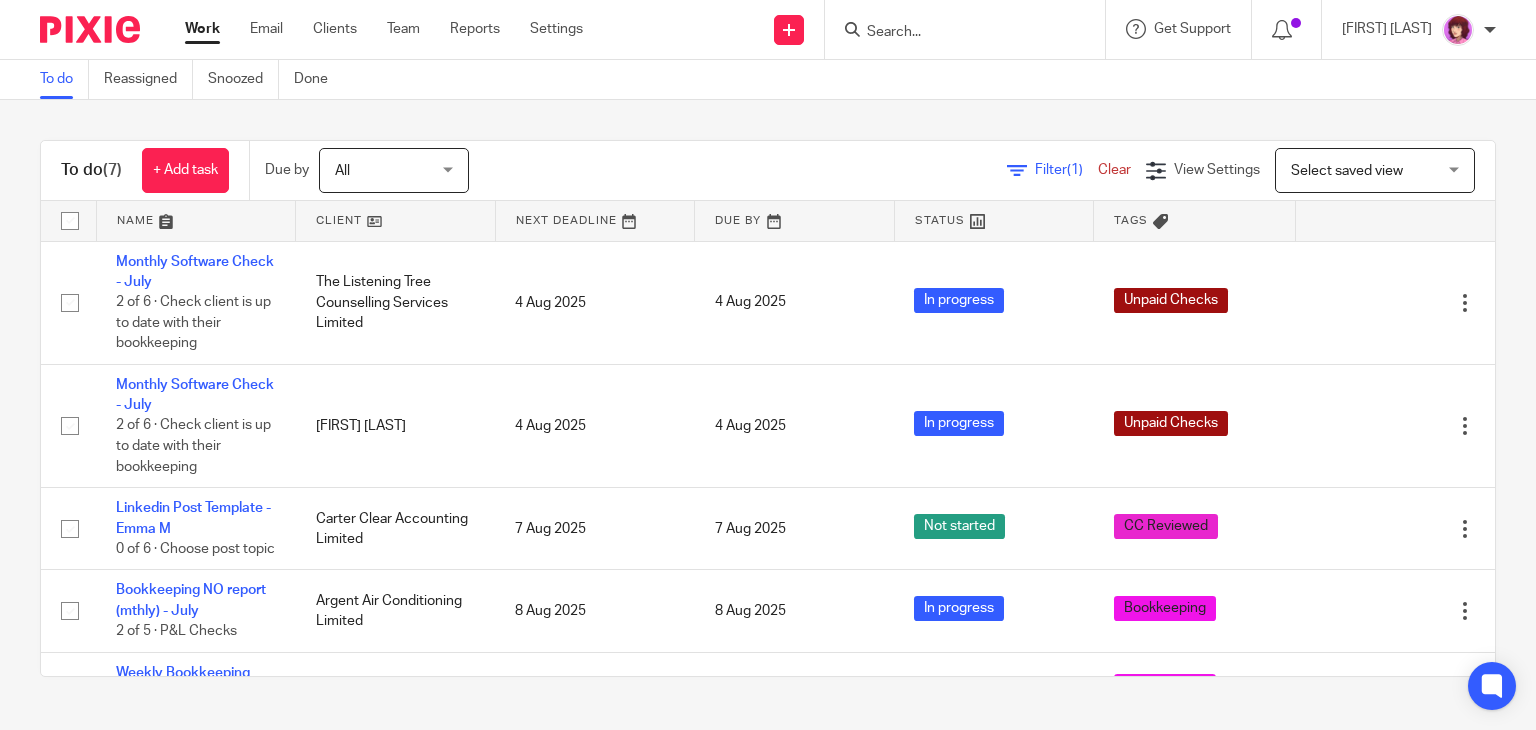 scroll, scrollTop: 0, scrollLeft: 0, axis: both 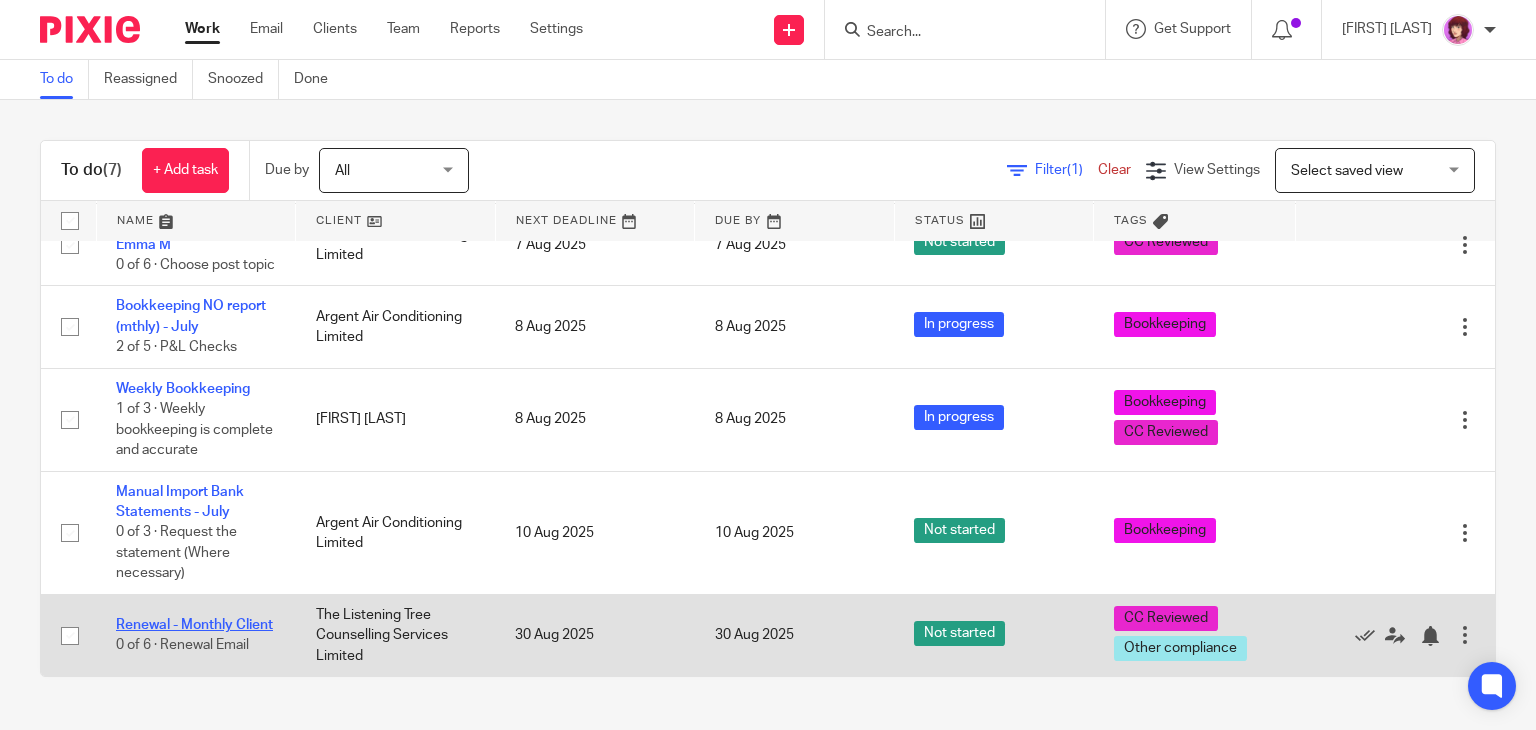 click on "Renewal - Monthly Client" at bounding box center (194, 625) 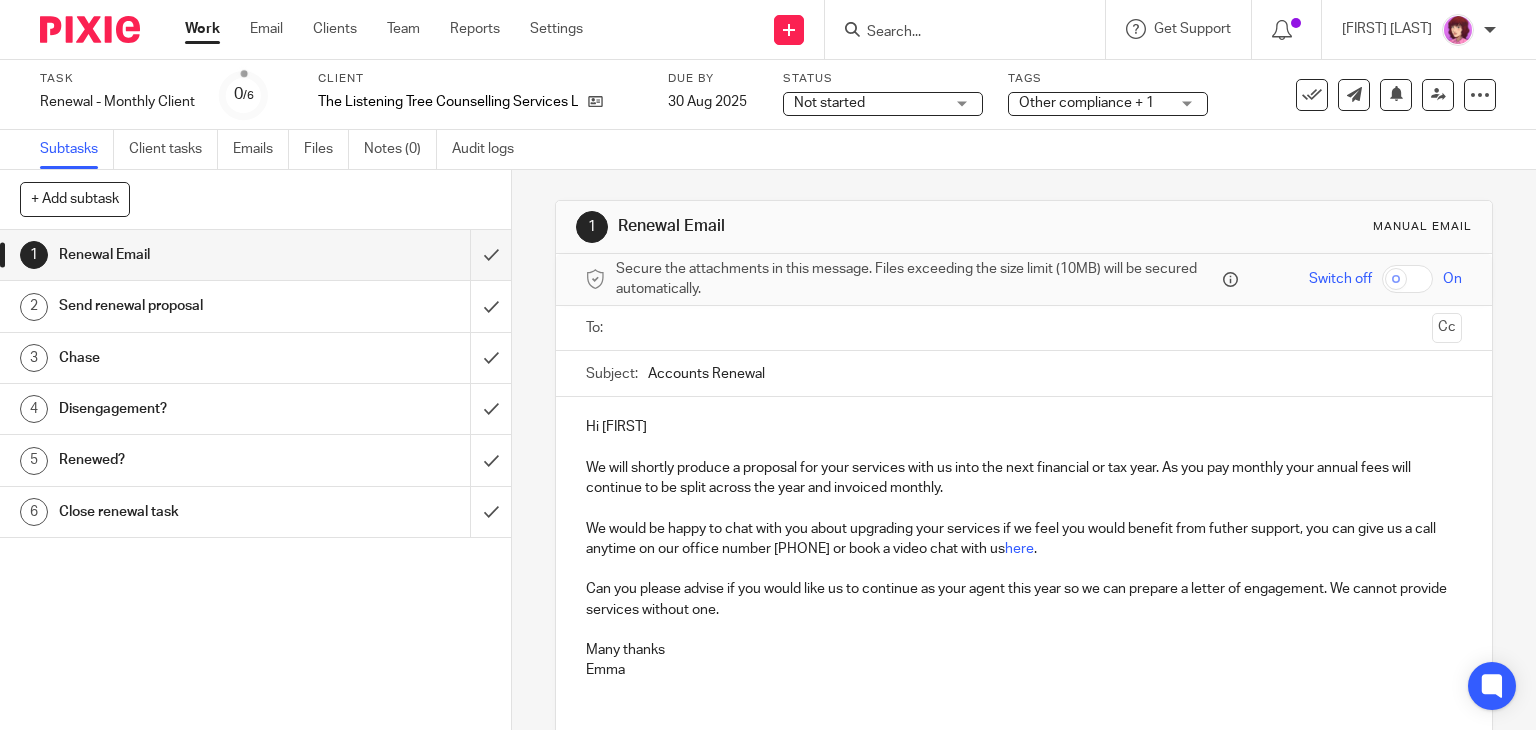 scroll, scrollTop: 0, scrollLeft: 0, axis: both 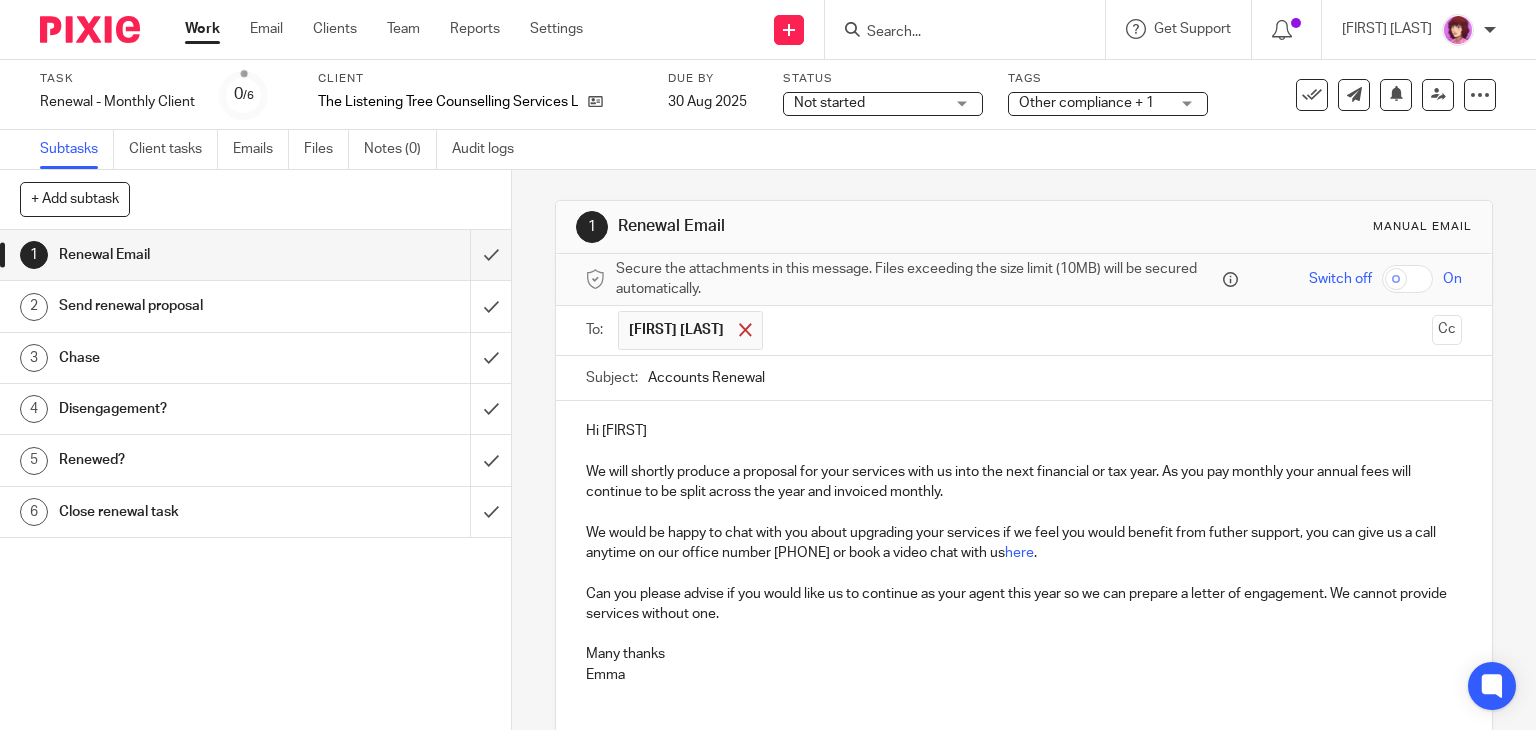 click at bounding box center [745, 329] 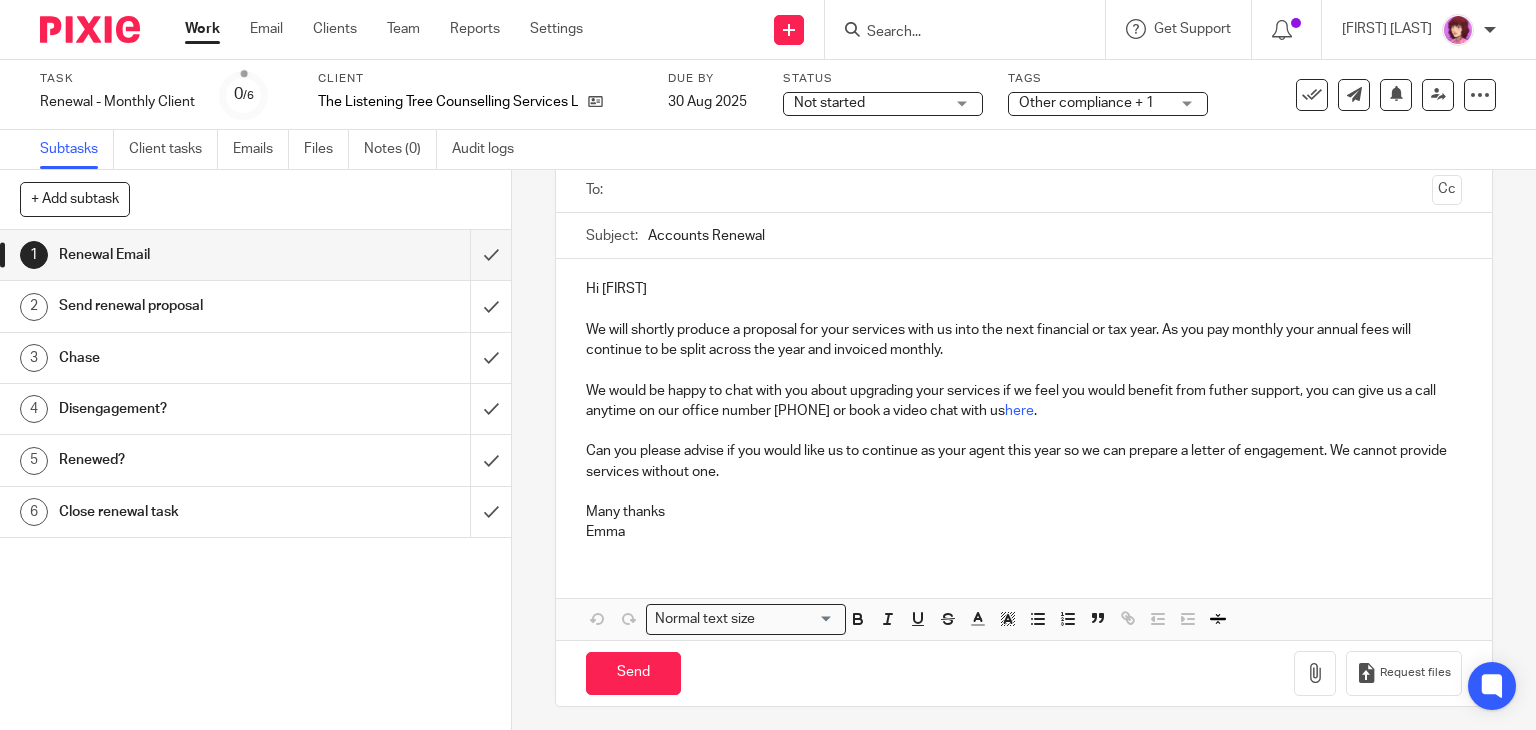 scroll, scrollTop: 142, scrollLeft: 0, axis: vertical 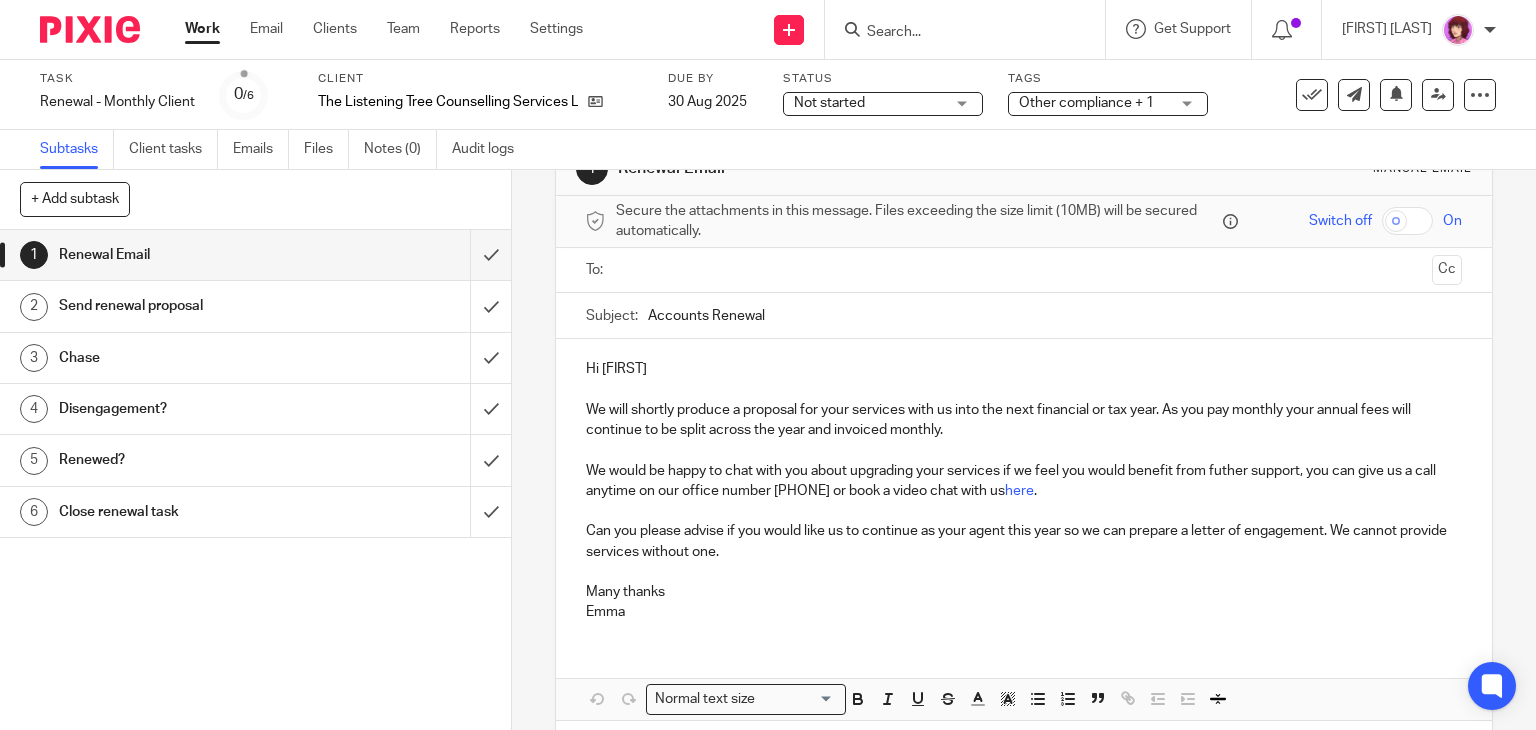 click at bounding box center [1025, 270] 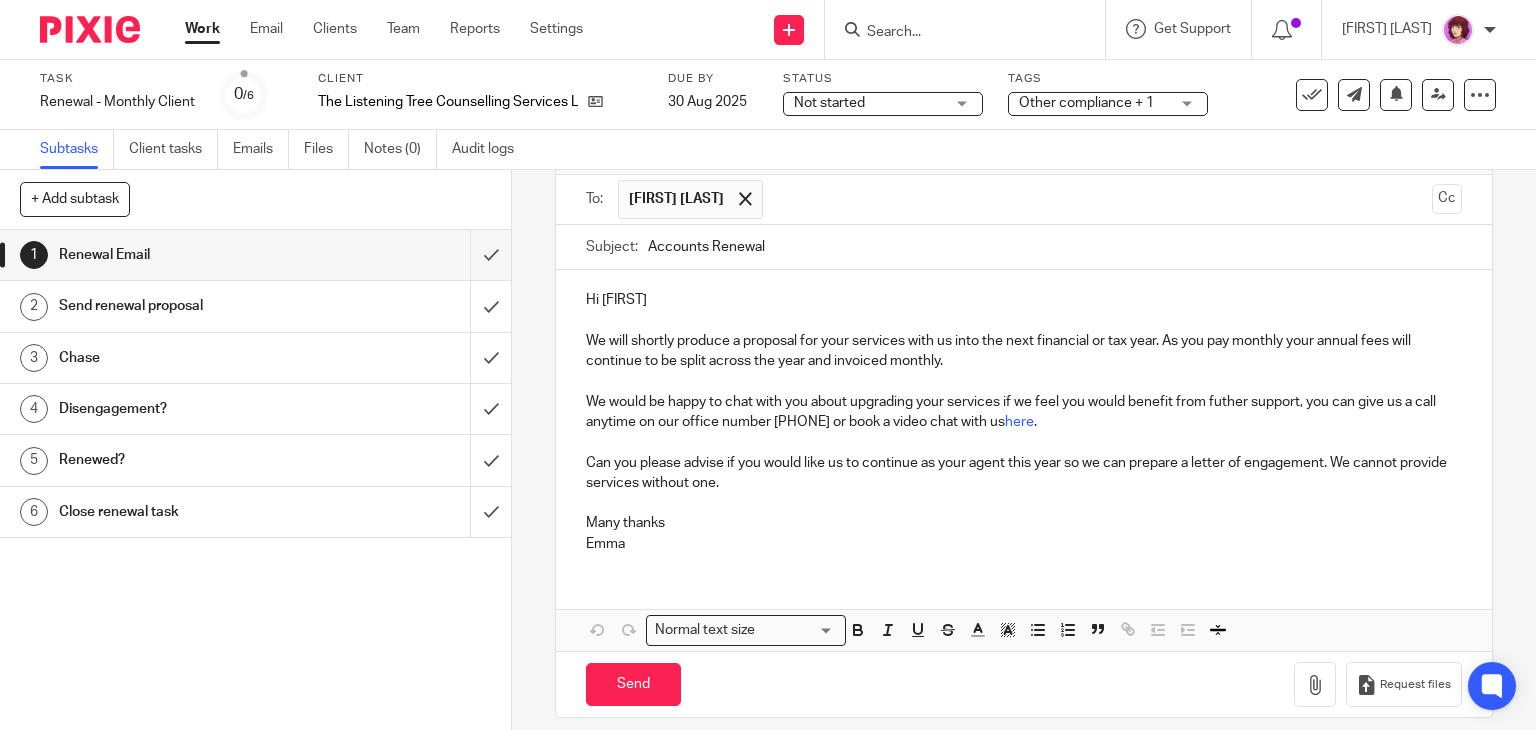 scroll, scrollTop: 146, scrollLeft: 0, axis: vertical 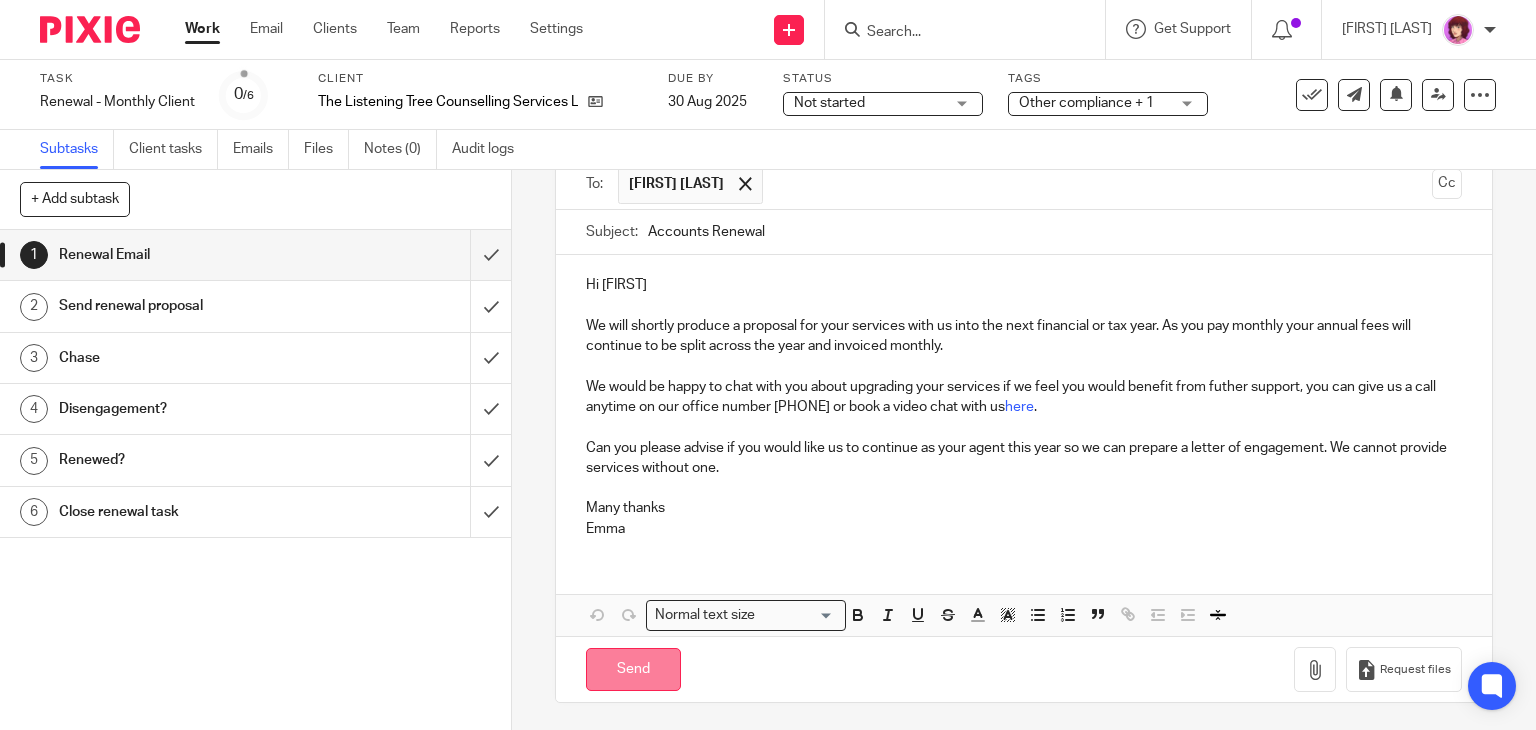 click on "Send" at bounding box center (633, 669) 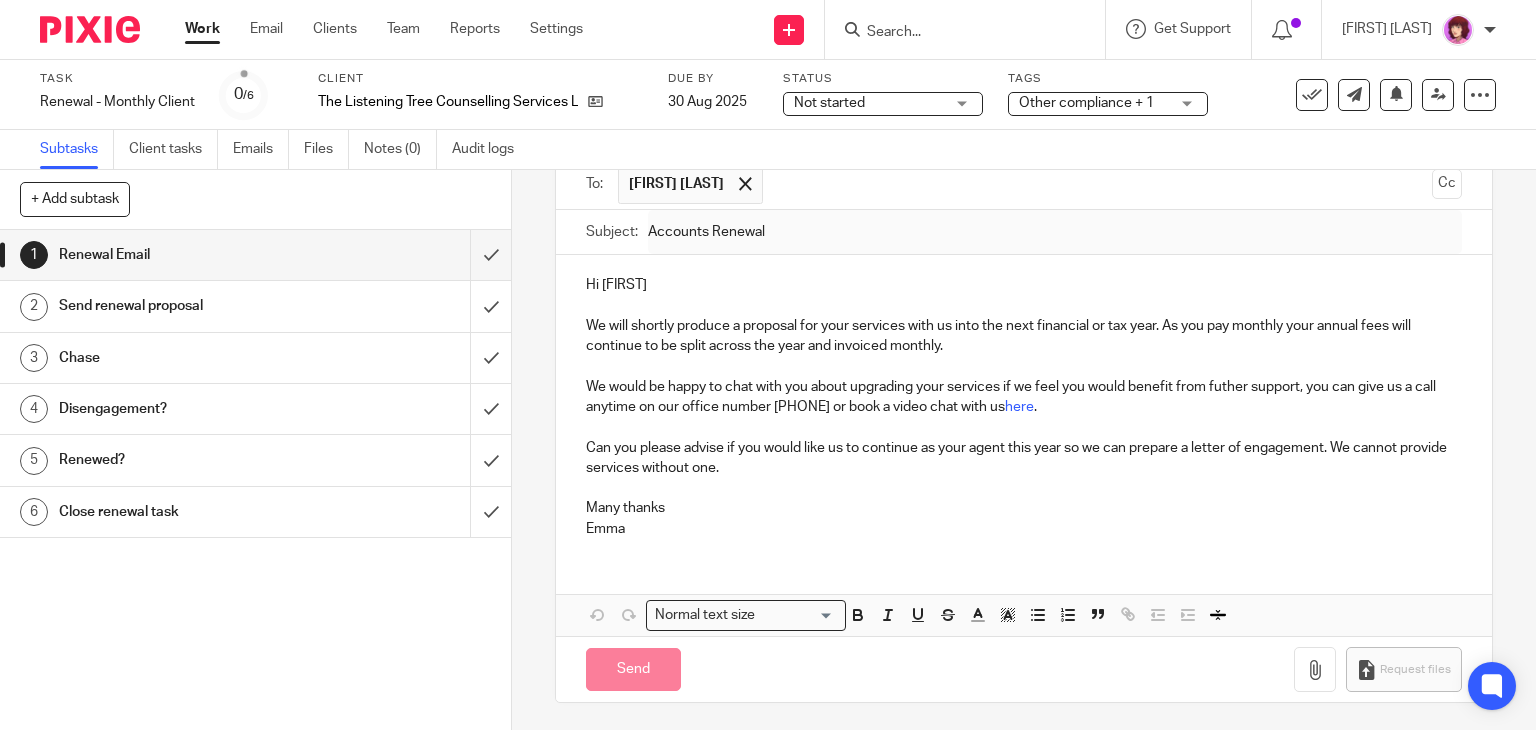 type on "Sent" 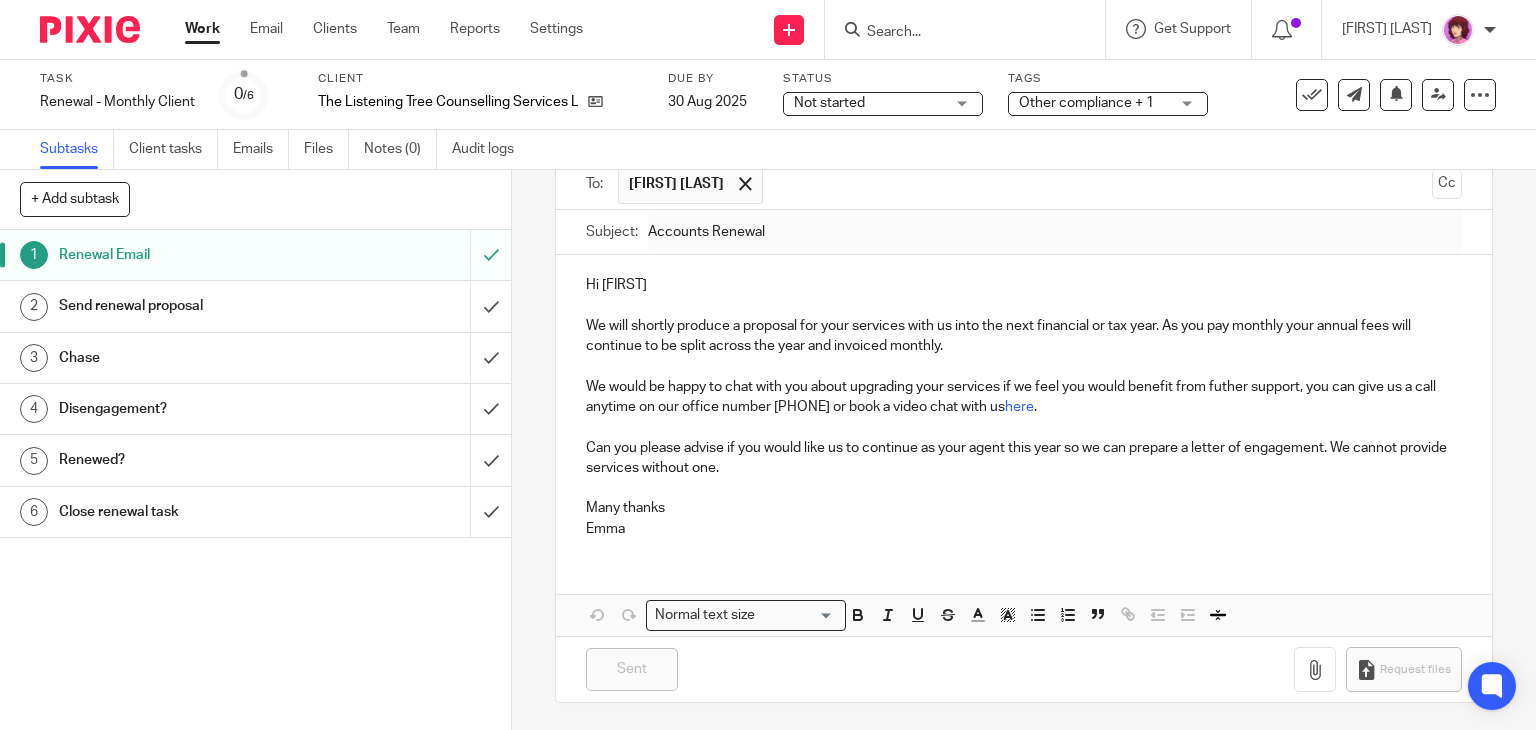 click on "Work" at bounding box center (202, 29) 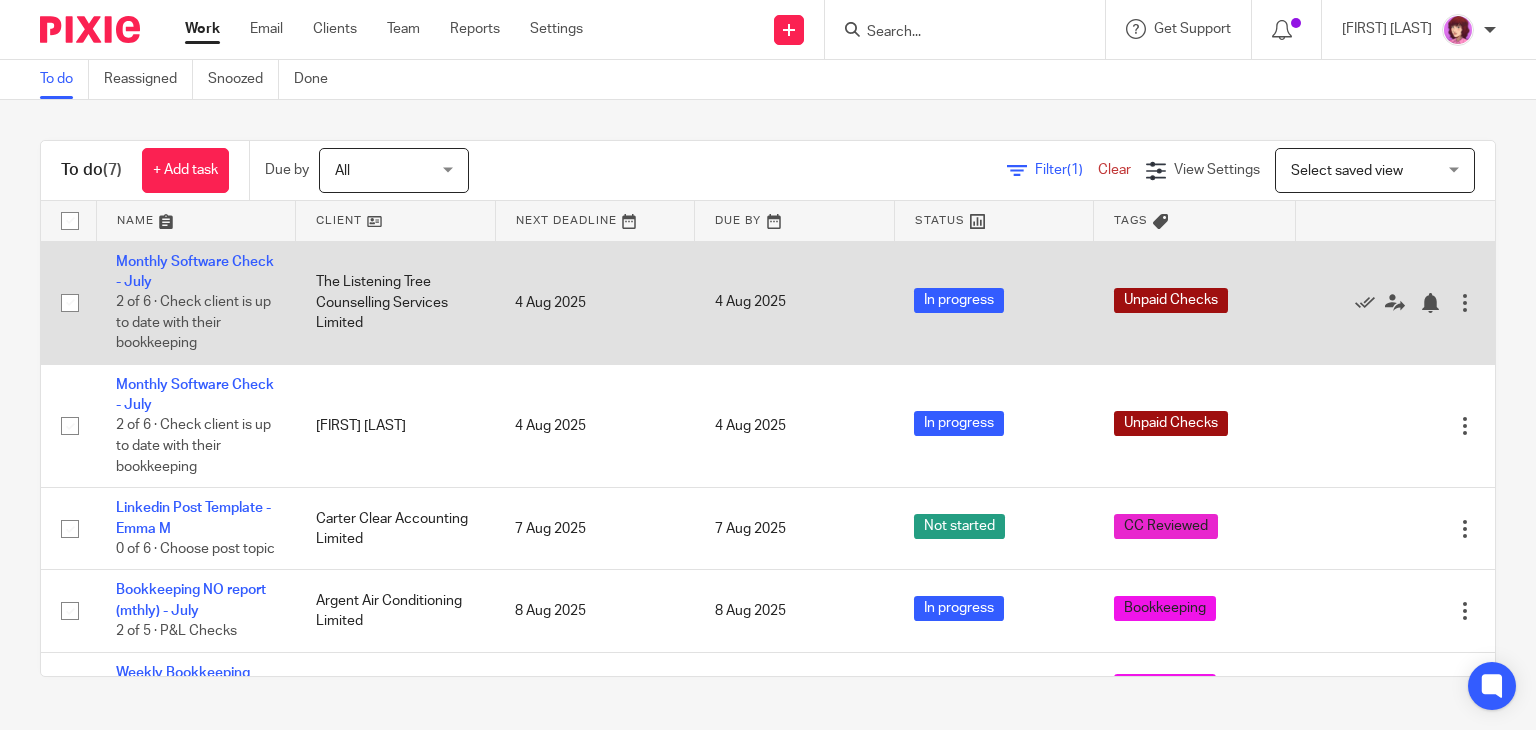 scroll, scrollTop: 0, scrollLeft: 0, axis: both 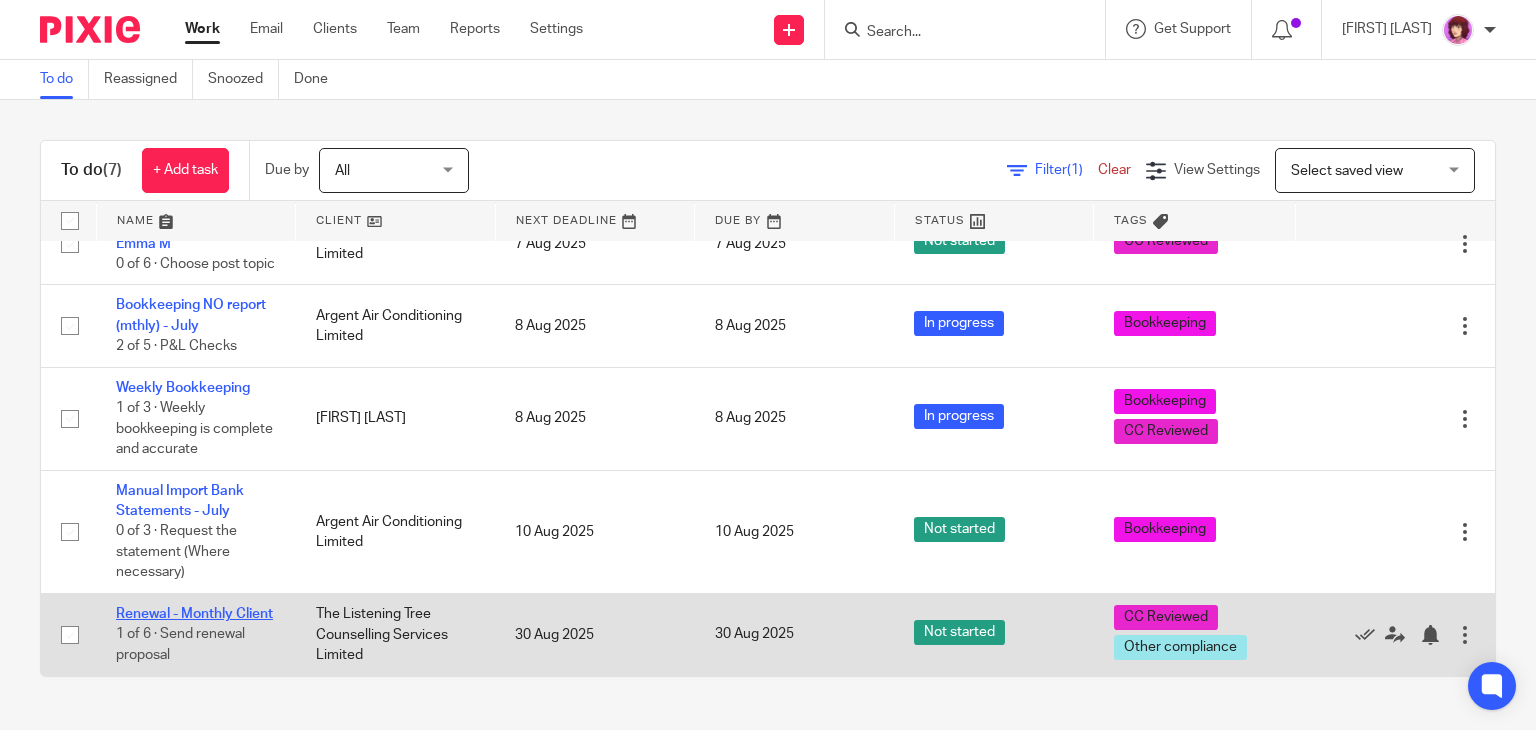 click on "Renewal - Monthly Client
1
of
6 ·
Send renewal proposal" at bounding box center (196, 635) 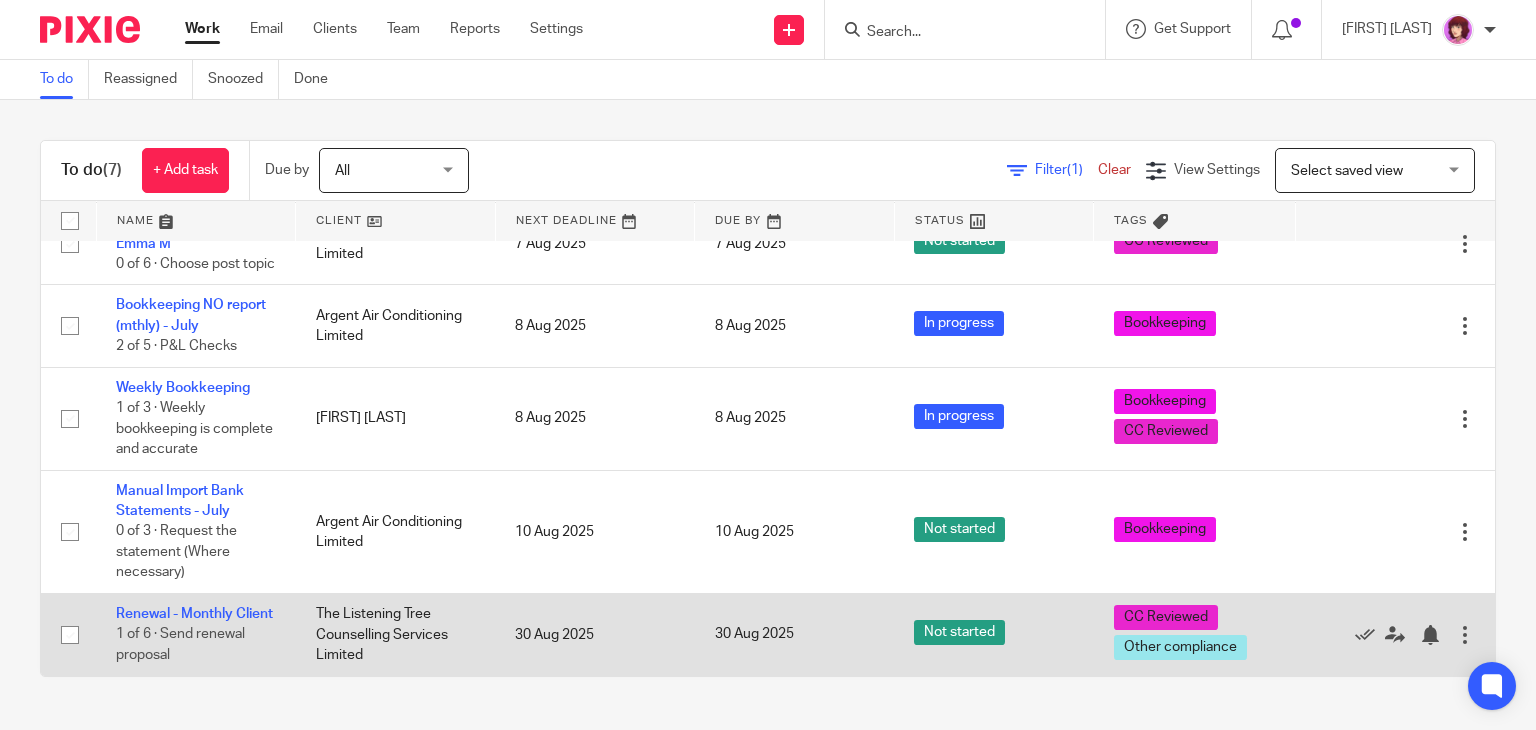 click at bounding box center (1465, 635) 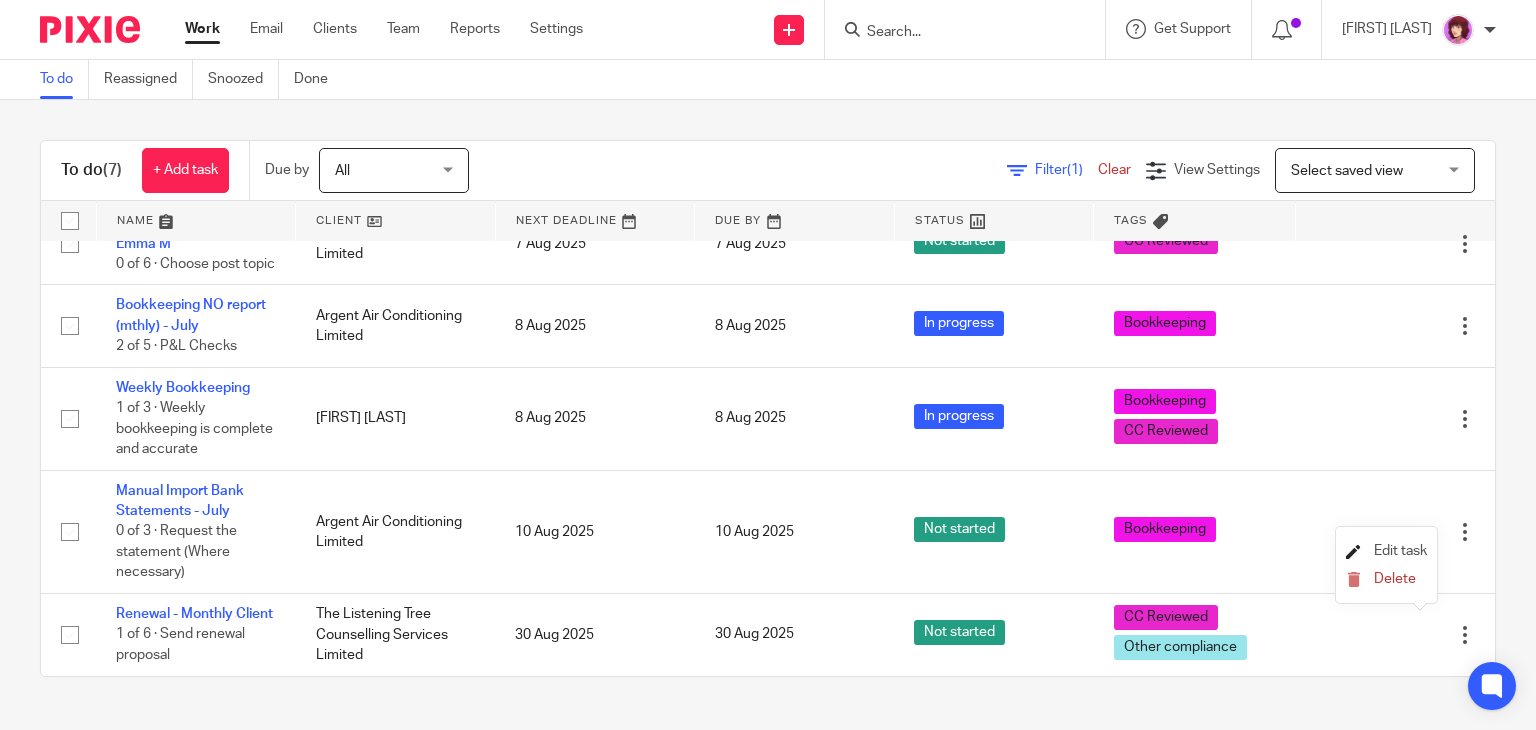 click on "Edit task" at bounding box center [1400, 551] 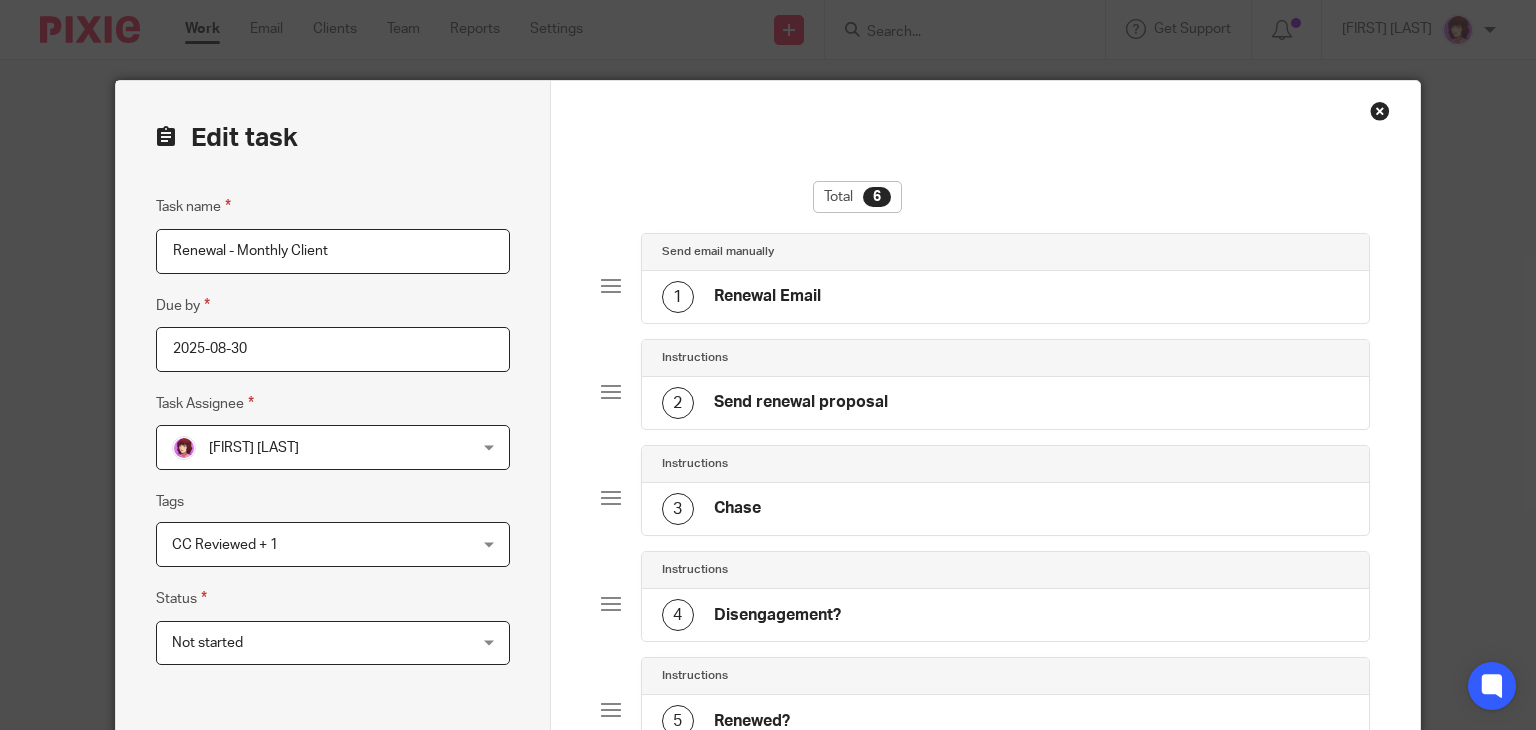 scroll, scrollTop: 0, scrollLeft: 0, axis: both 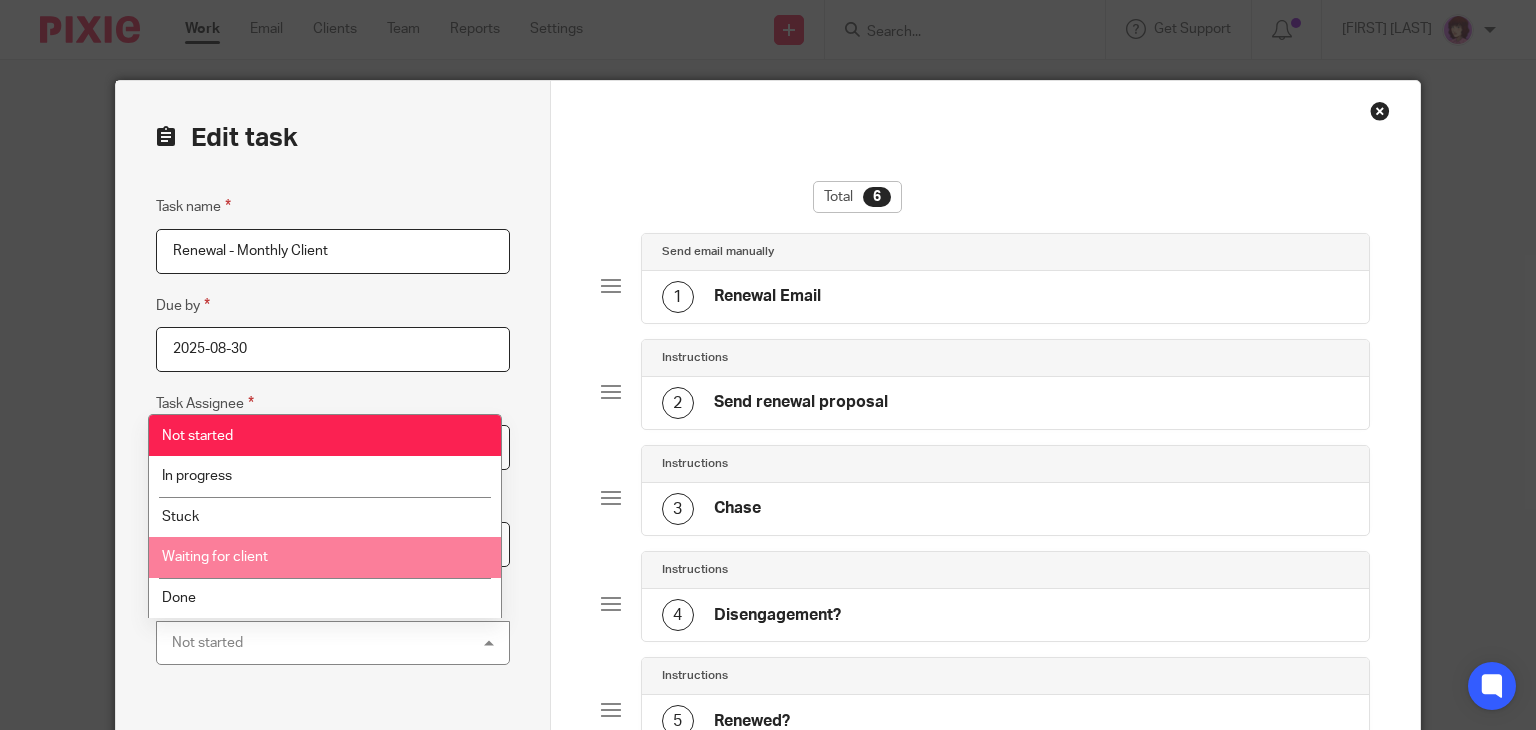 click on "Waiting for client" at bounding box center (325, 557) 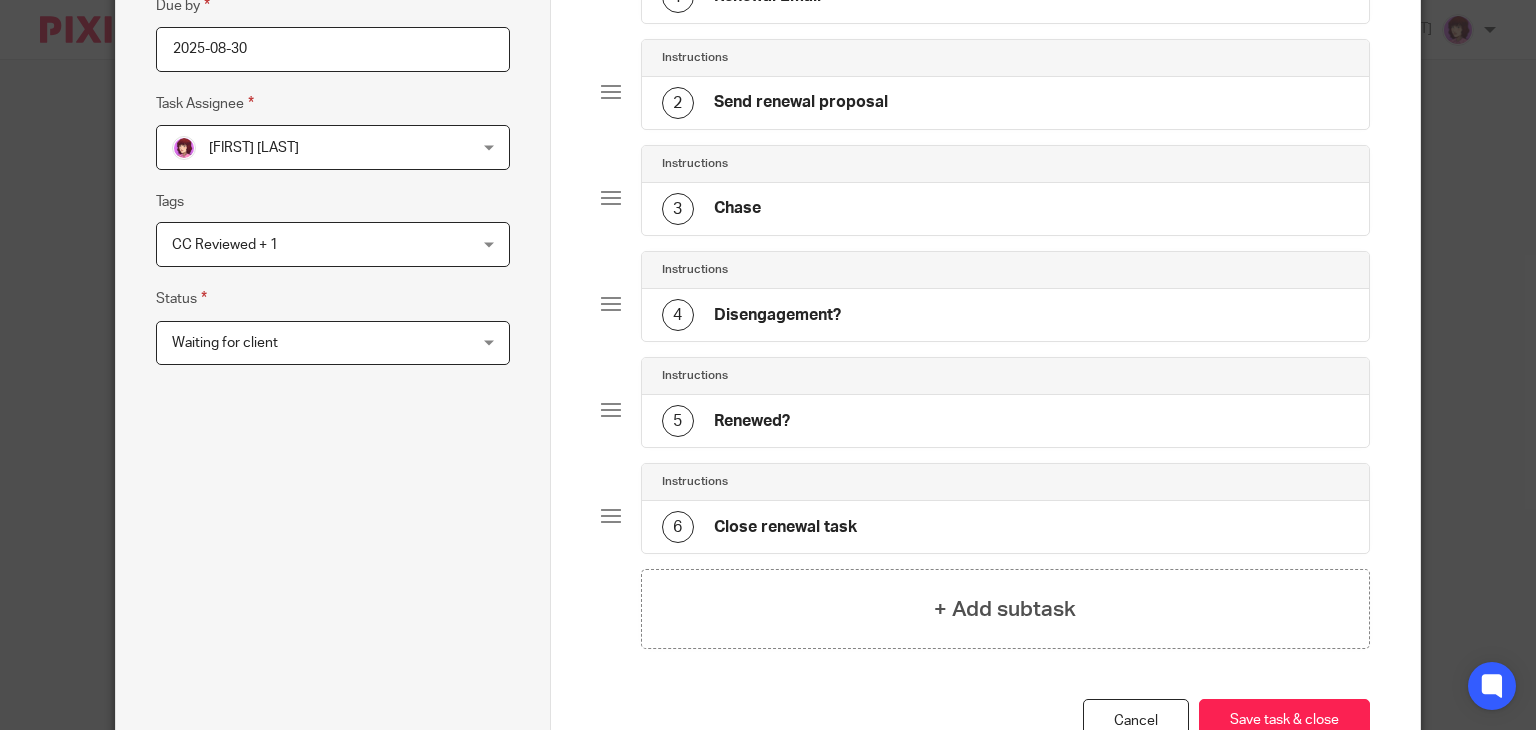 scroll, scrollTop: 312, scrollLeft: 0, axis: vertical 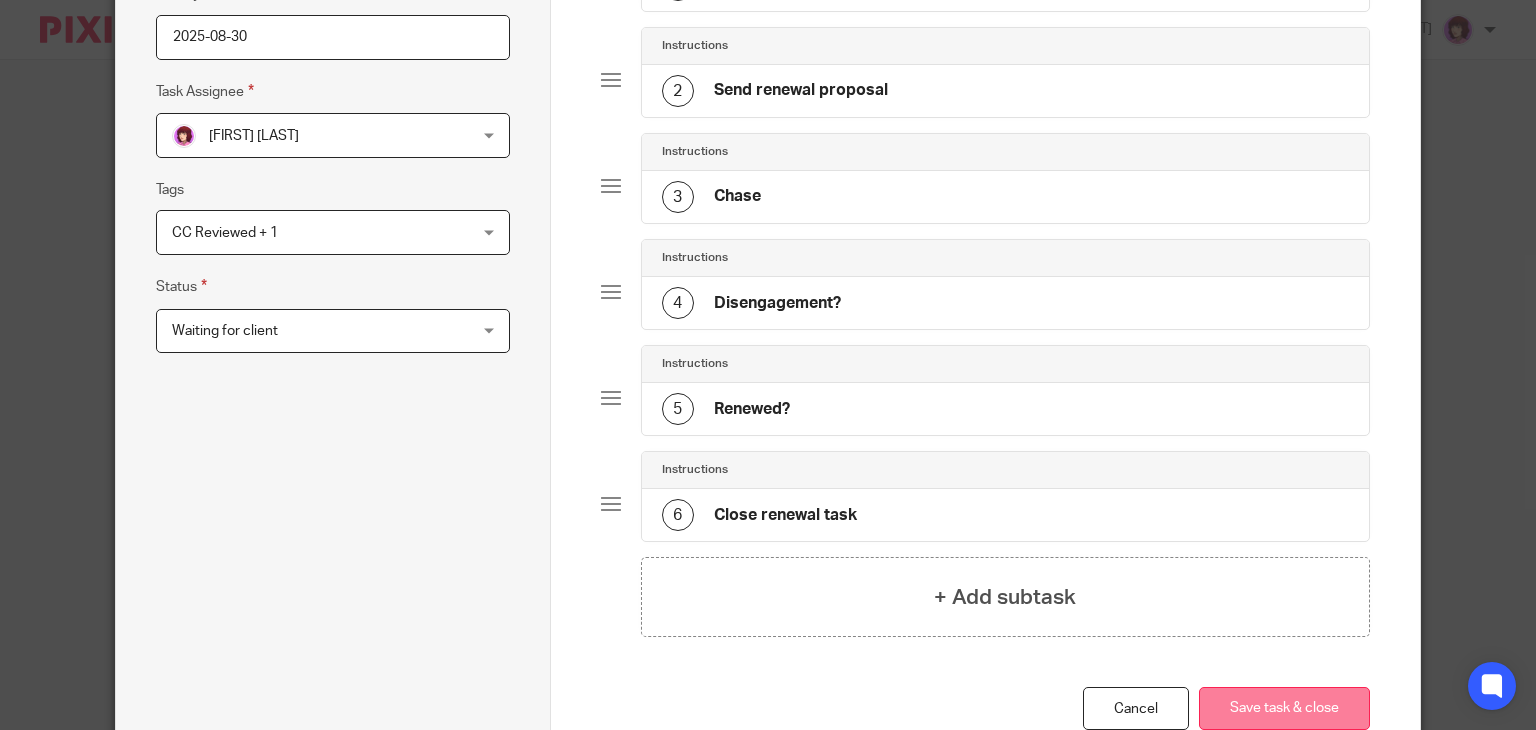 click on "Save task & close" at bounding box center [1284, 708] 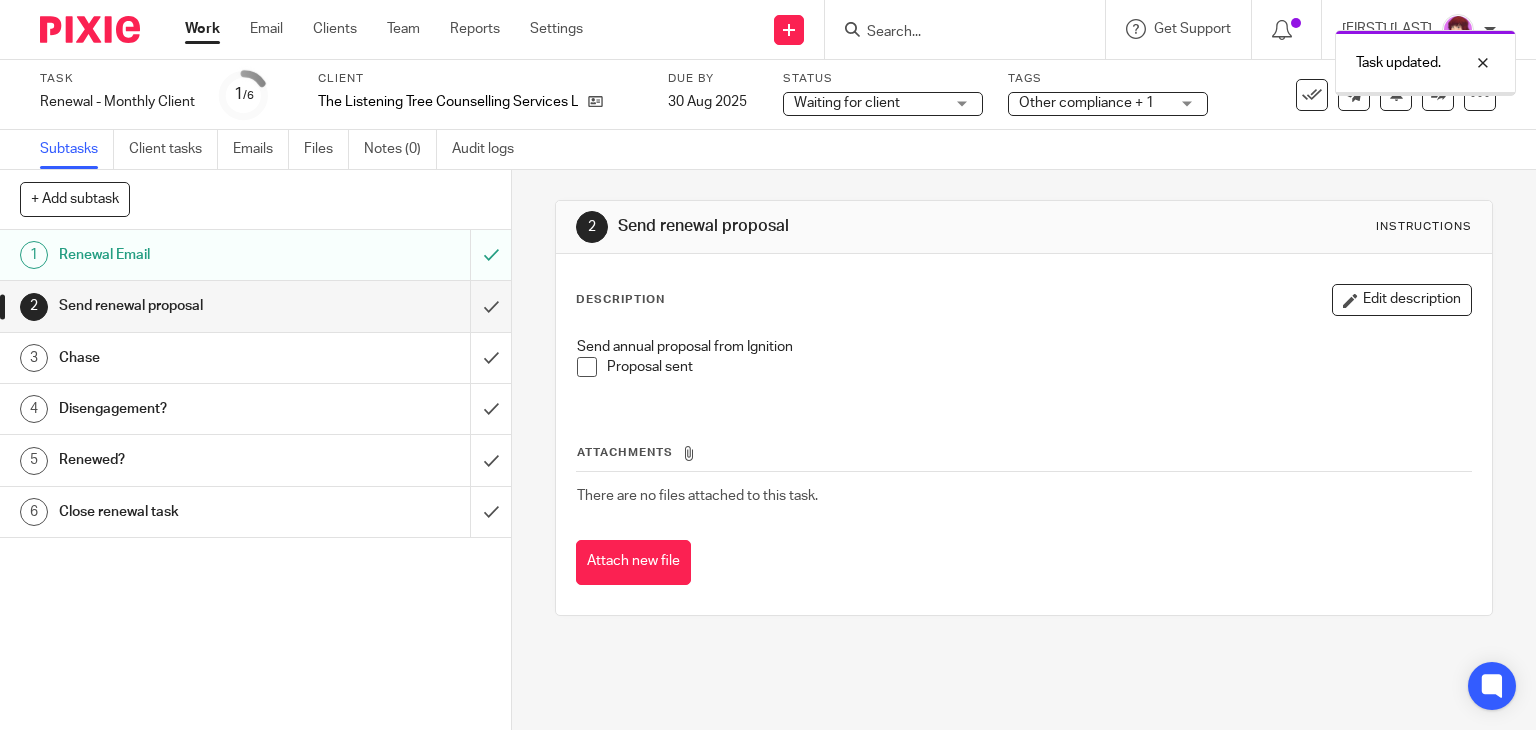 scroll, scrollTop: 0, scrollLeft: 0, axis: both 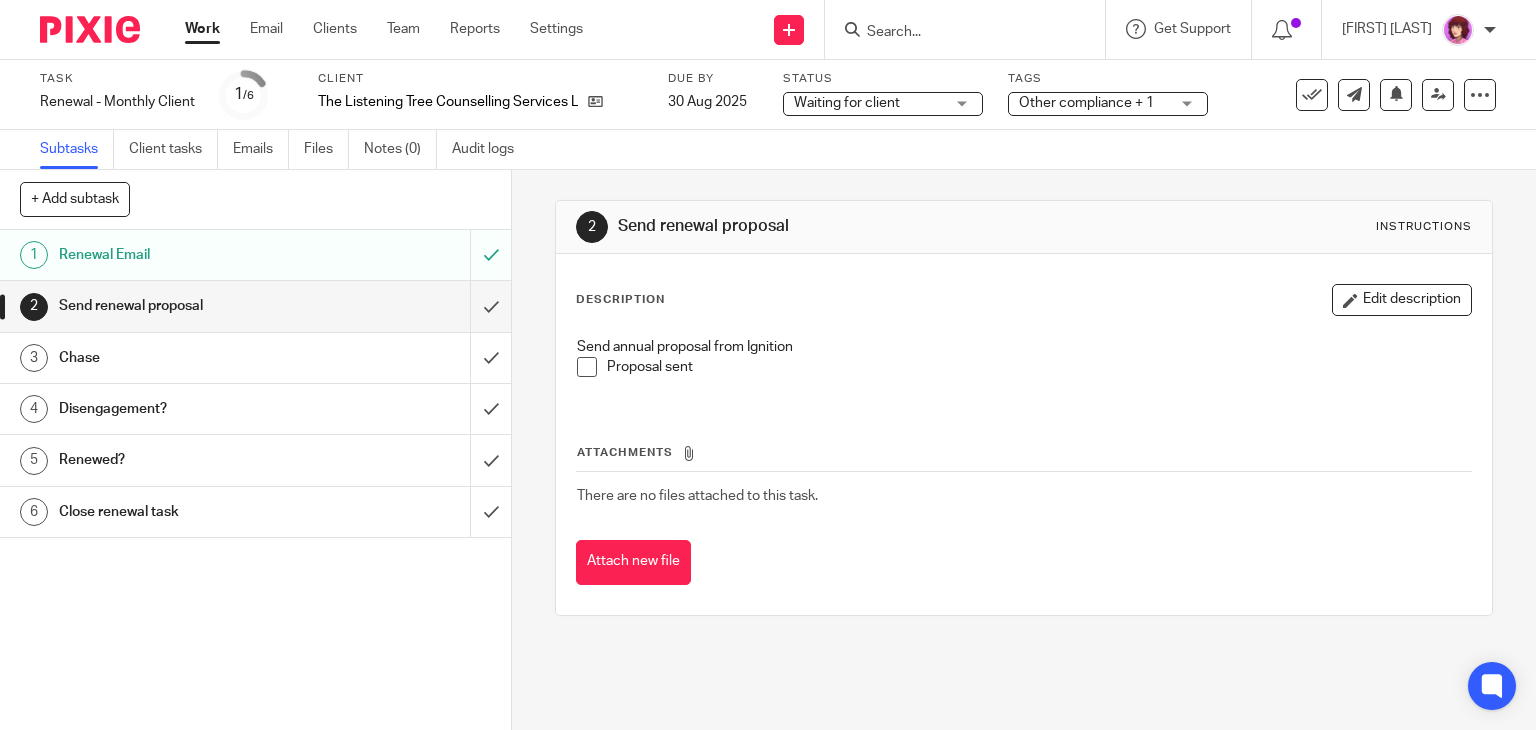 click on "Work" at bounding box center (202, 29) 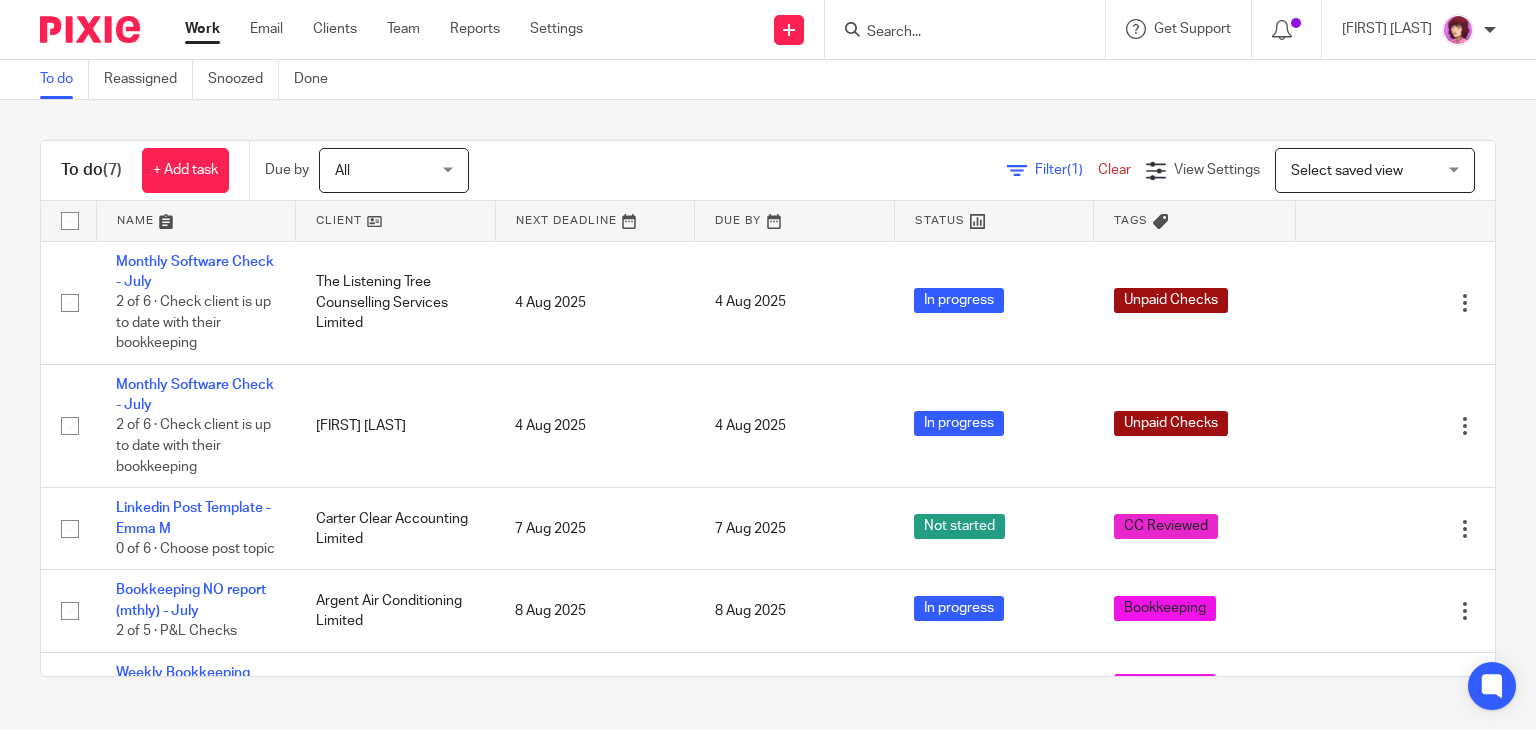 scroll, scrollTop: 0, scrollLeft: 0, axis: both 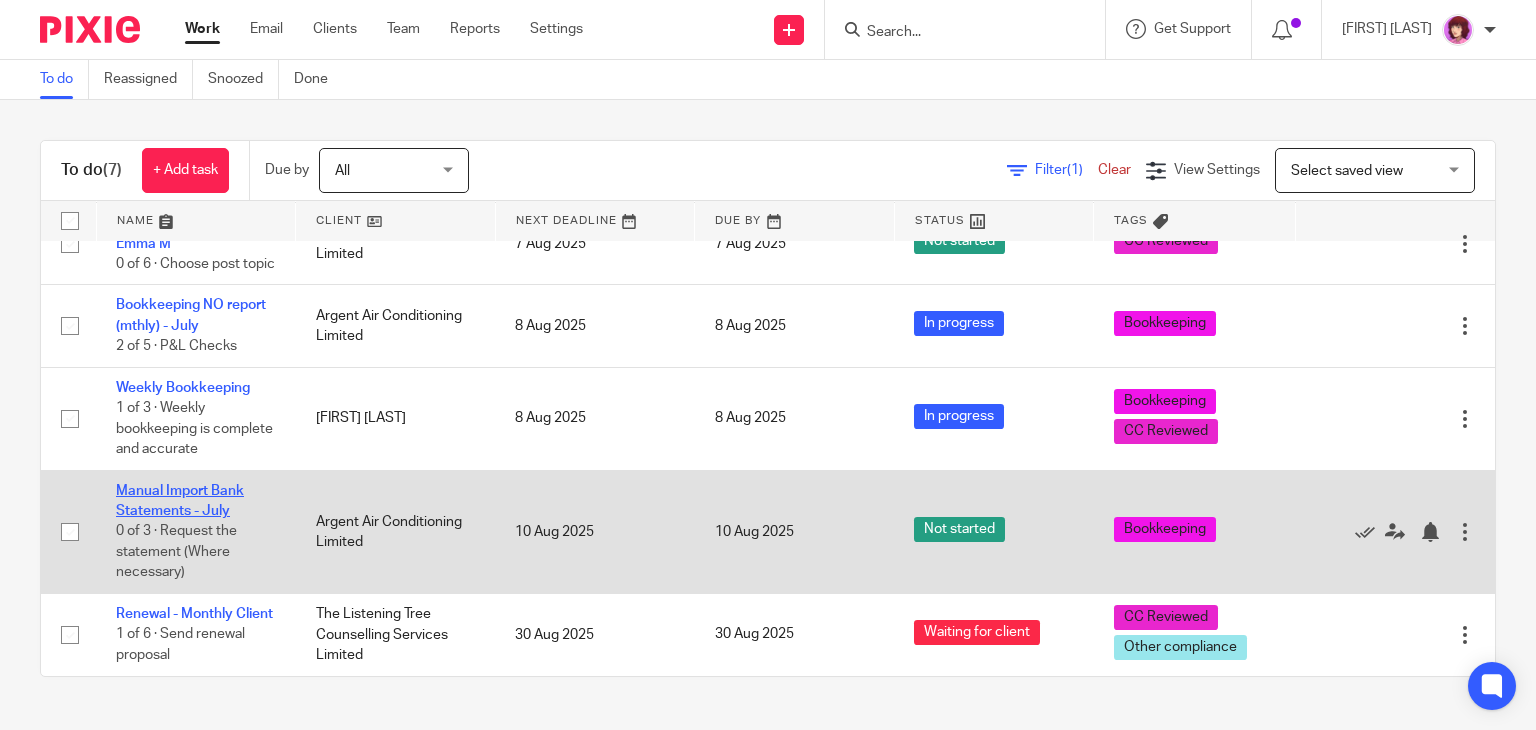 click on "Manual Import Bank Statements - July" at bounding box center (180, 501) 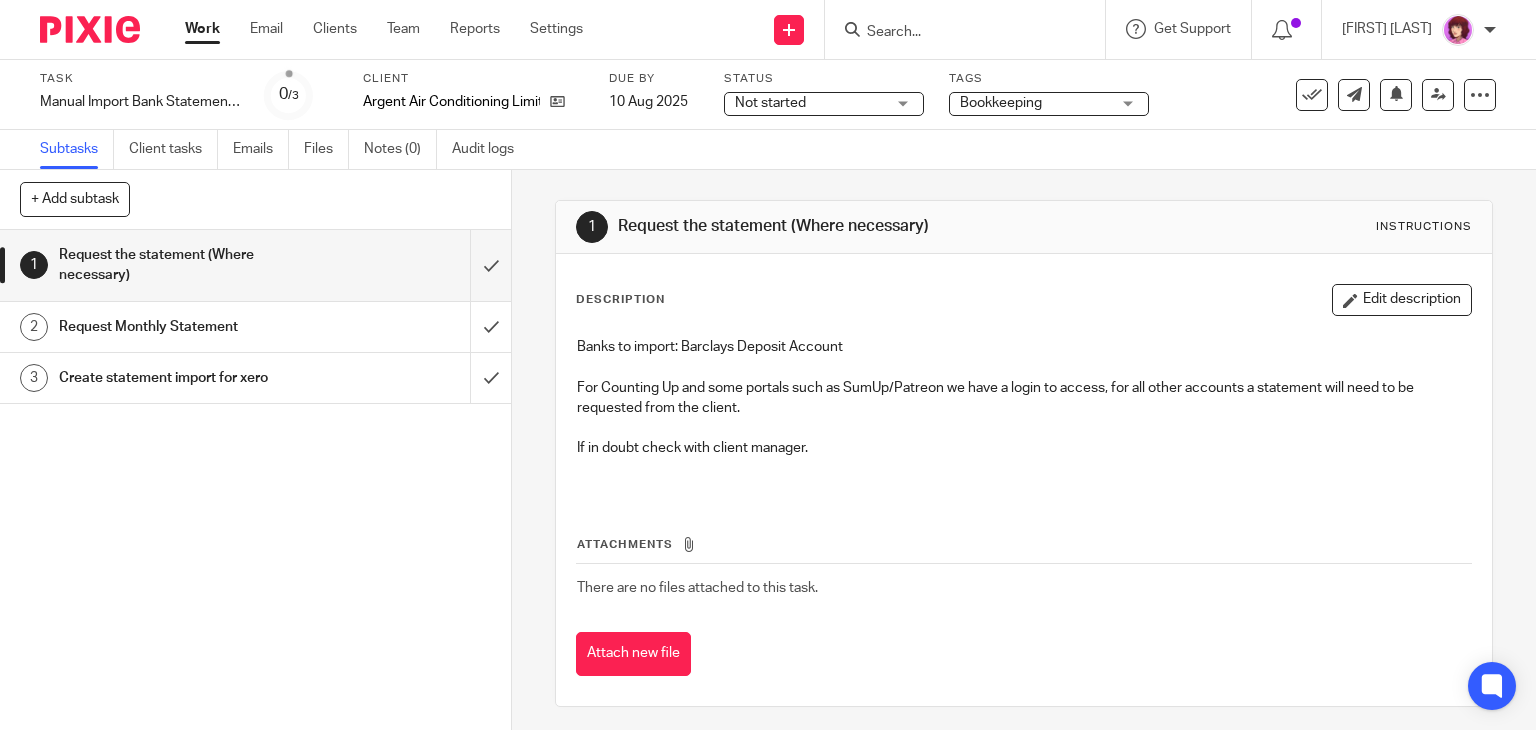 scroll, scrollTop: 0, scrollLeft: 0, axis: both 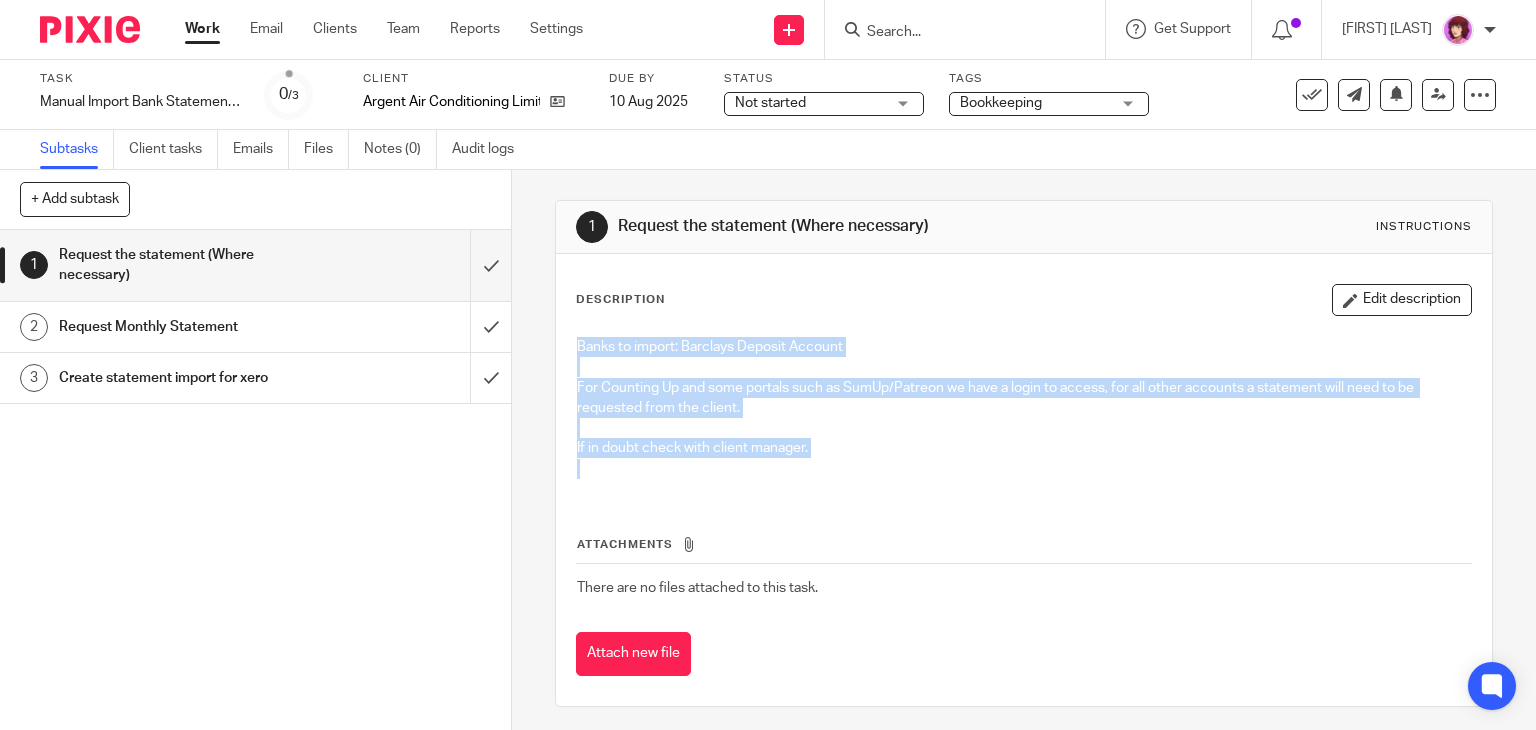 drag, startPoint x: 843, startPoint y: 460, endPoint x: 555, endPoint y: 345, distance: 310.11127 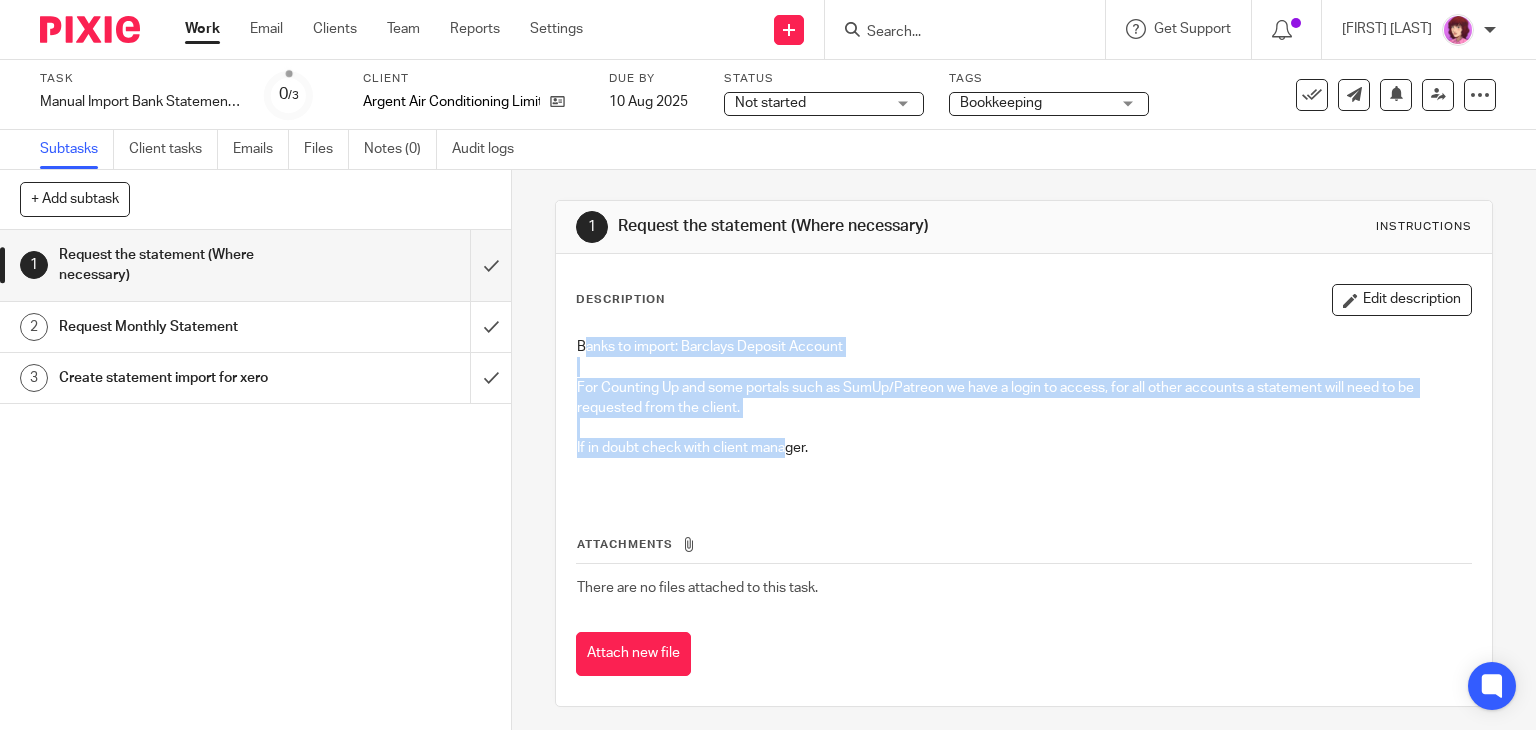 drag, startPoint x: 577, startPoint y: 351, endPoint x: 778, endPoint y: 452, distance: 224.94888 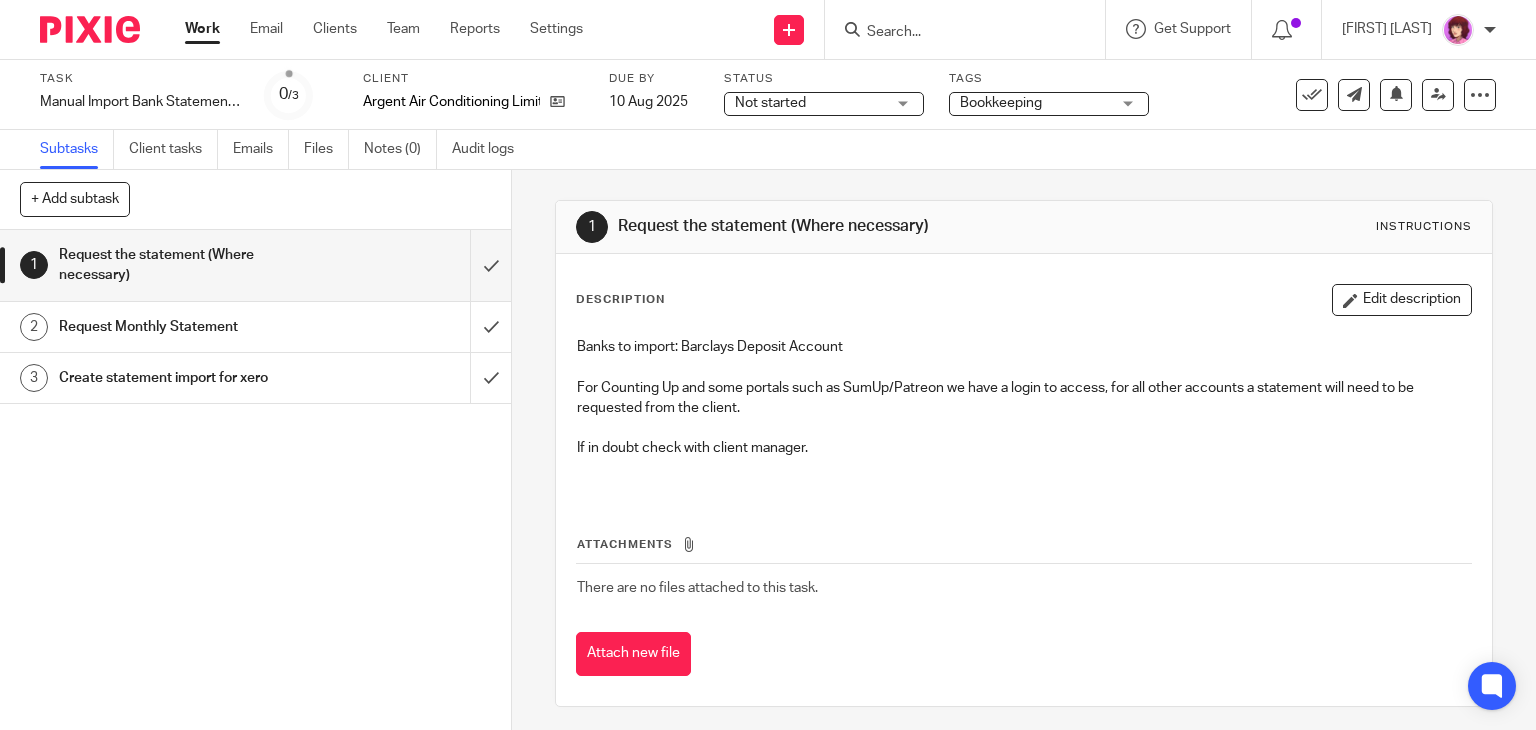 click on "If in doubt check with client manager." at bounding box center [1024, 448] 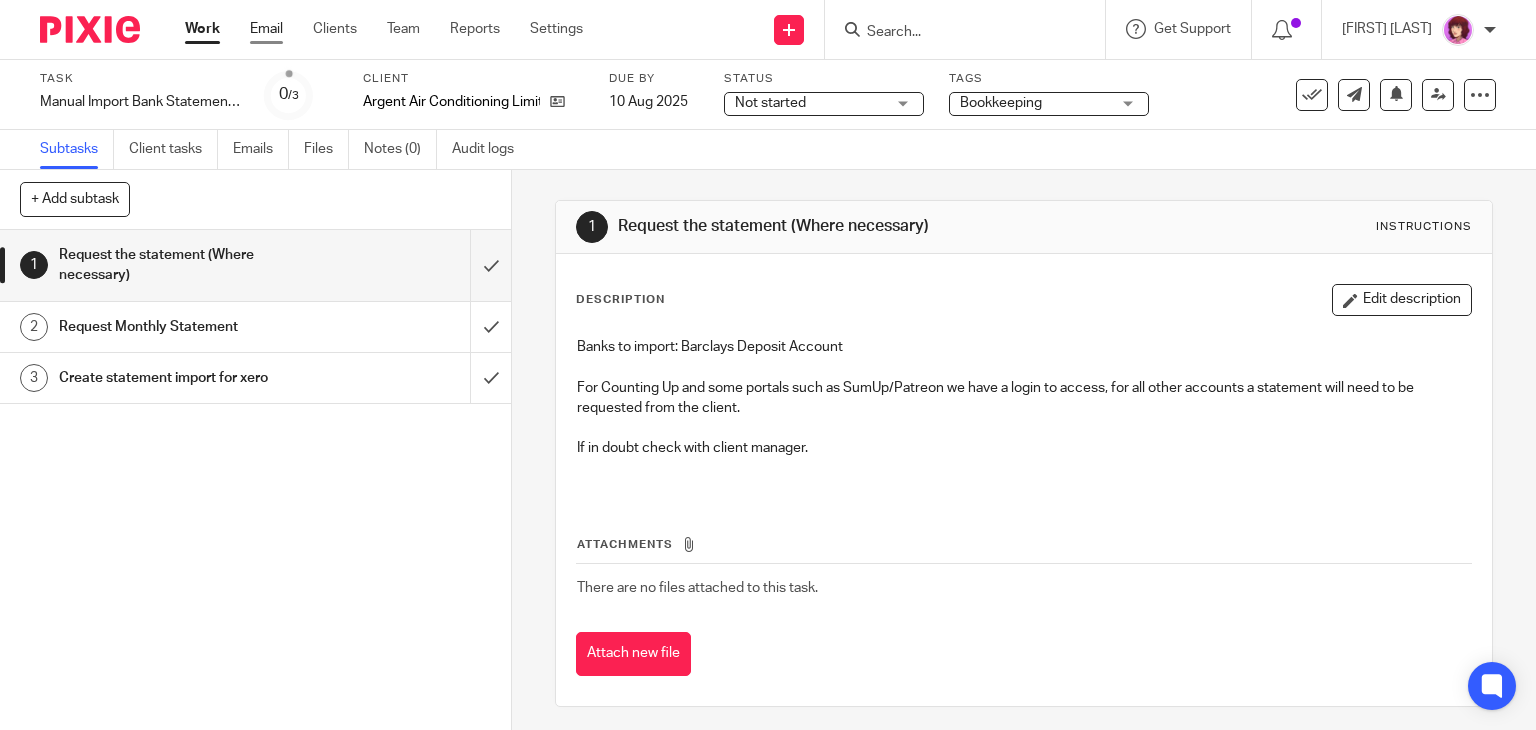 click on "Email" at bounding box center [266, 29] 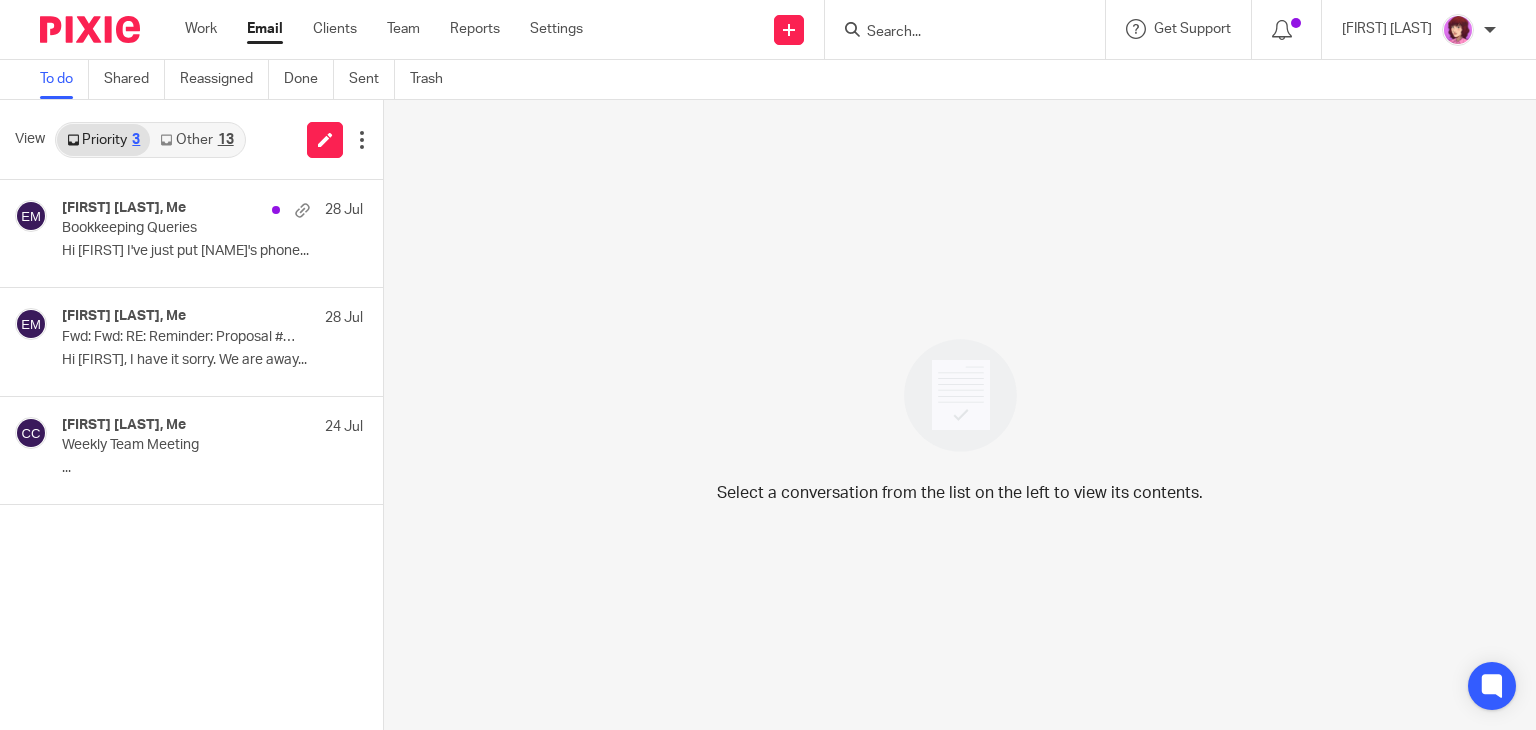 scroll, scrollTop: 0, scrollLeft: 0, axis: both 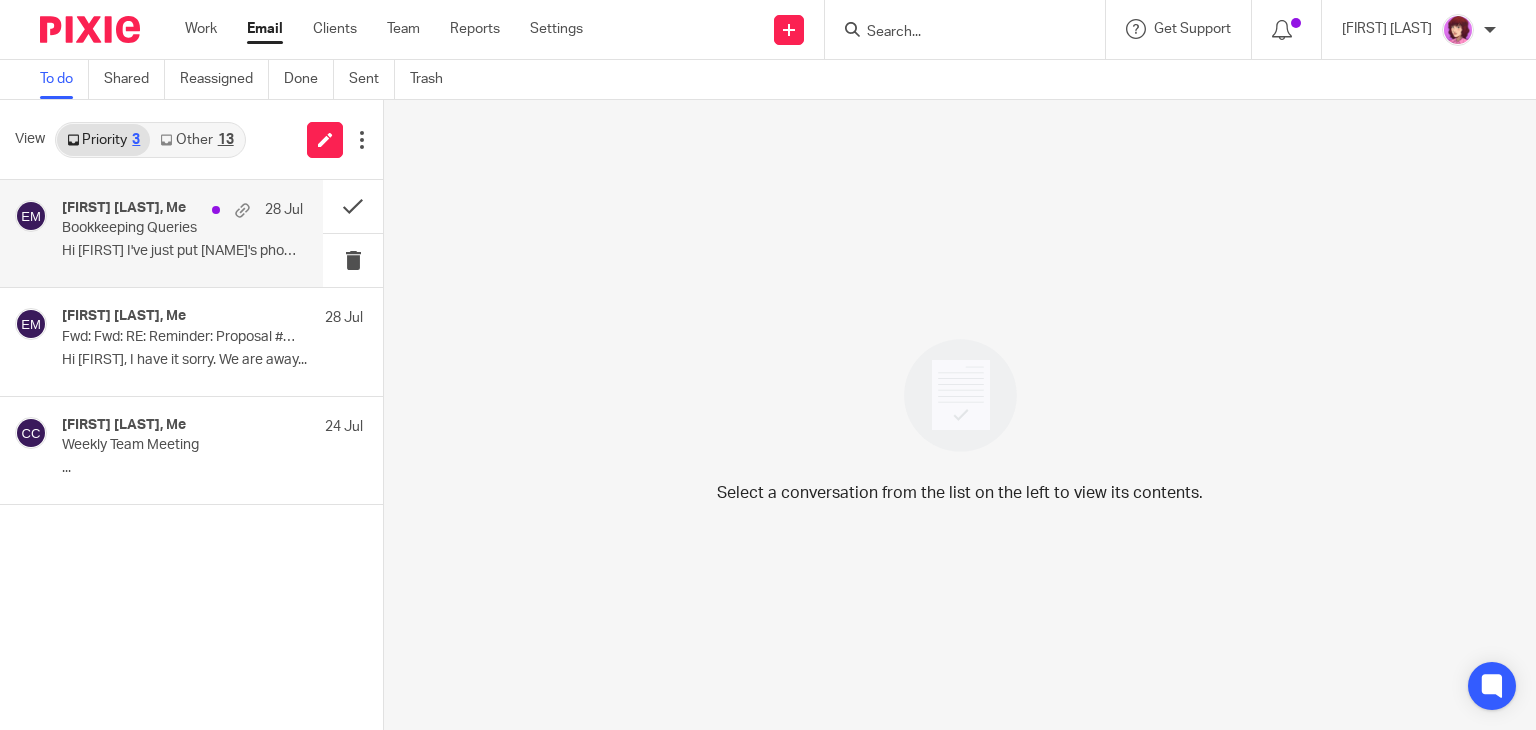 click on "[FIRST] [LAST], Me
[DATE] Bookkeeping Queries   Hi [FIRST]     I've just put [NAME]'s phone..." at bounding box center [182, 233] 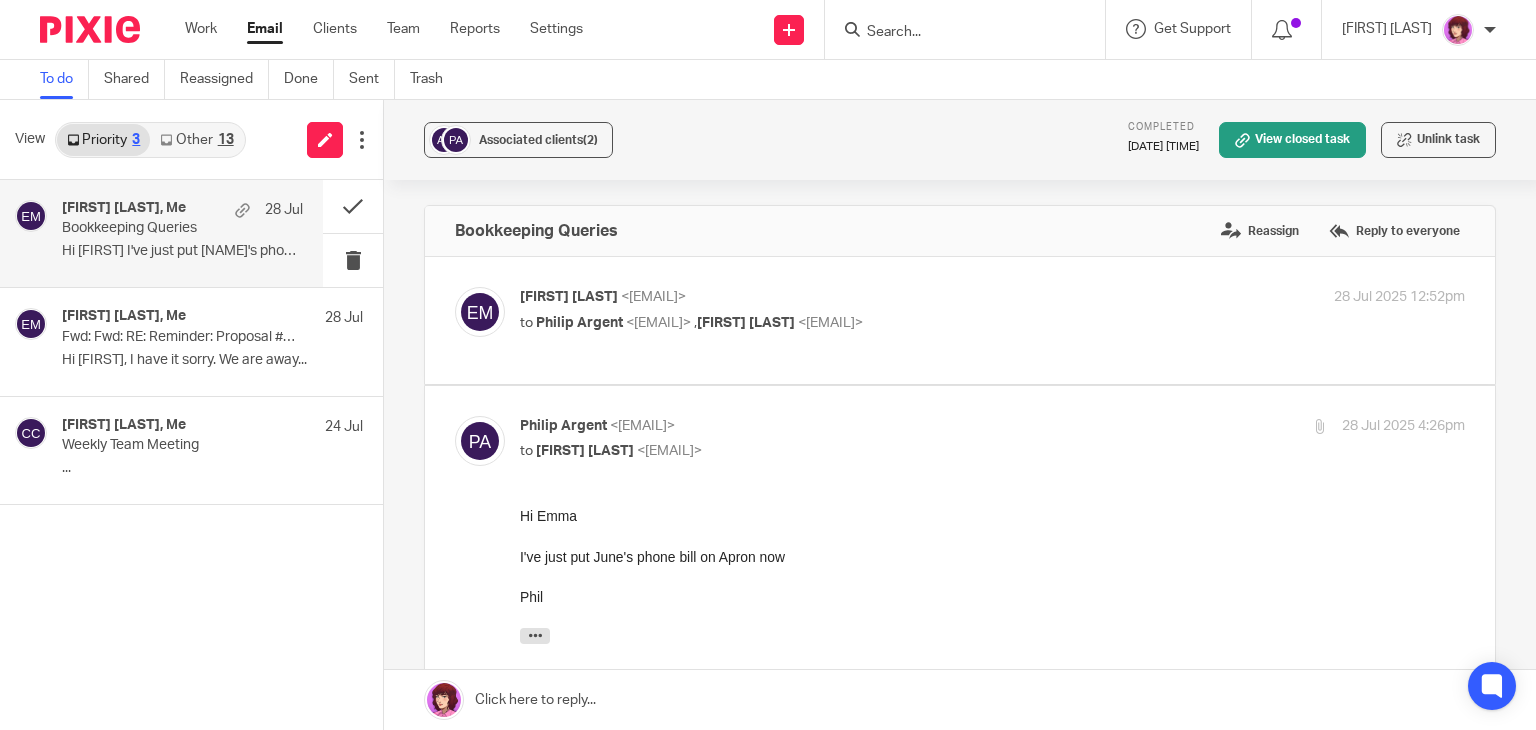 scroll, scrollTop: 0, scrollLeft: 0, axis: both 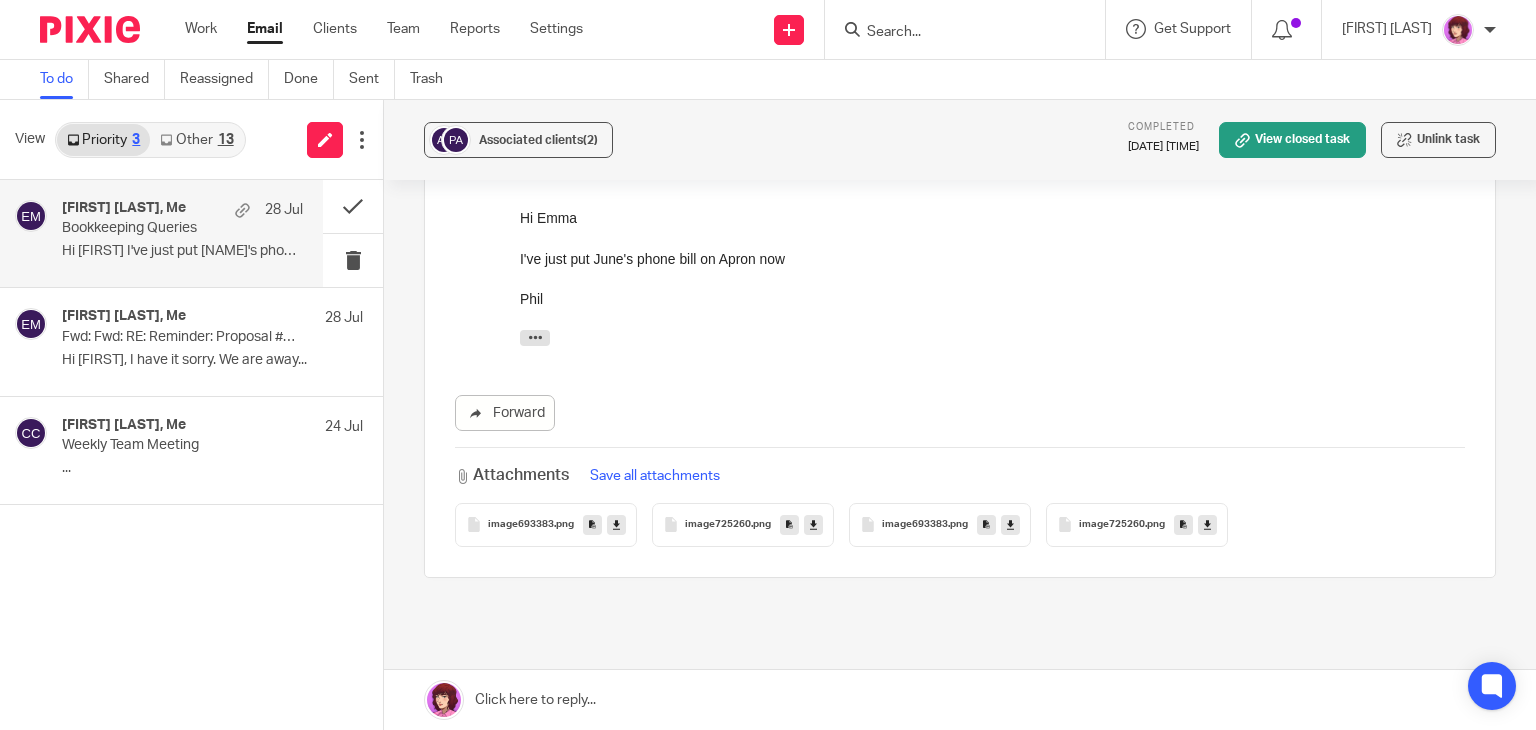 click on "Other
13" at bounding box center [196, 140] 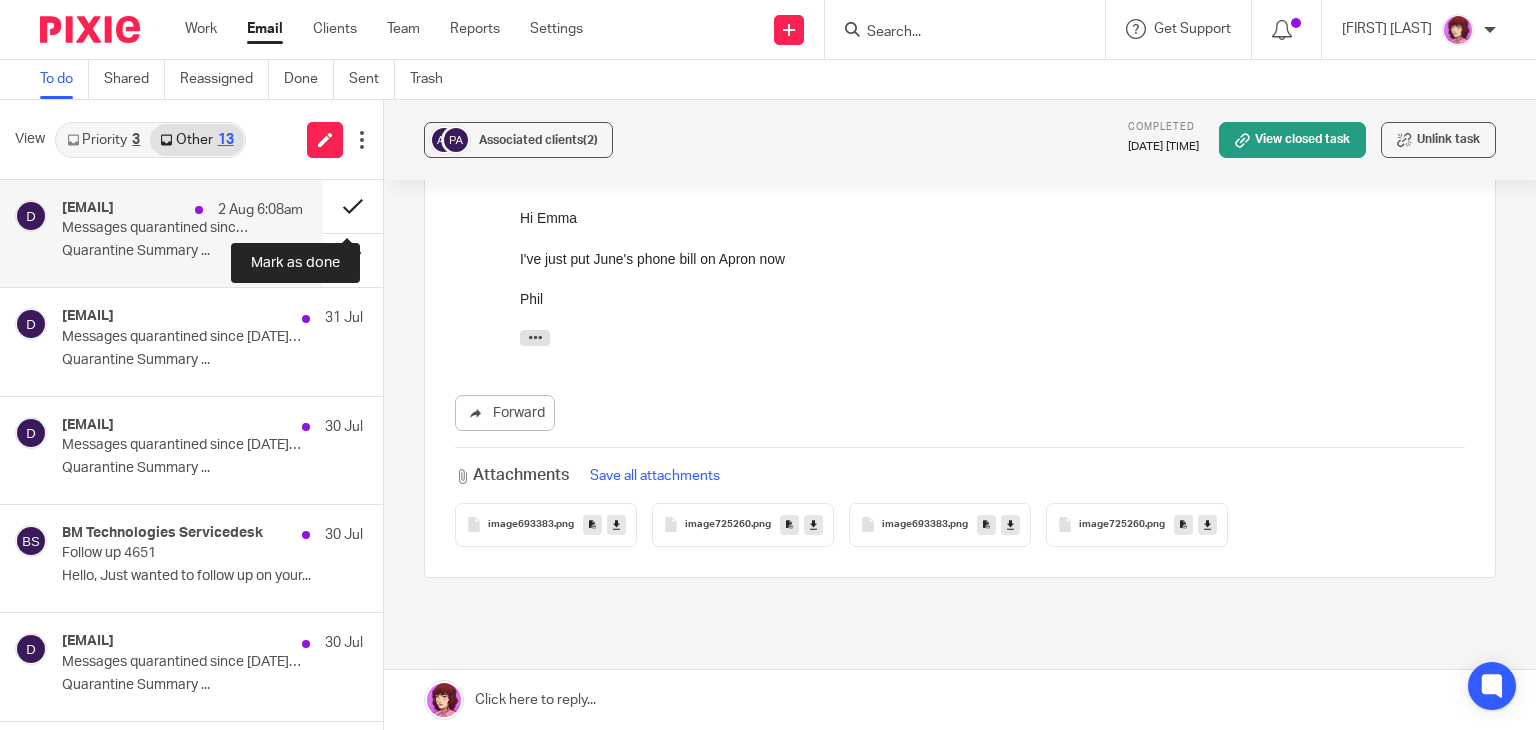 click at bounding box center [353, 206] 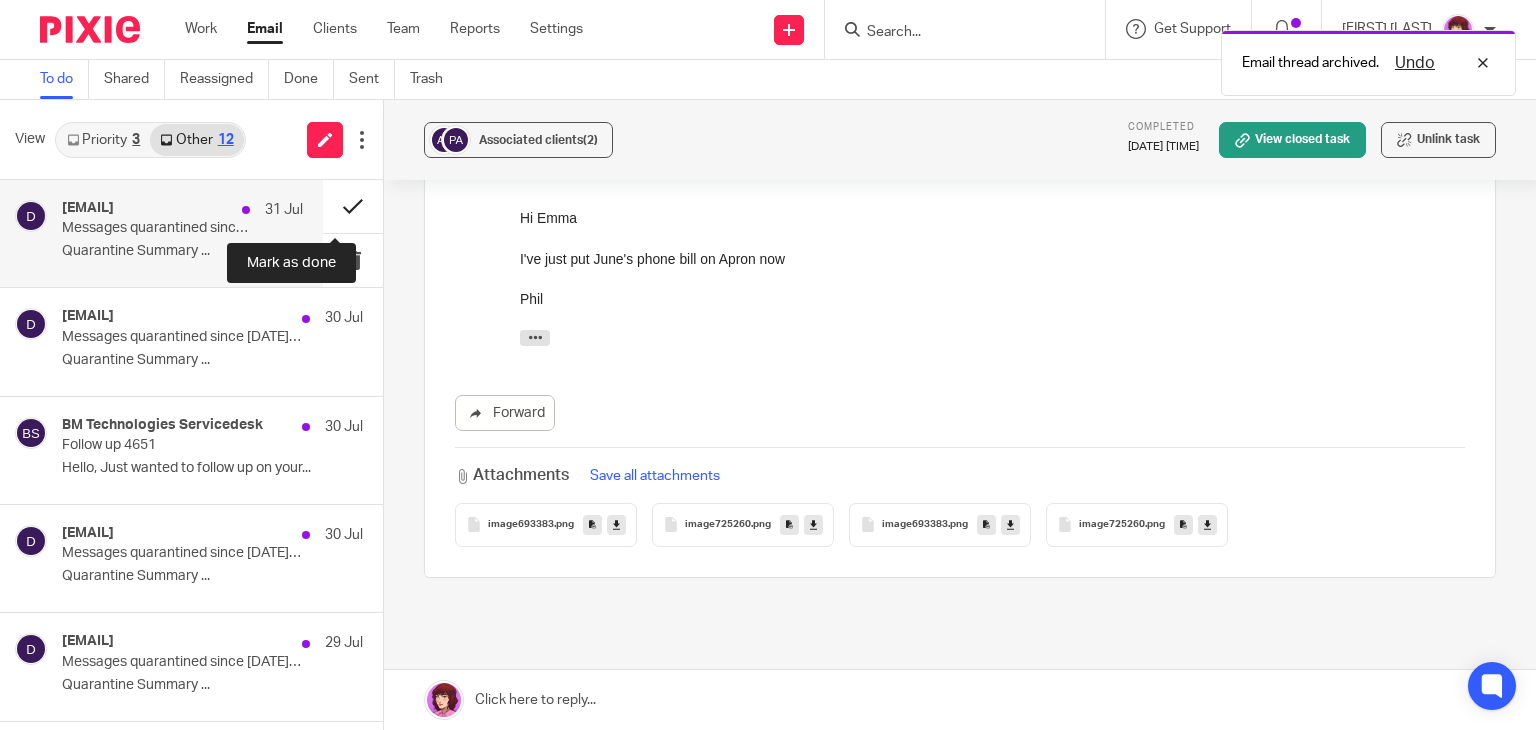 click at bounding box center [353, 206] 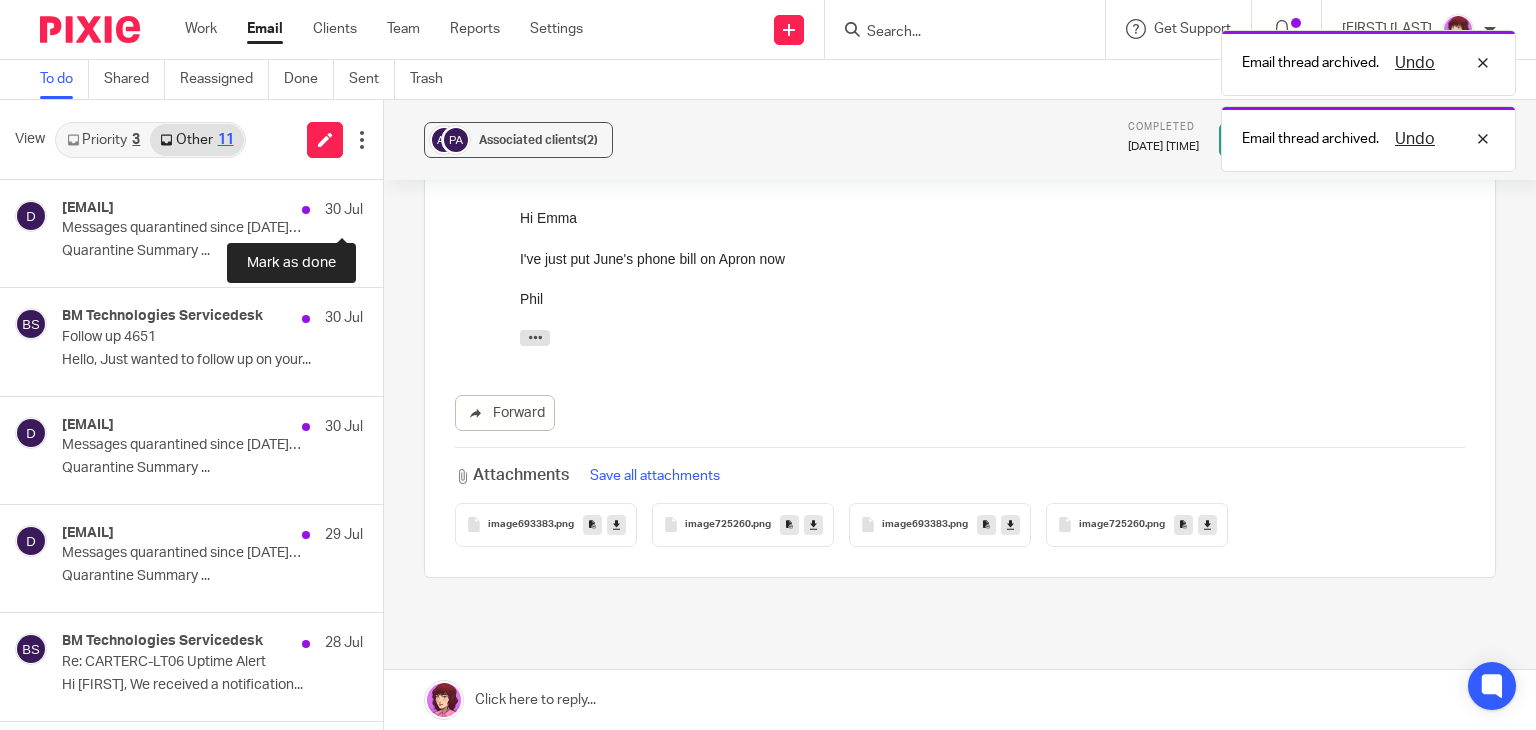 click at bounding box center (391, 206) 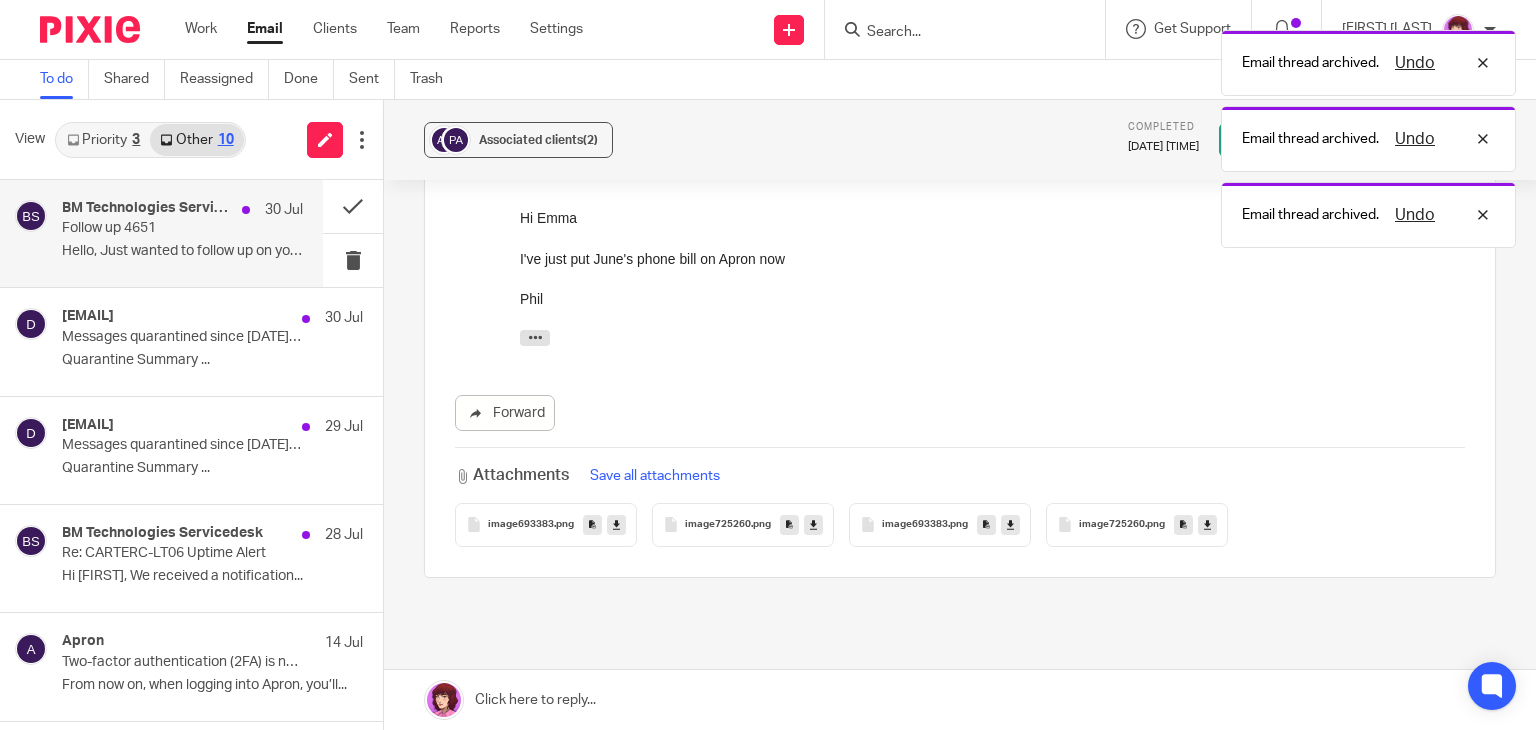 click on "Follow up 4651" at bounding box center (158, 228) 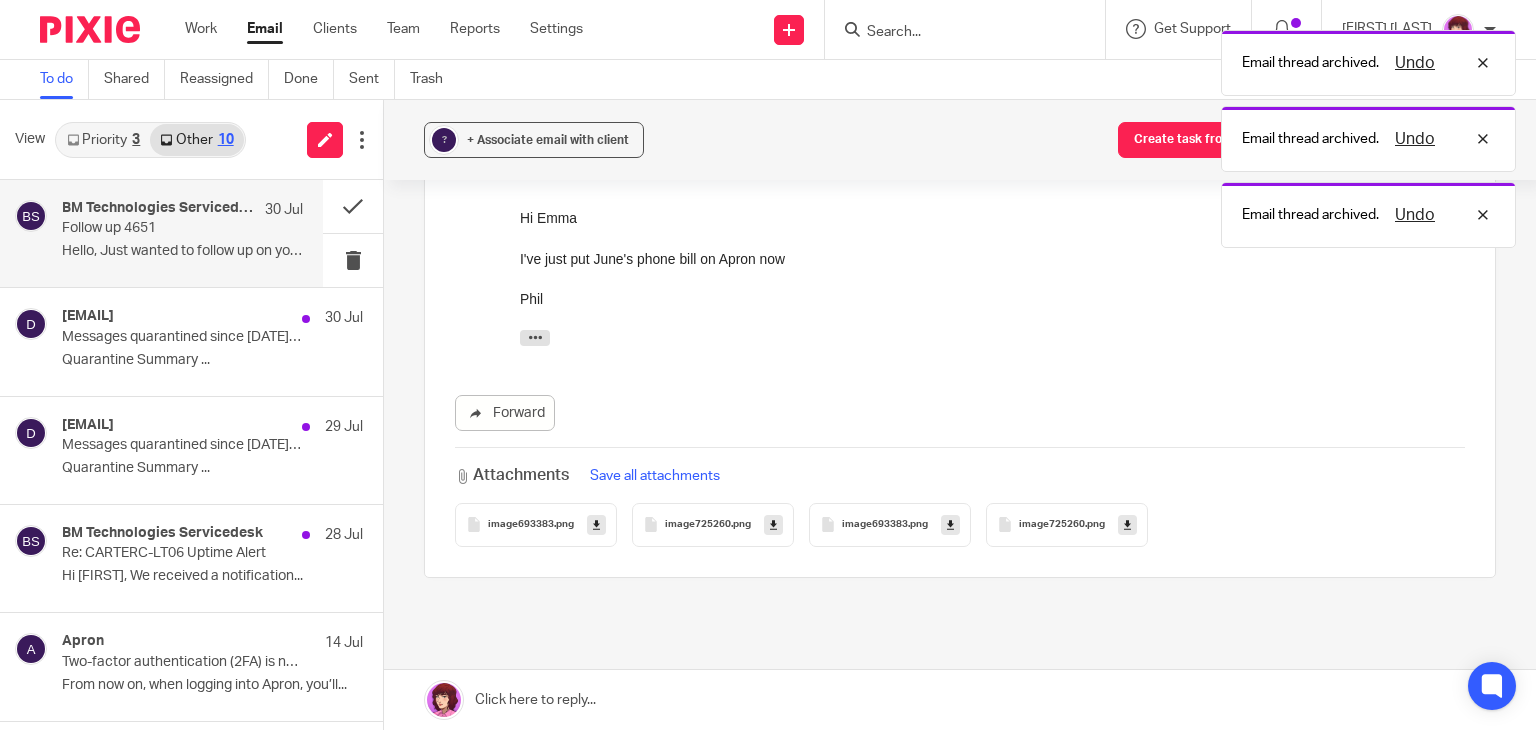 scroll, scrollTop: 0, scrollLeft: 0, axis: both 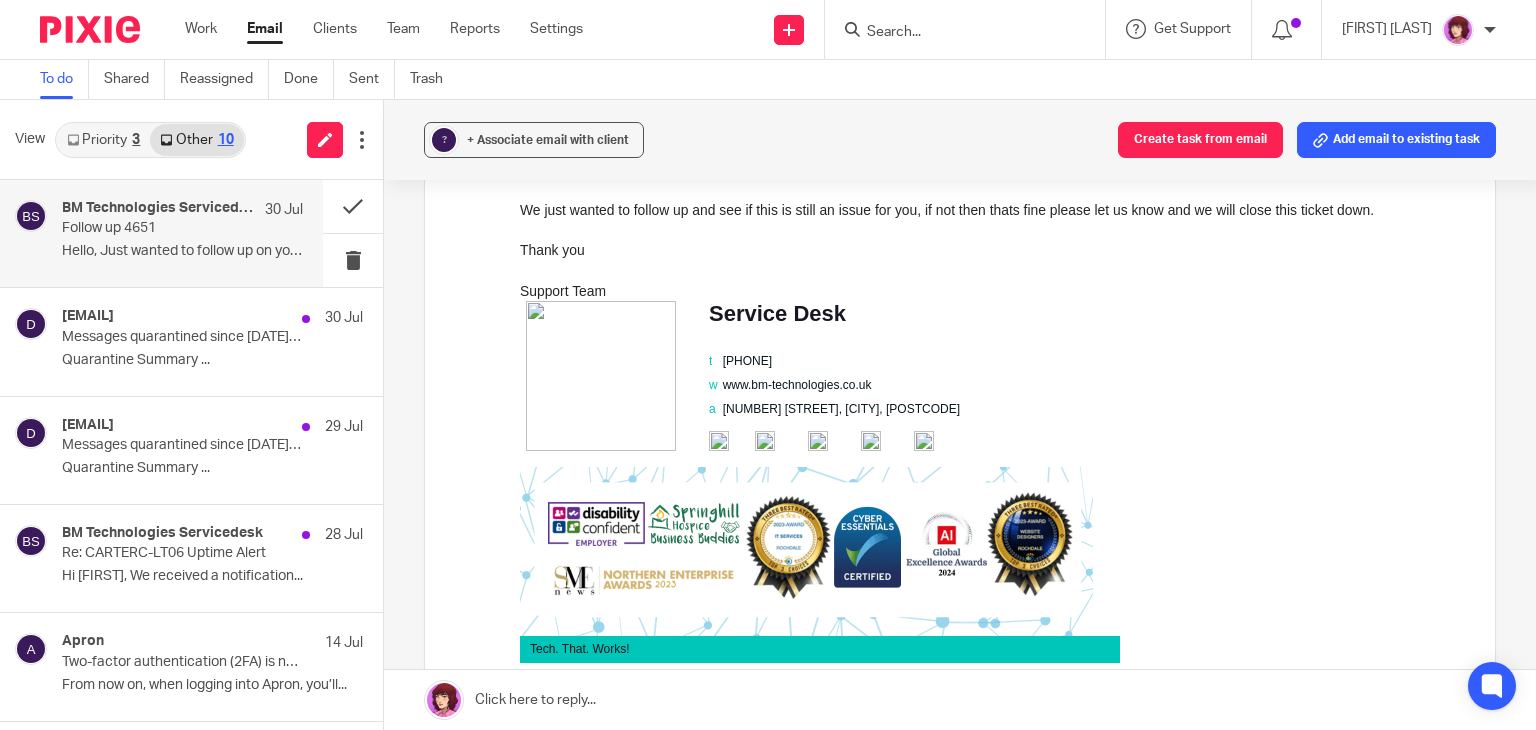 click at bounding box center [960, 700] 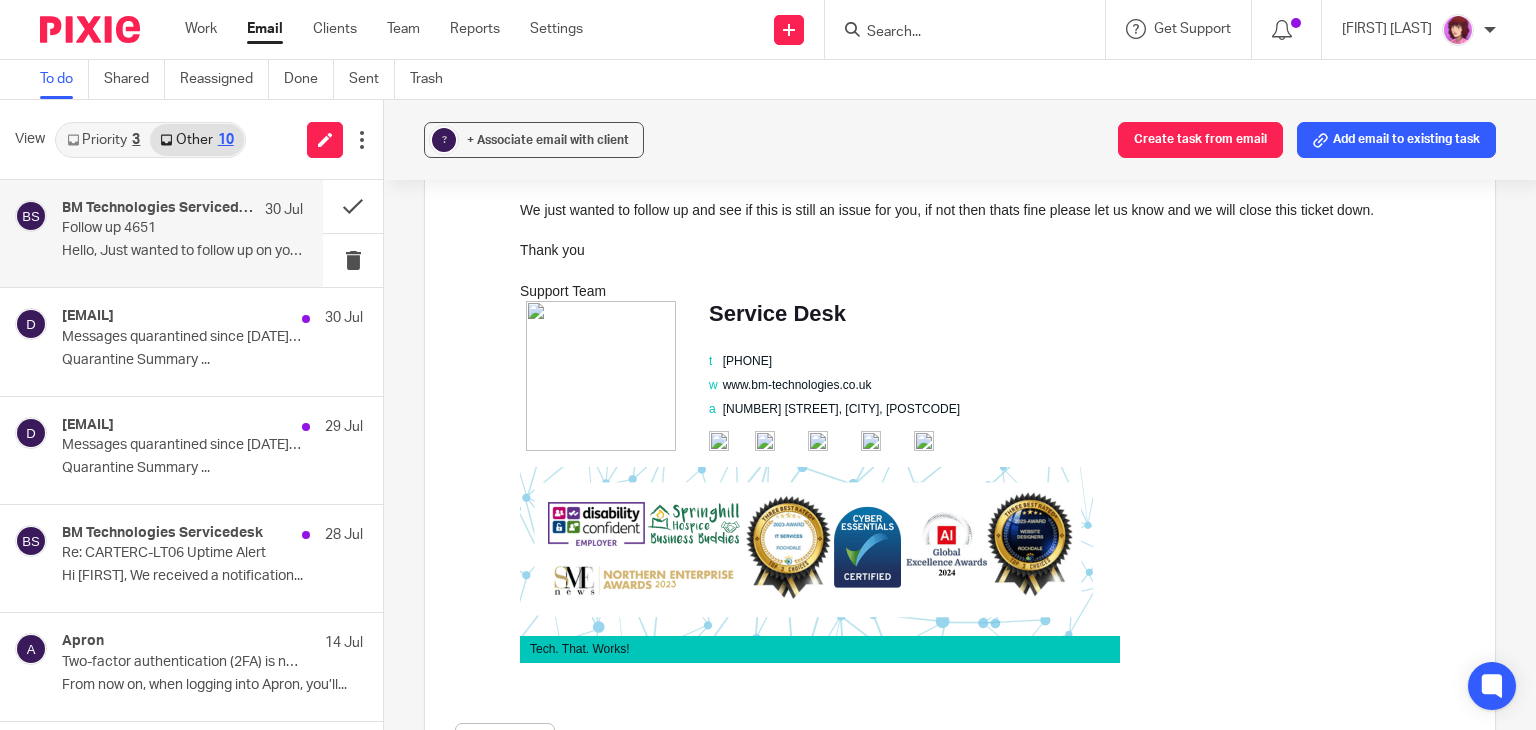 scroll, scrollTop: 0, scrollLeft: 0, axis: both 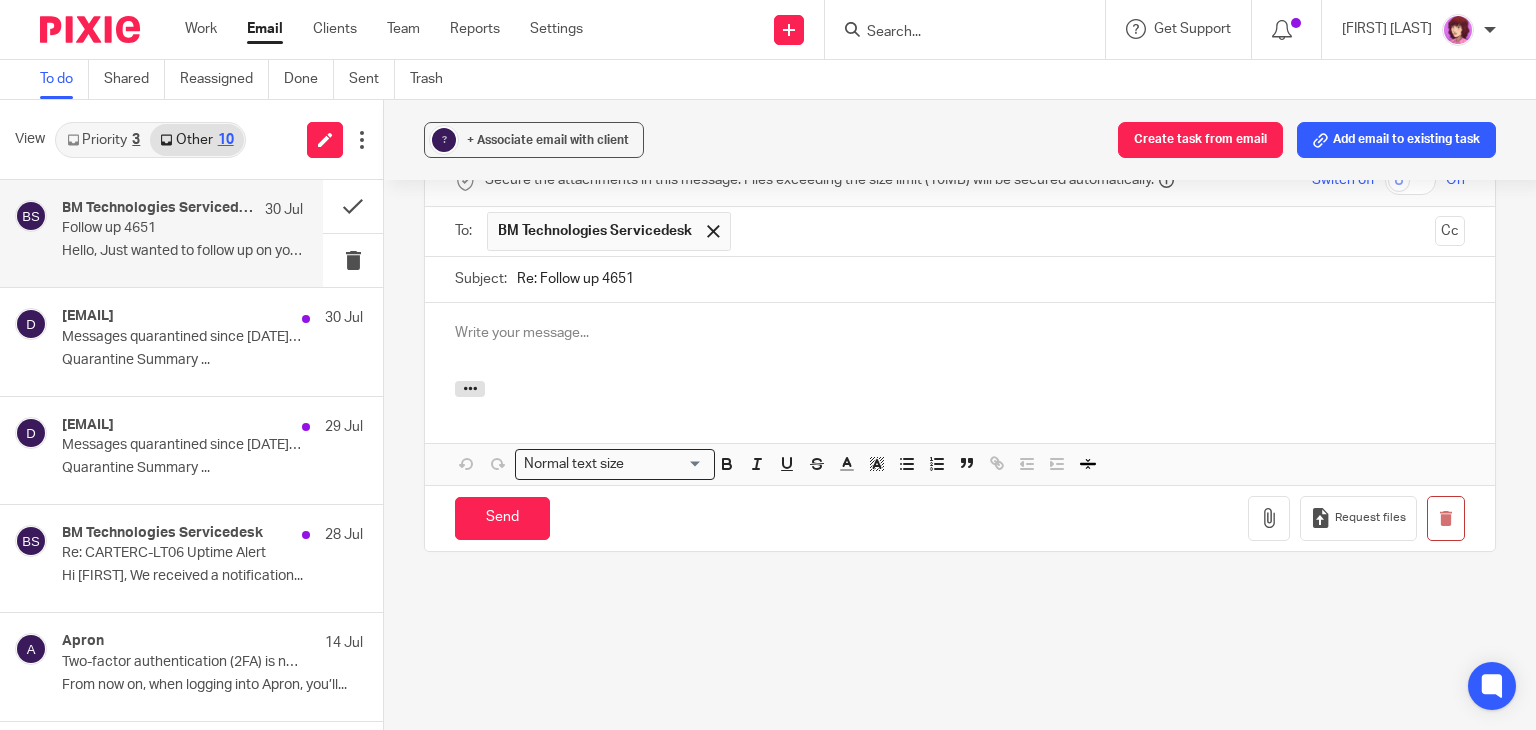type 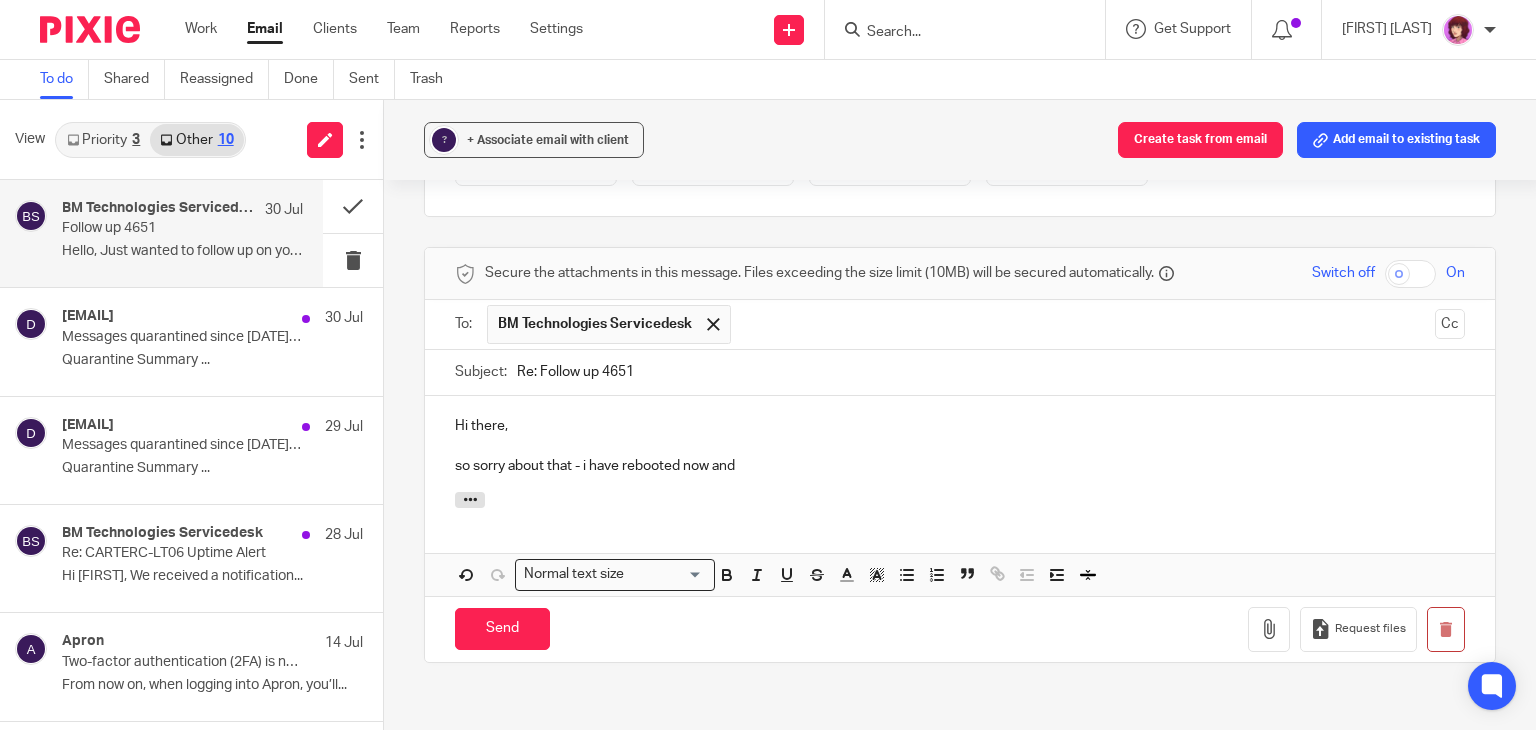 scroll, scrollTop: 1130, scrollLeft: 0, axis: vertical 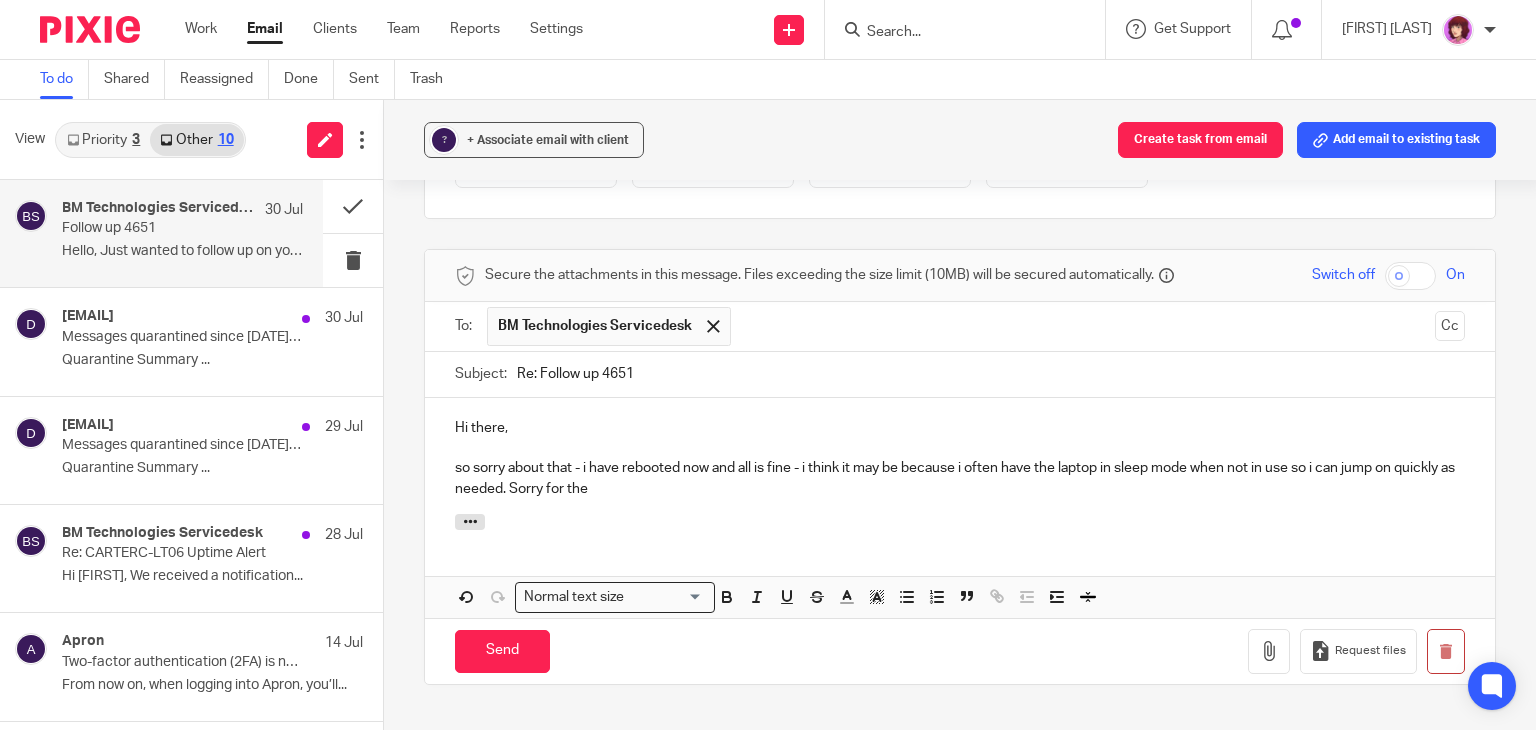 click on "so sorry about that - i have rebooted now and all is fine - i think it may be because i often have the laptop in sleep mode when not in use so i can jump on quickly as needed. Sorry for the" at bounding box center (960, 478) 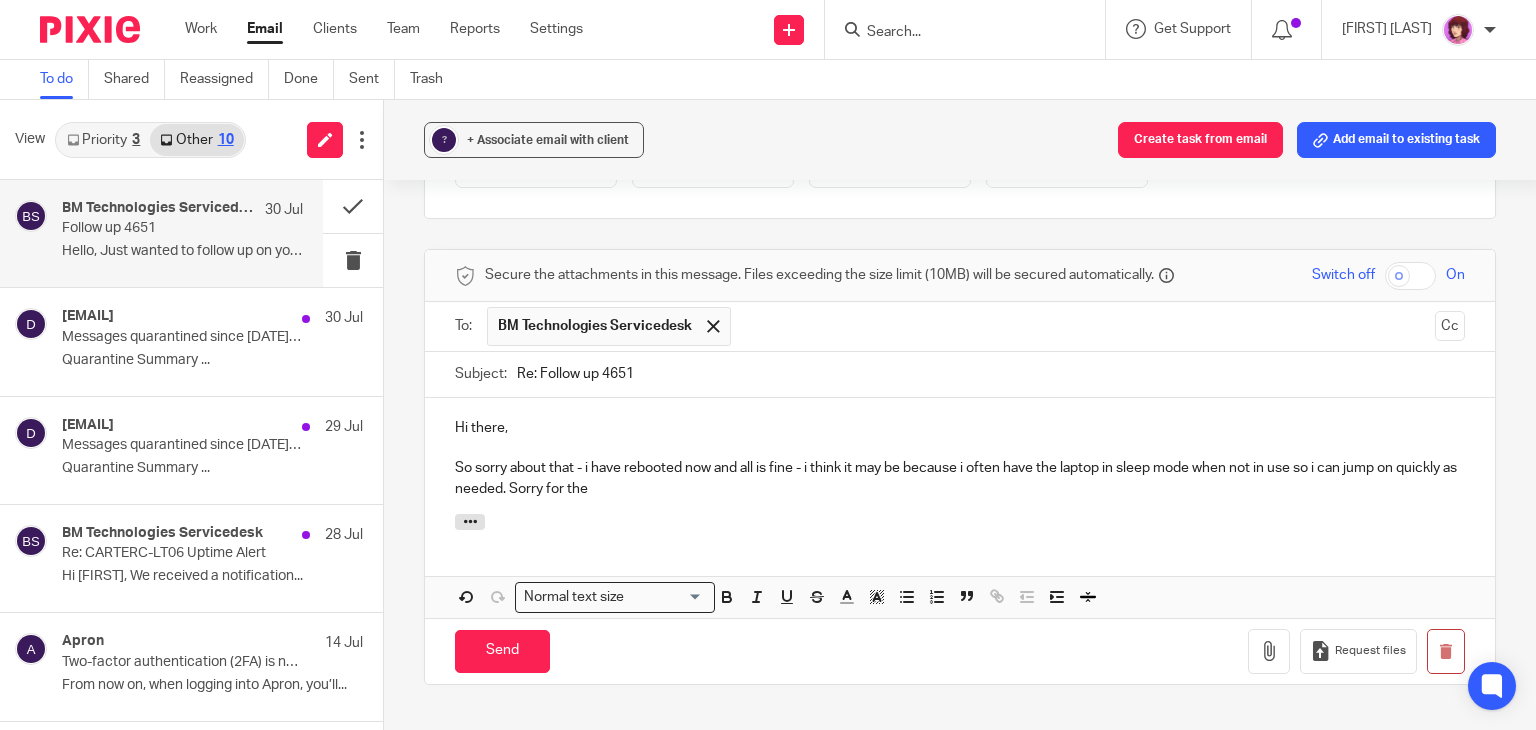 click on "So sorry about that - i have rebooted now and all is fine - i think it may be because i often have the laptop in sleep mode when not in use so i can jump on quickly as needed. Sorry for the" at bounding box center [960, 478] 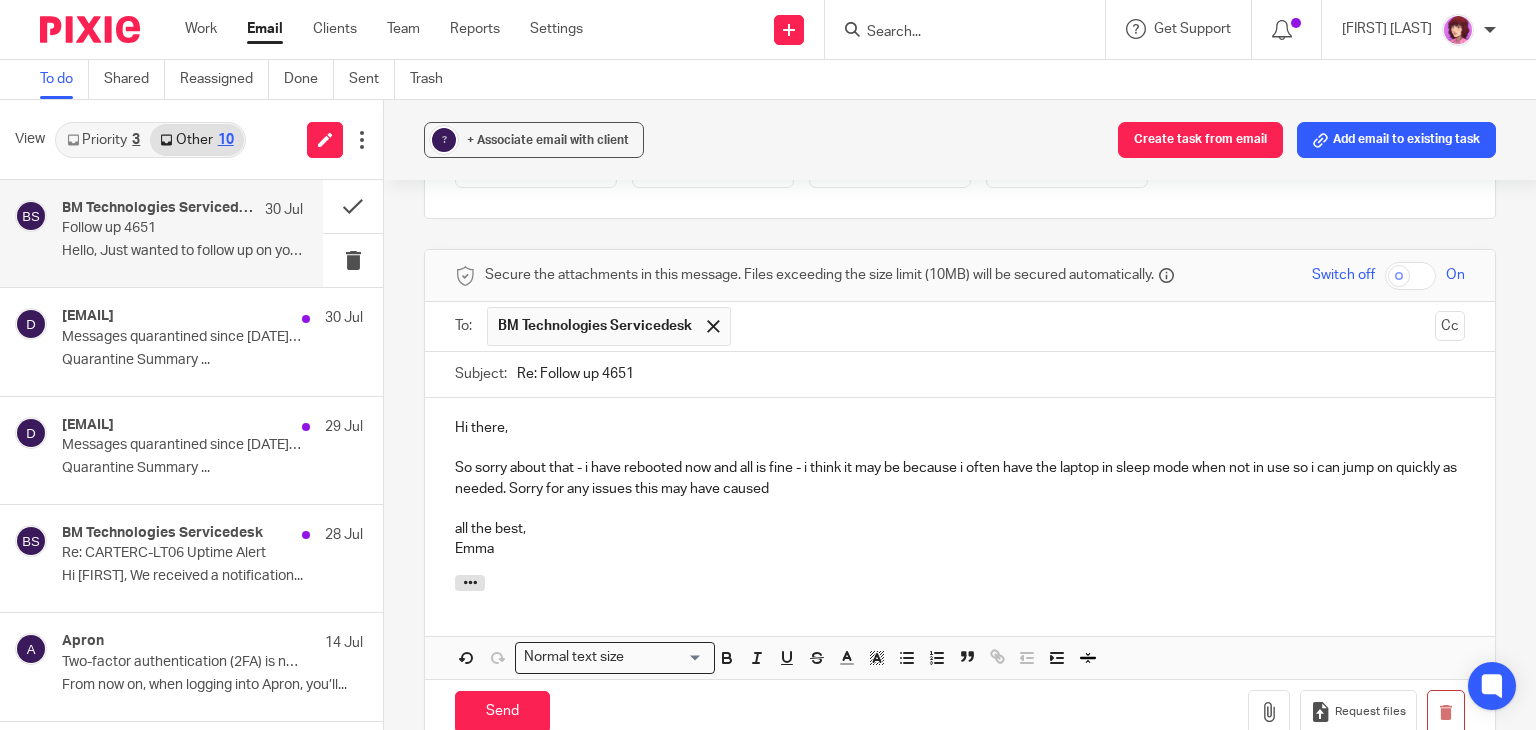 click on "all the best," at bounding box center [960, 529] 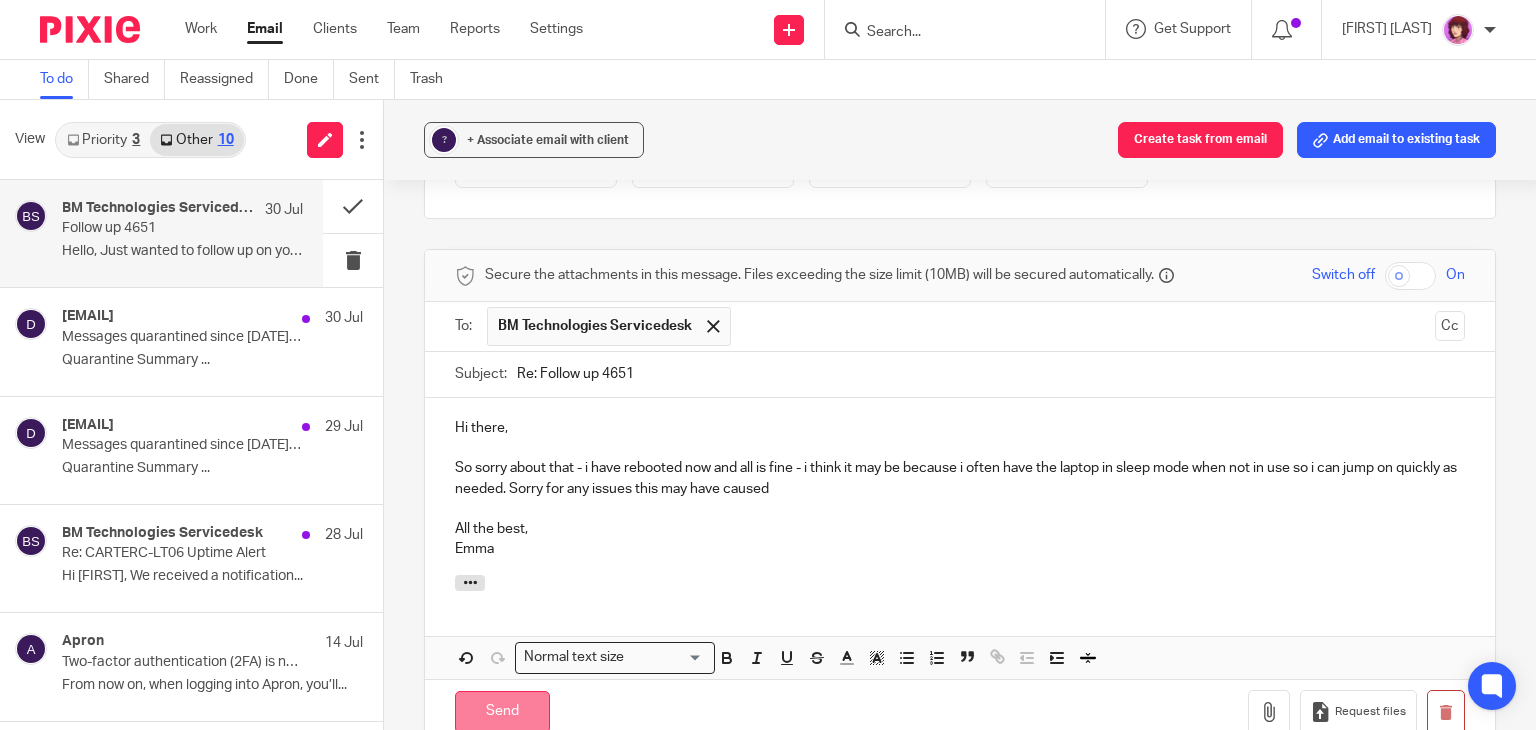 click on "Send" at bounding box center [502, 712] 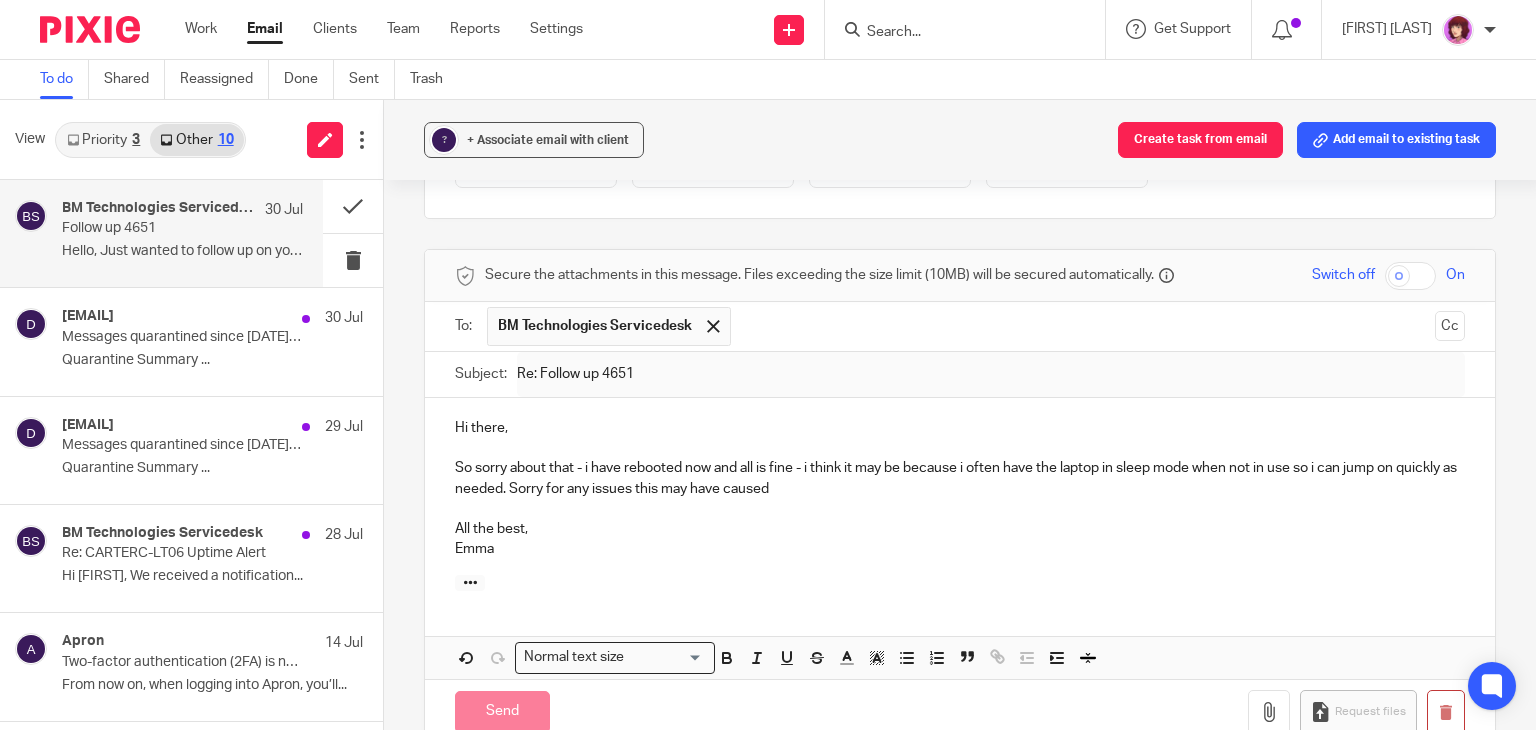scroll, scrollTop: 879, scrollLeft: 0, axis: vertical 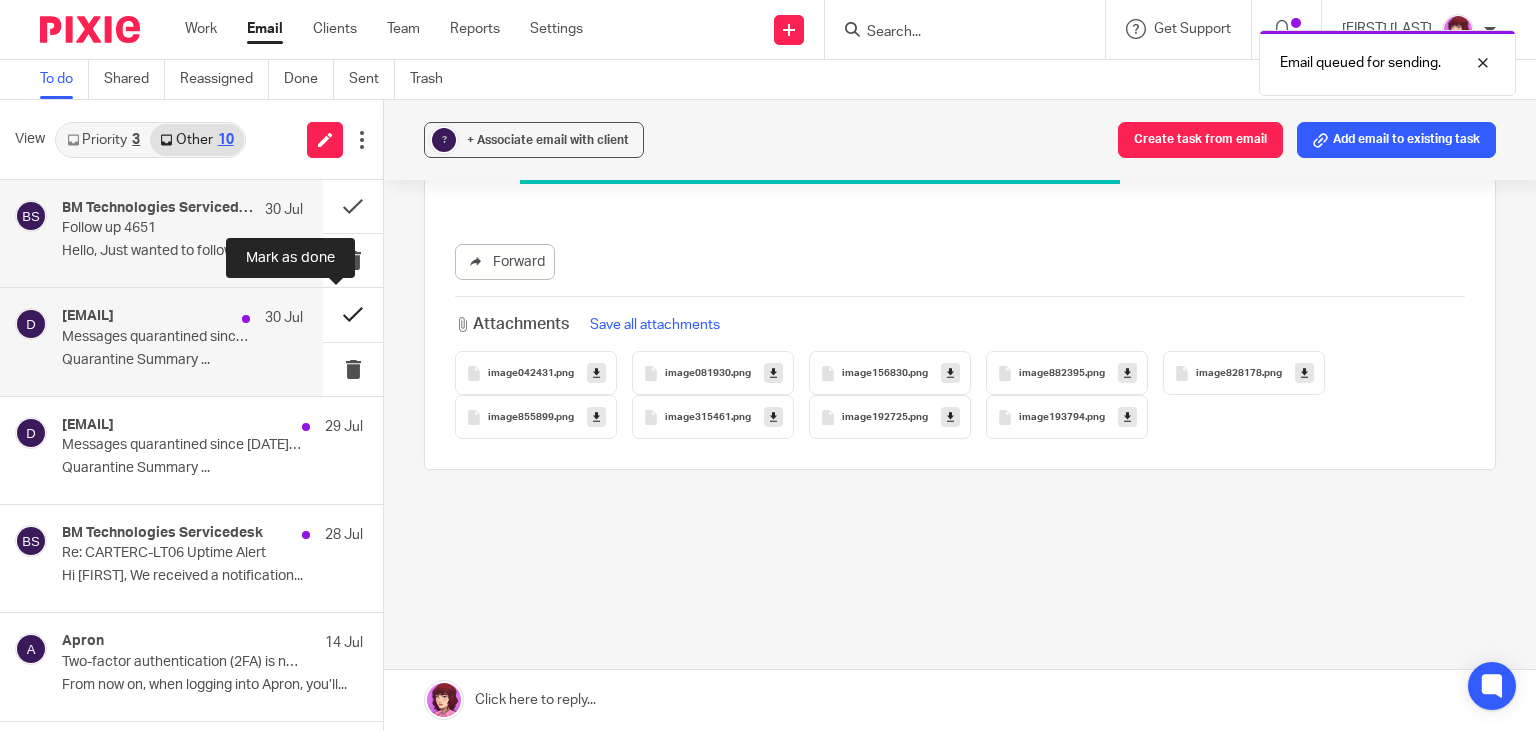 click at bounding box center (353, 314) 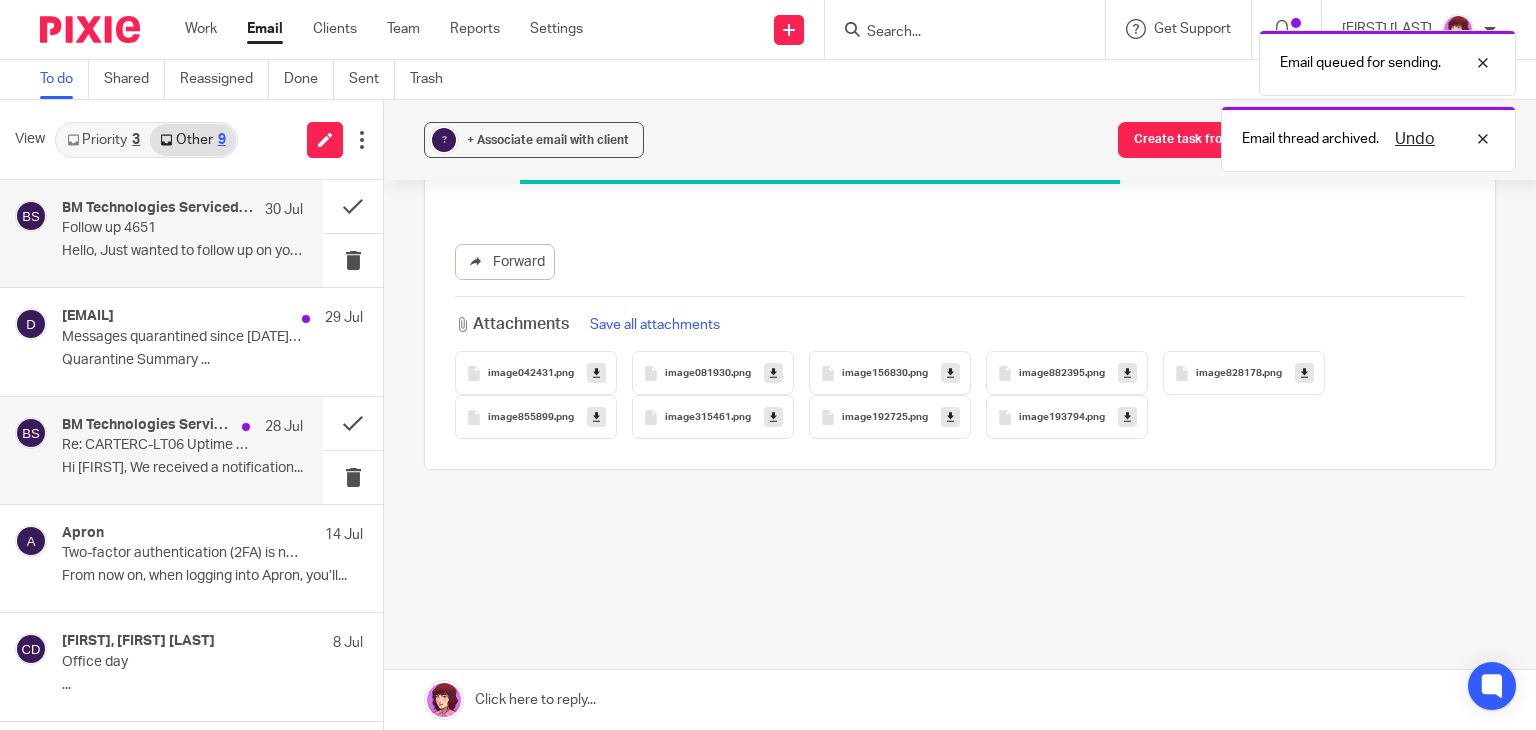 click on "BM Technologies Servicedesk
28 Jul   Re: CARTERC-LT06 Uptime Alert   Hi Emma,         We received a notification..." at bounding box center [182, 450] 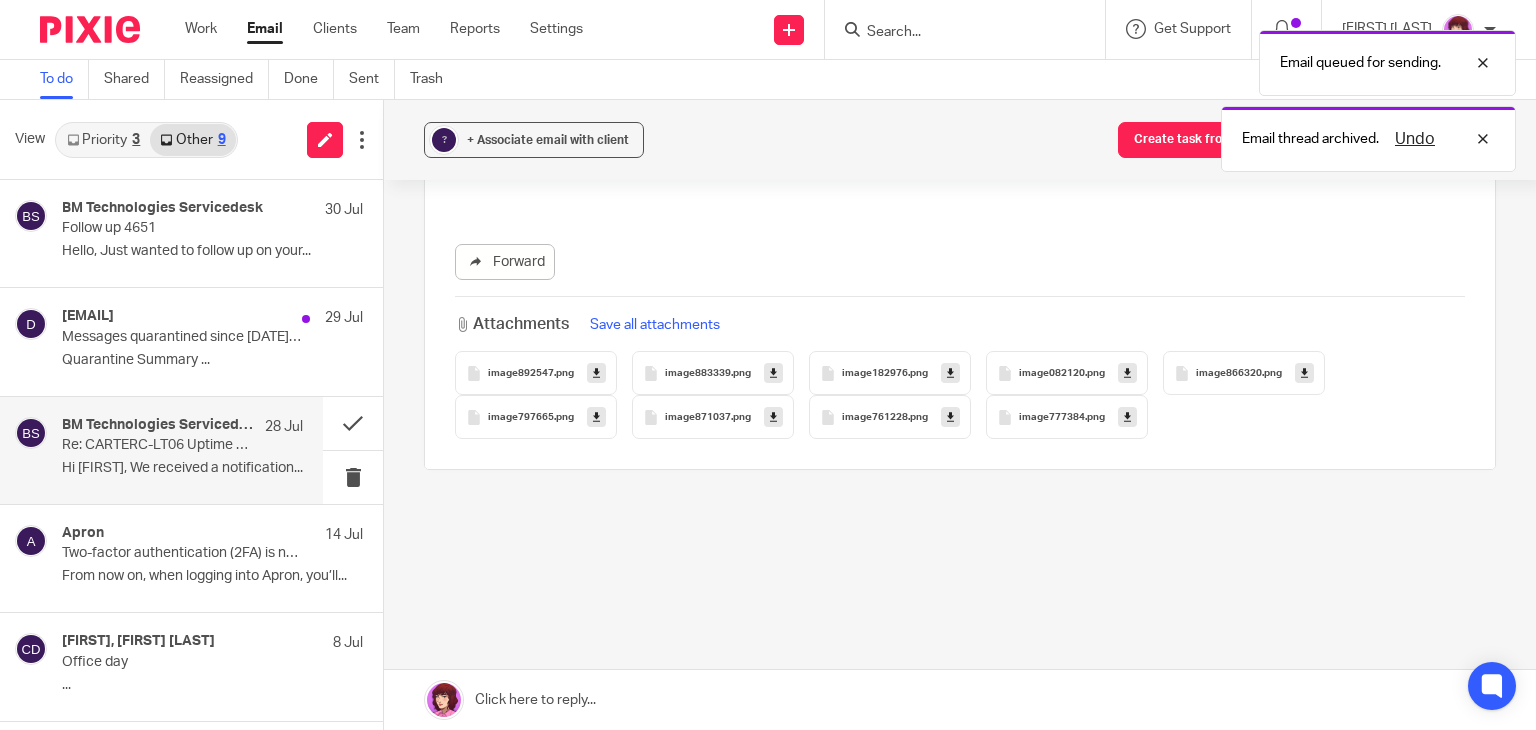 scroll, scrollTop: 0, scrollLeft: 0, axis: both 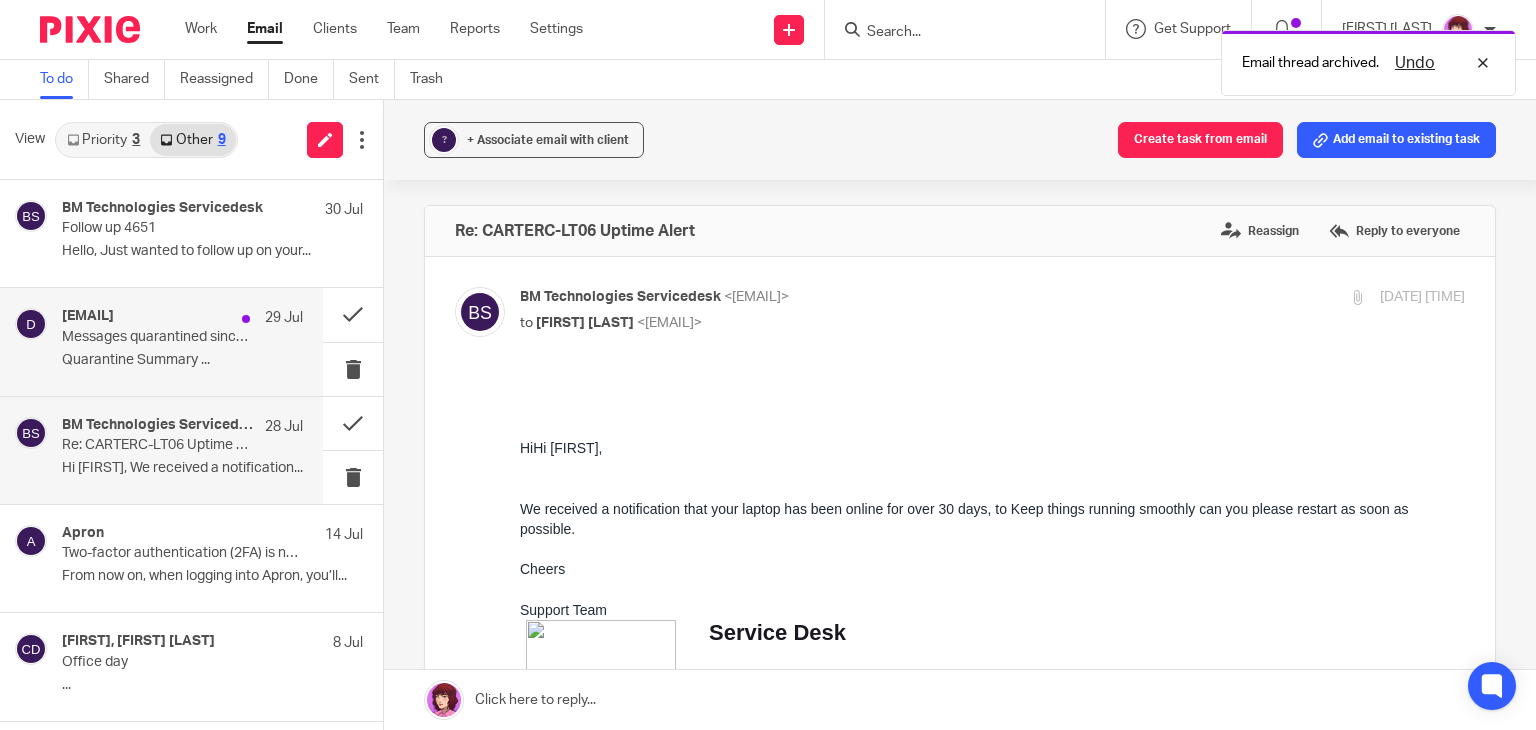 click on "Quarantine Summary       ..." at bounding box center (182, 360) 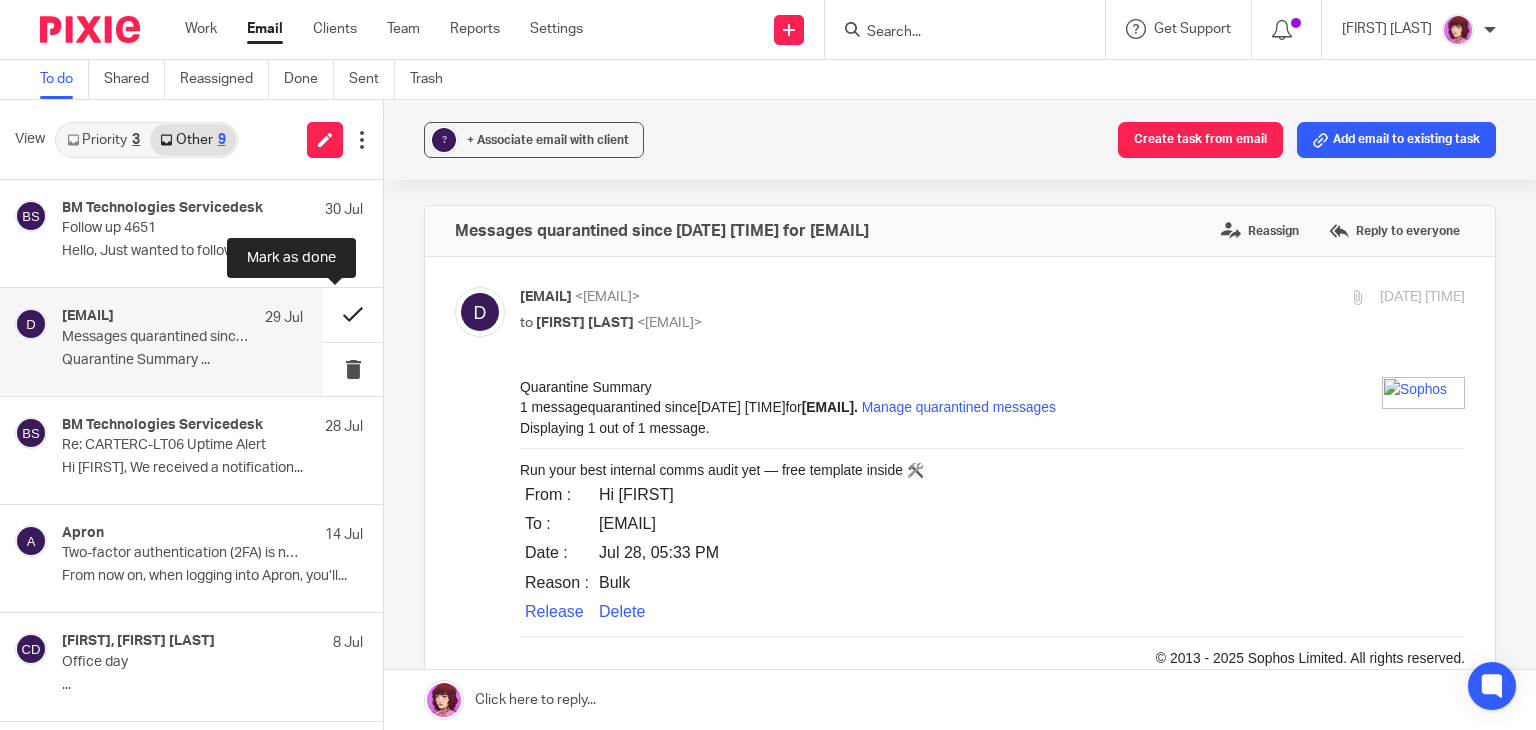 scroll, scrollTop: 0, scrollLeft: 0, axis: both 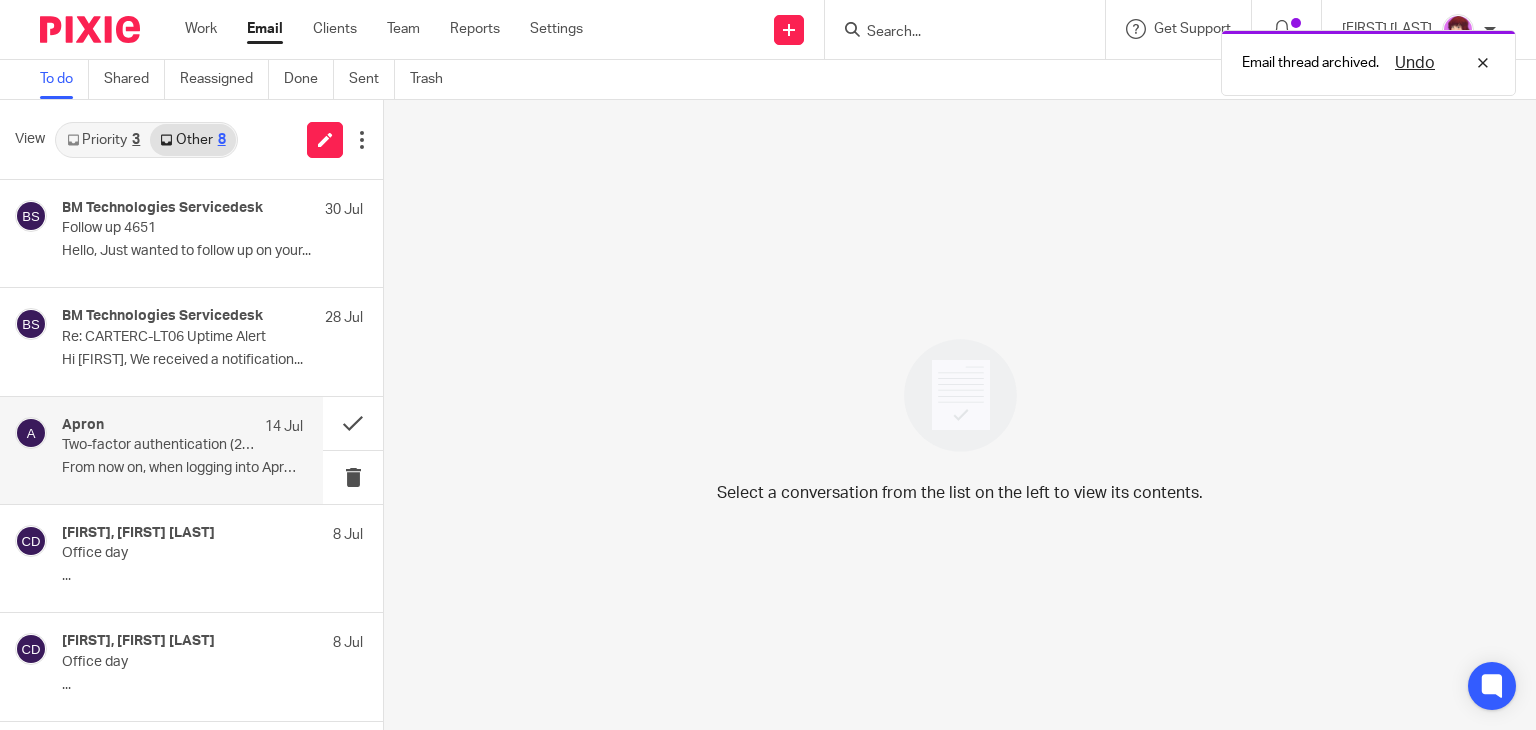 click on "Apron
14 Jul" at bounding box center [182, 427] 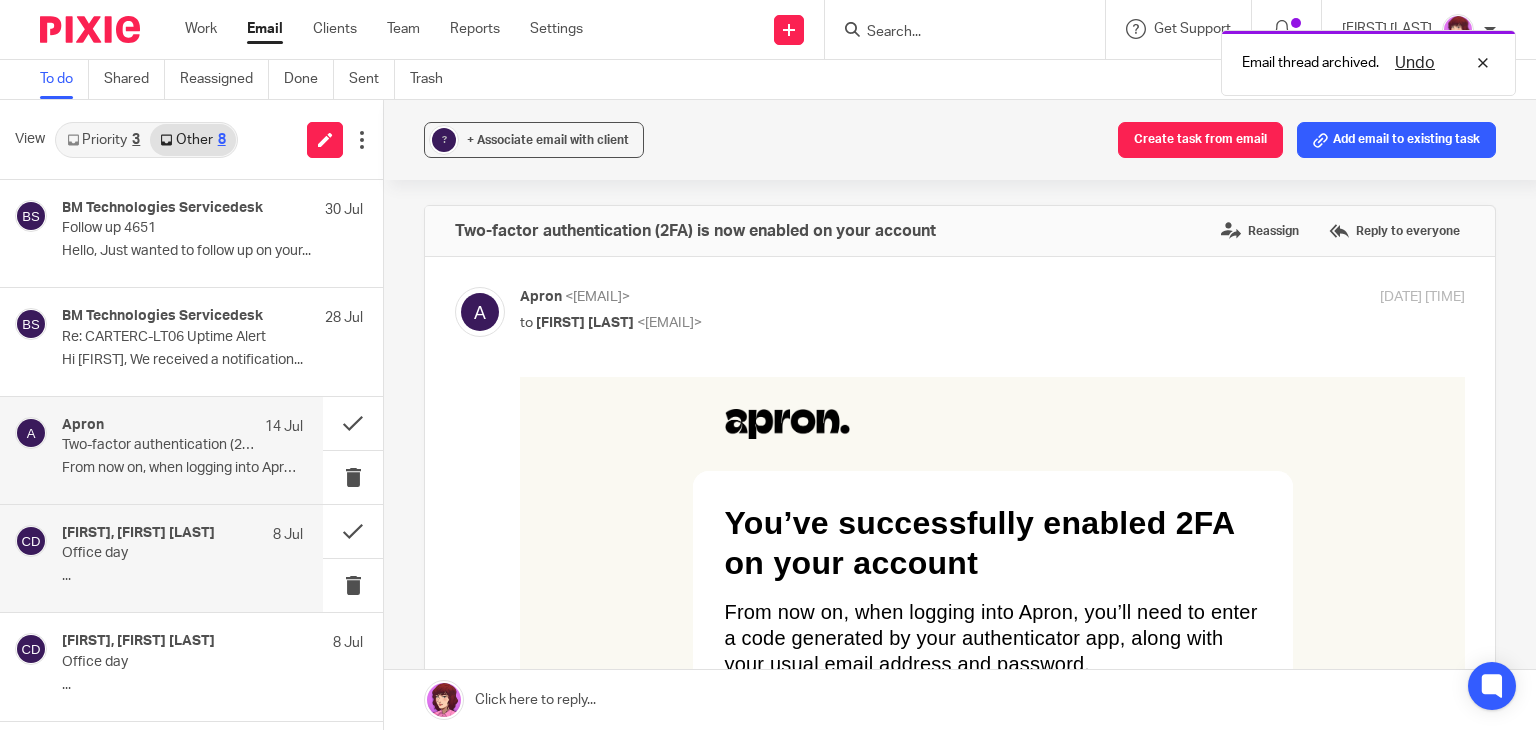 scroll, scrollTop: 0, scrollLeft: 0, axis: both 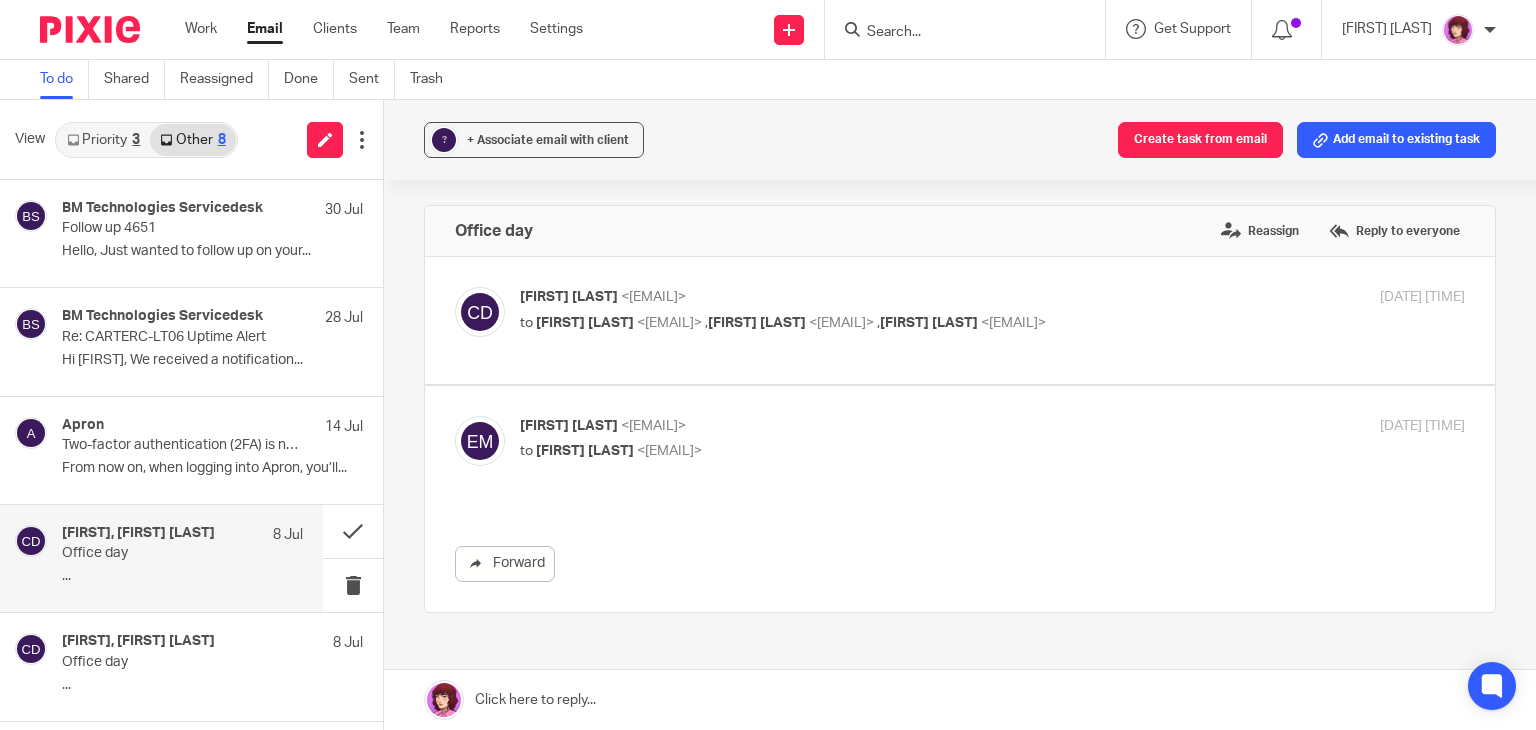 click on "Priority
3" at bounding box center (103, 140) 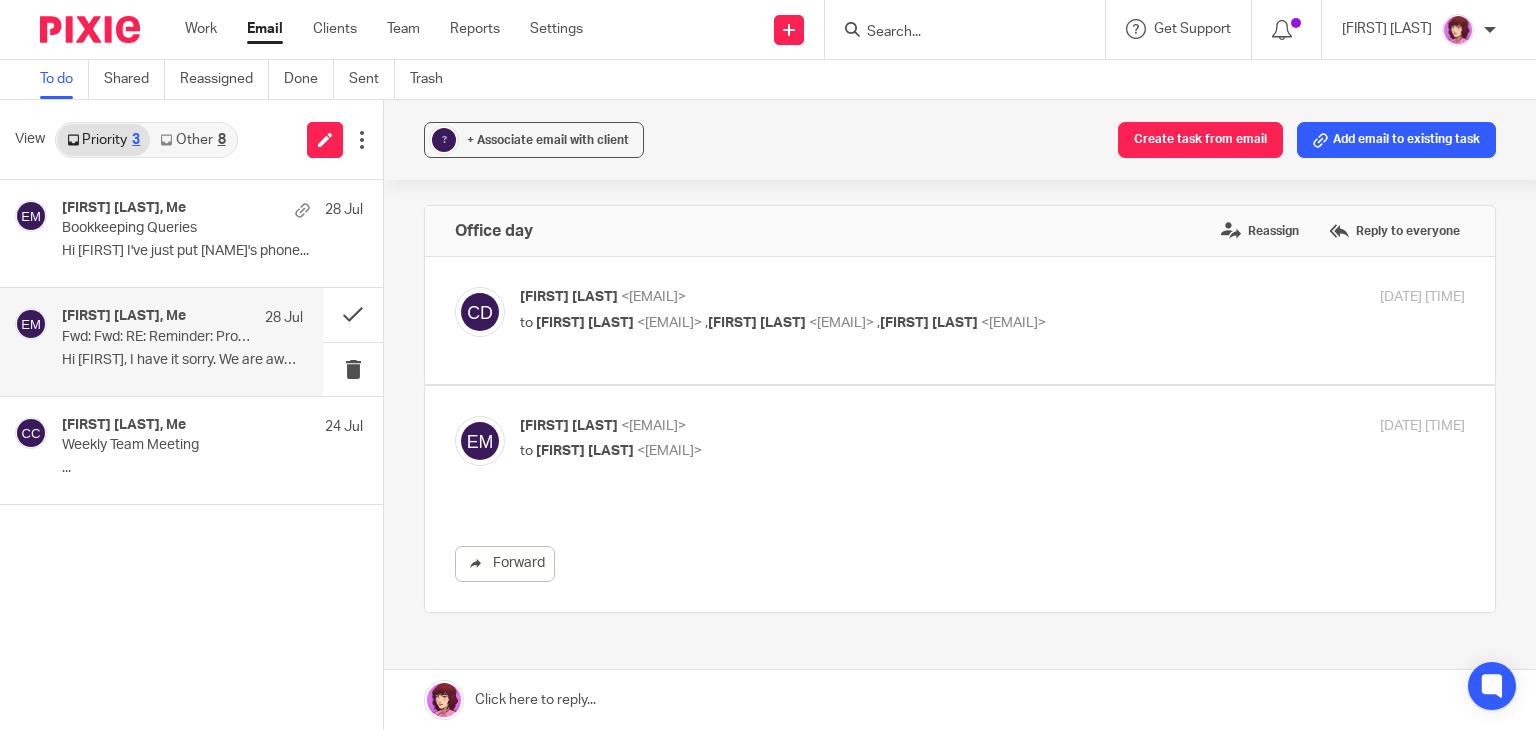 click on "Fwd: Fwd: RE: Reminder: Proposal #PROP-0515: Personal Tax 24/25 from Carter Clear Accounting Limited Awaiting Your Approval" at bounding box center [158, 337] 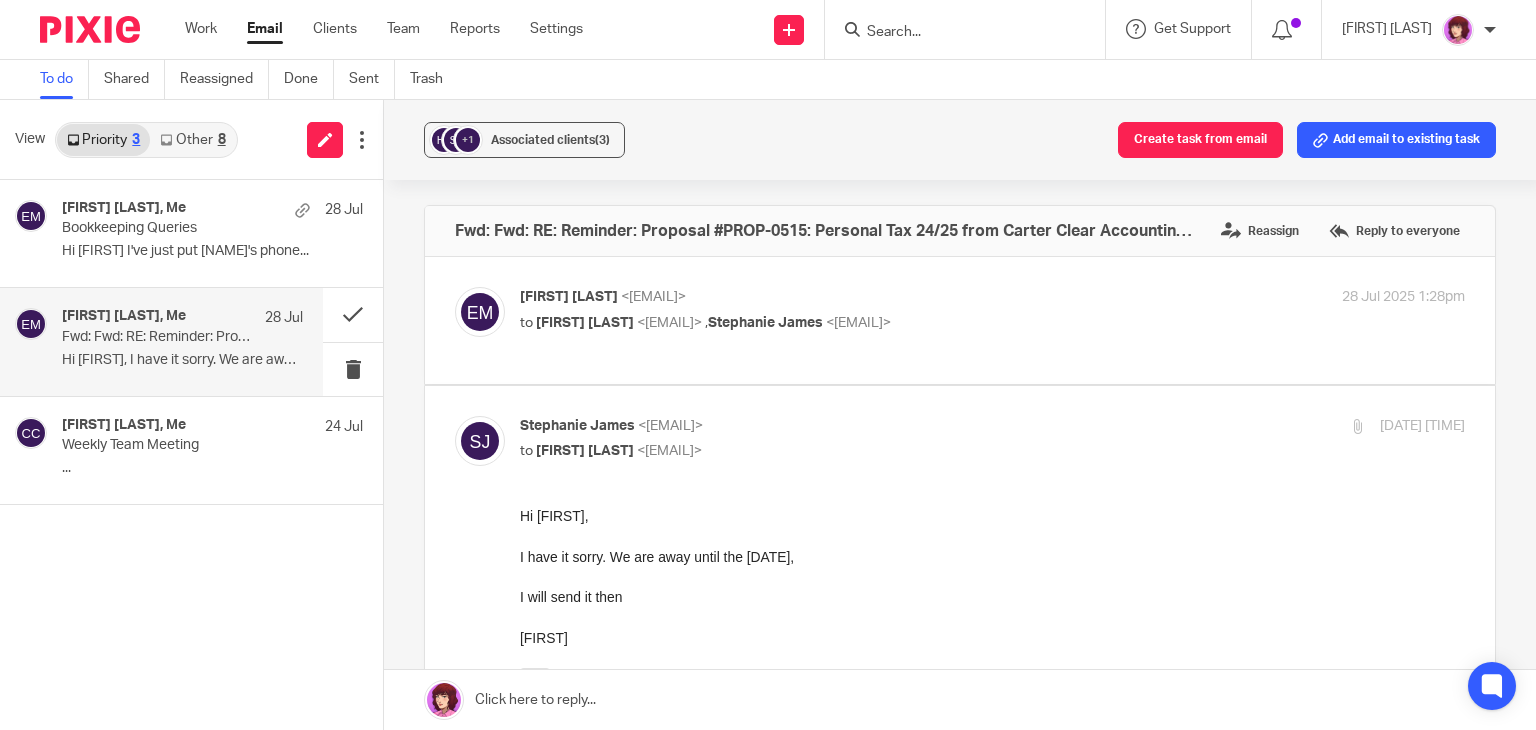scroll, scrollTop: 0, scrollLeft: 0, axis: both 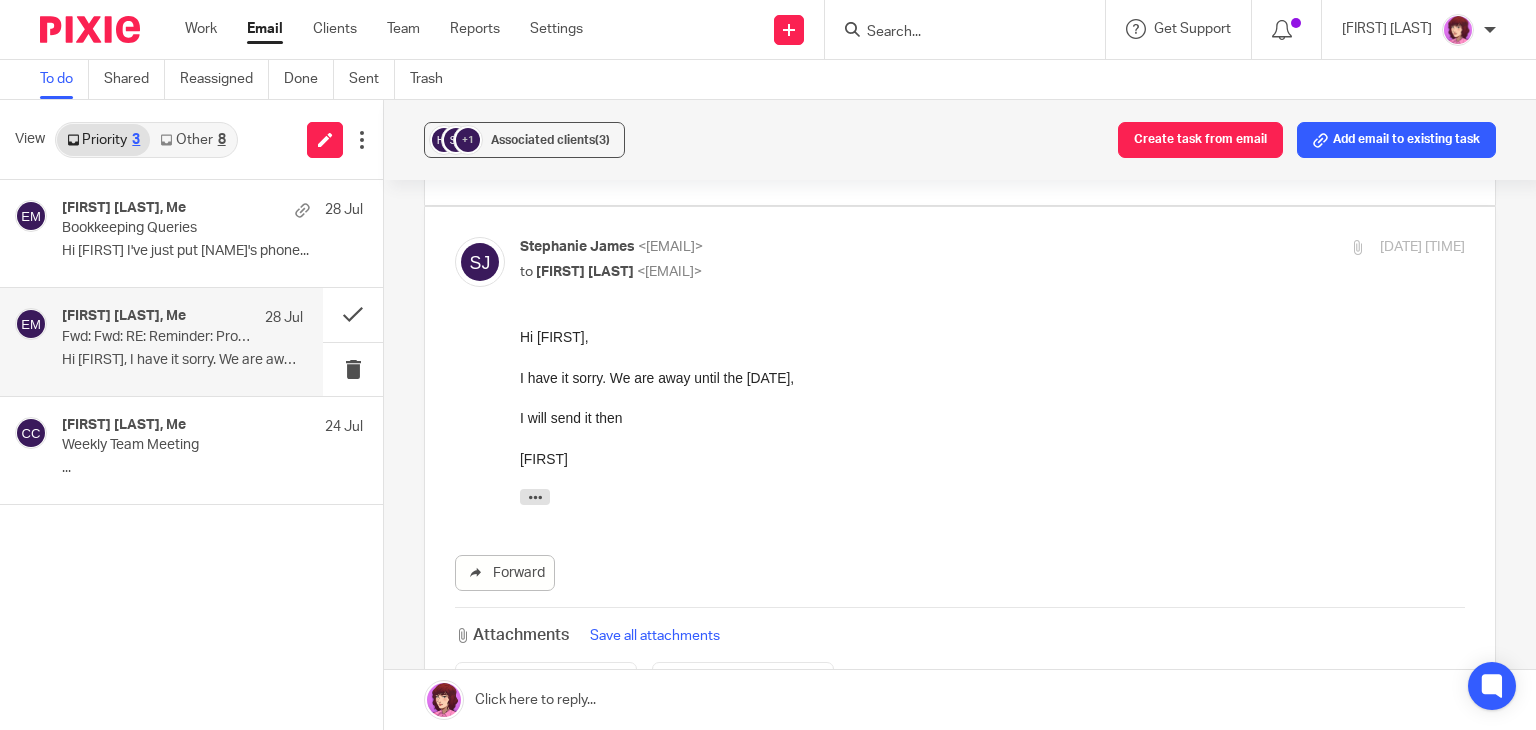 click at bounding box center (960, 700) 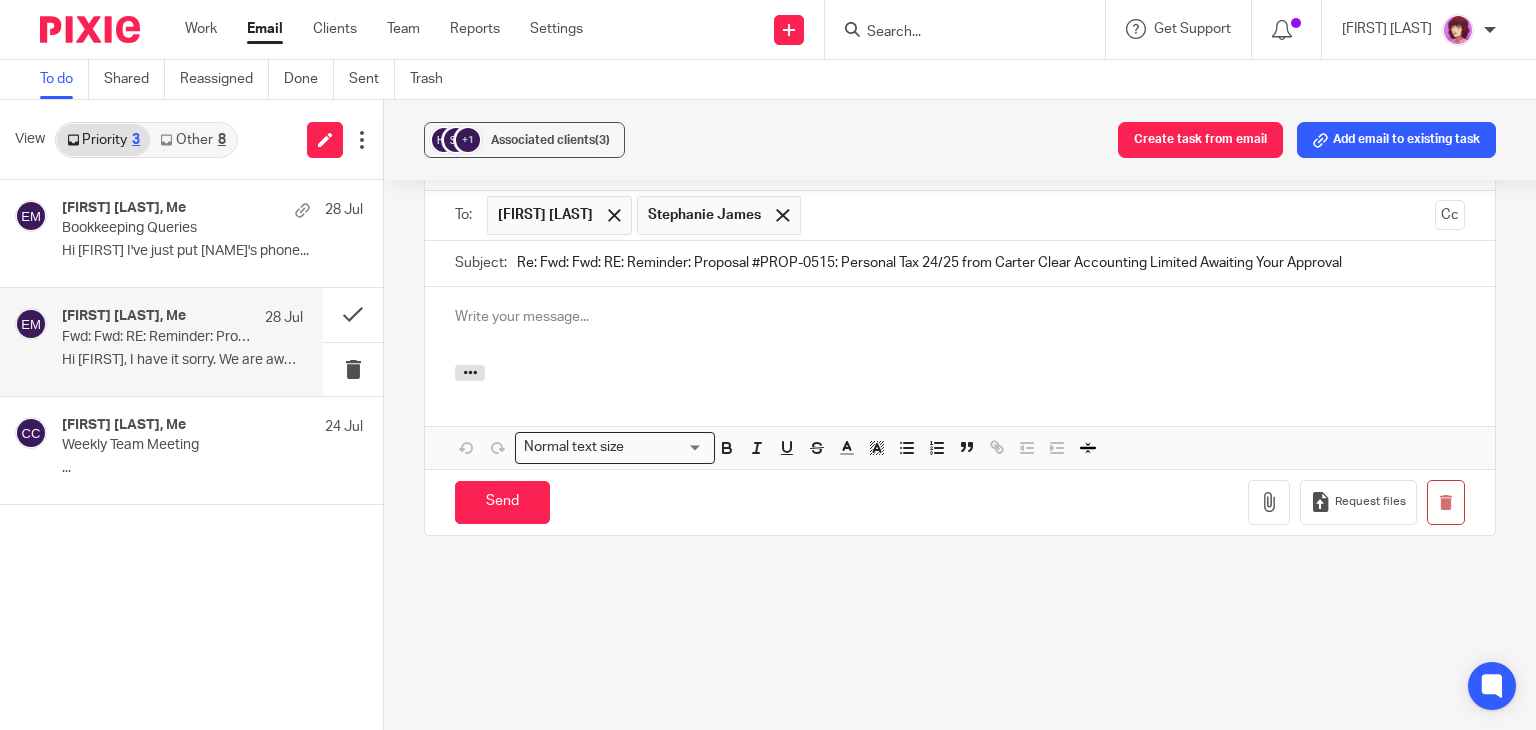 scroll, scrollTop: 0, scrollLeft: 0, axis: both 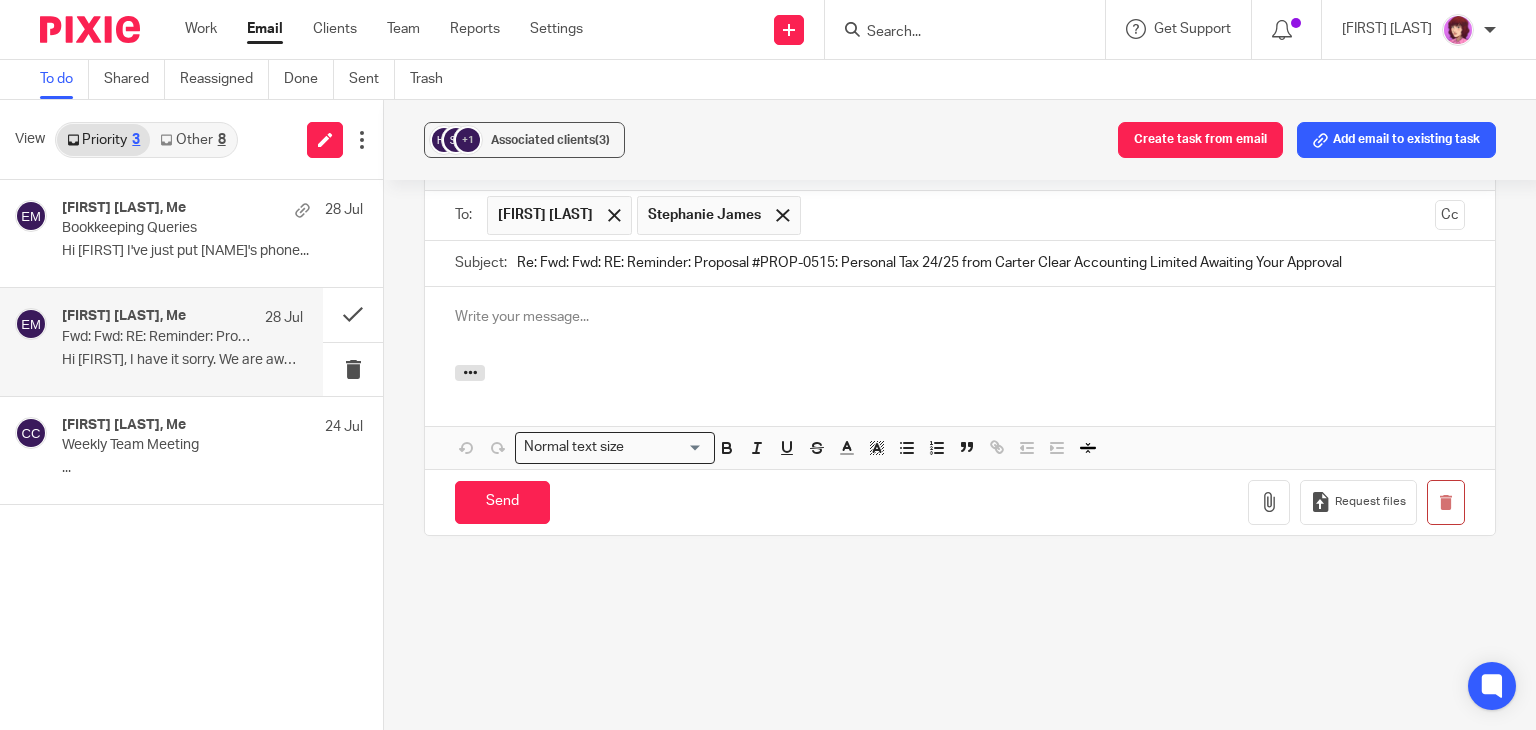 type 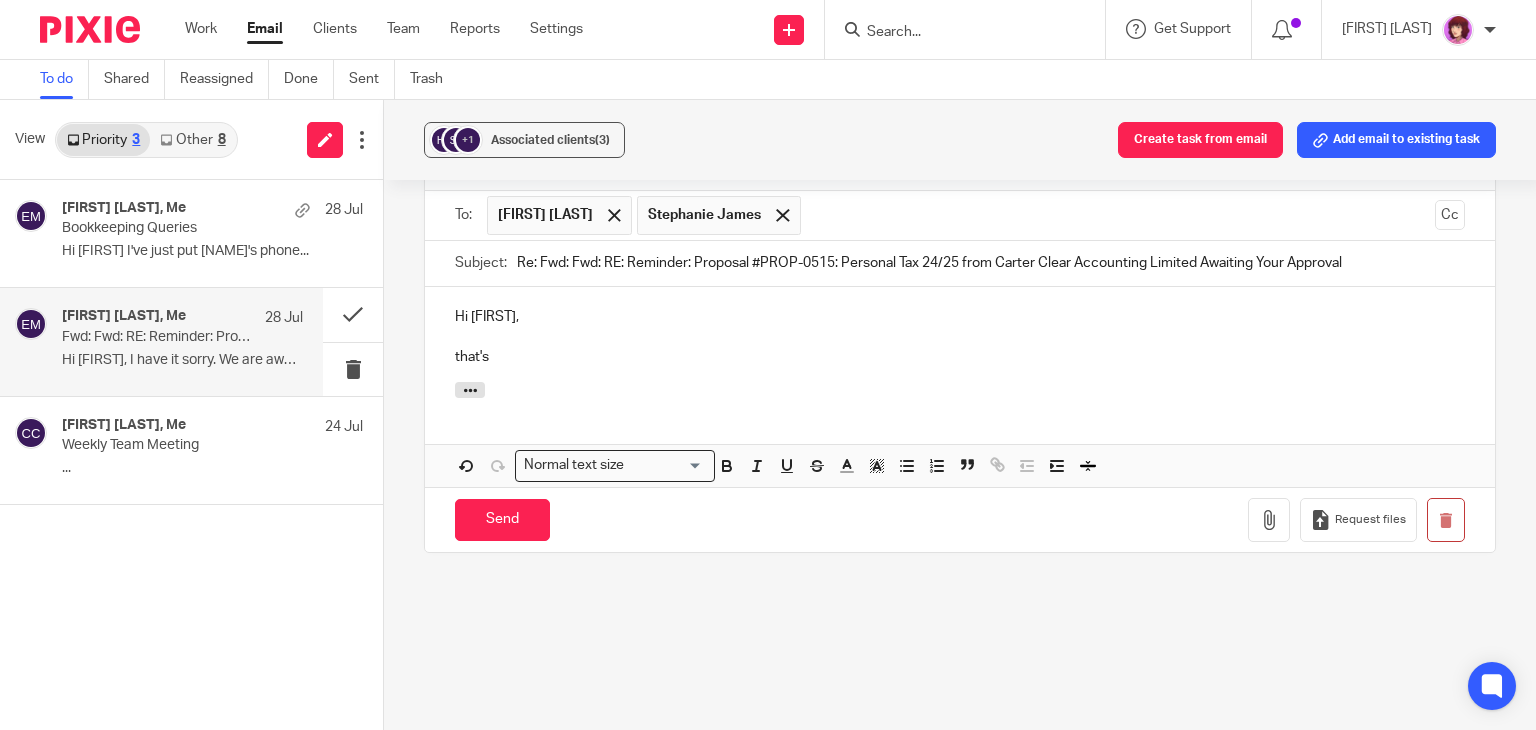 click on "that's" at bounding box center (960, 357) 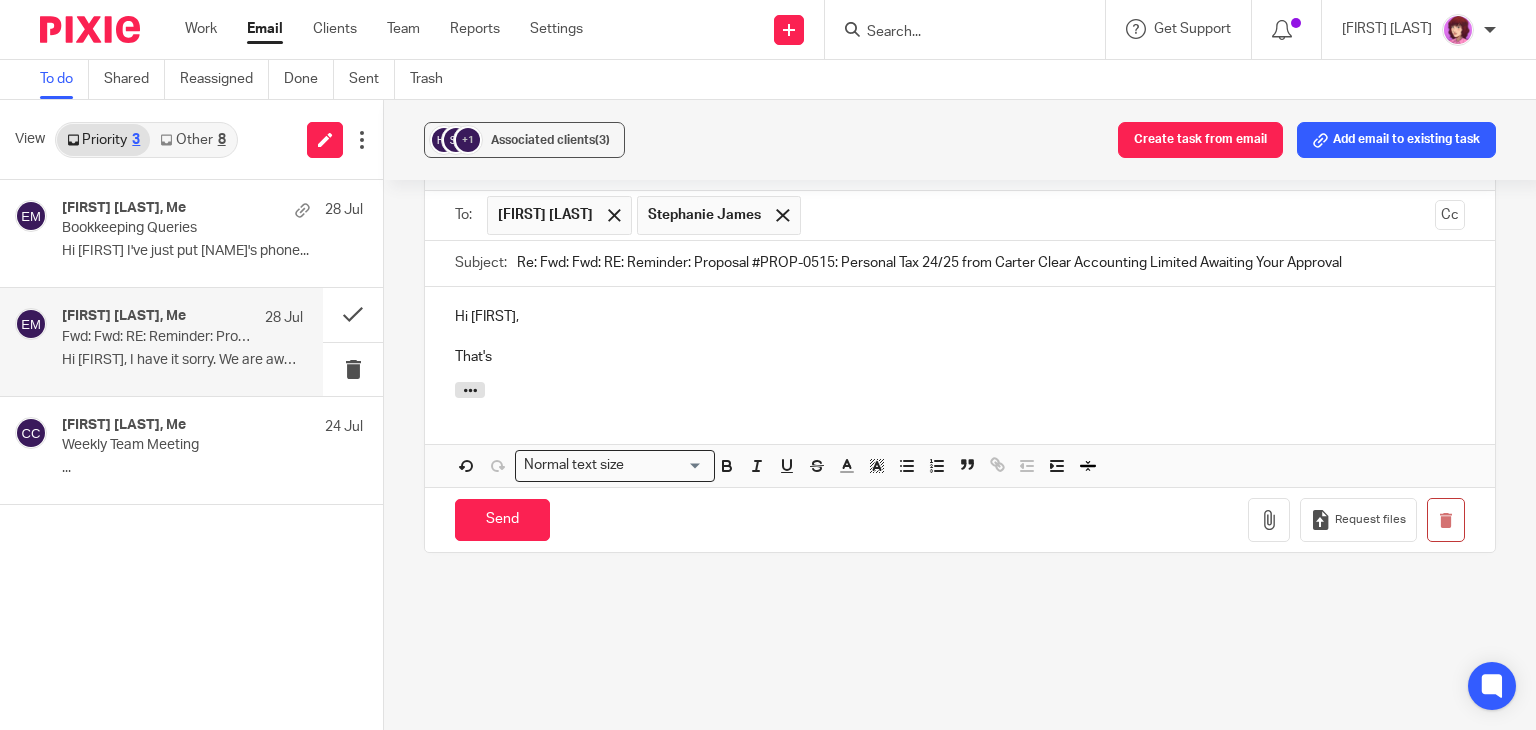 click at bounding box center (960, 337) 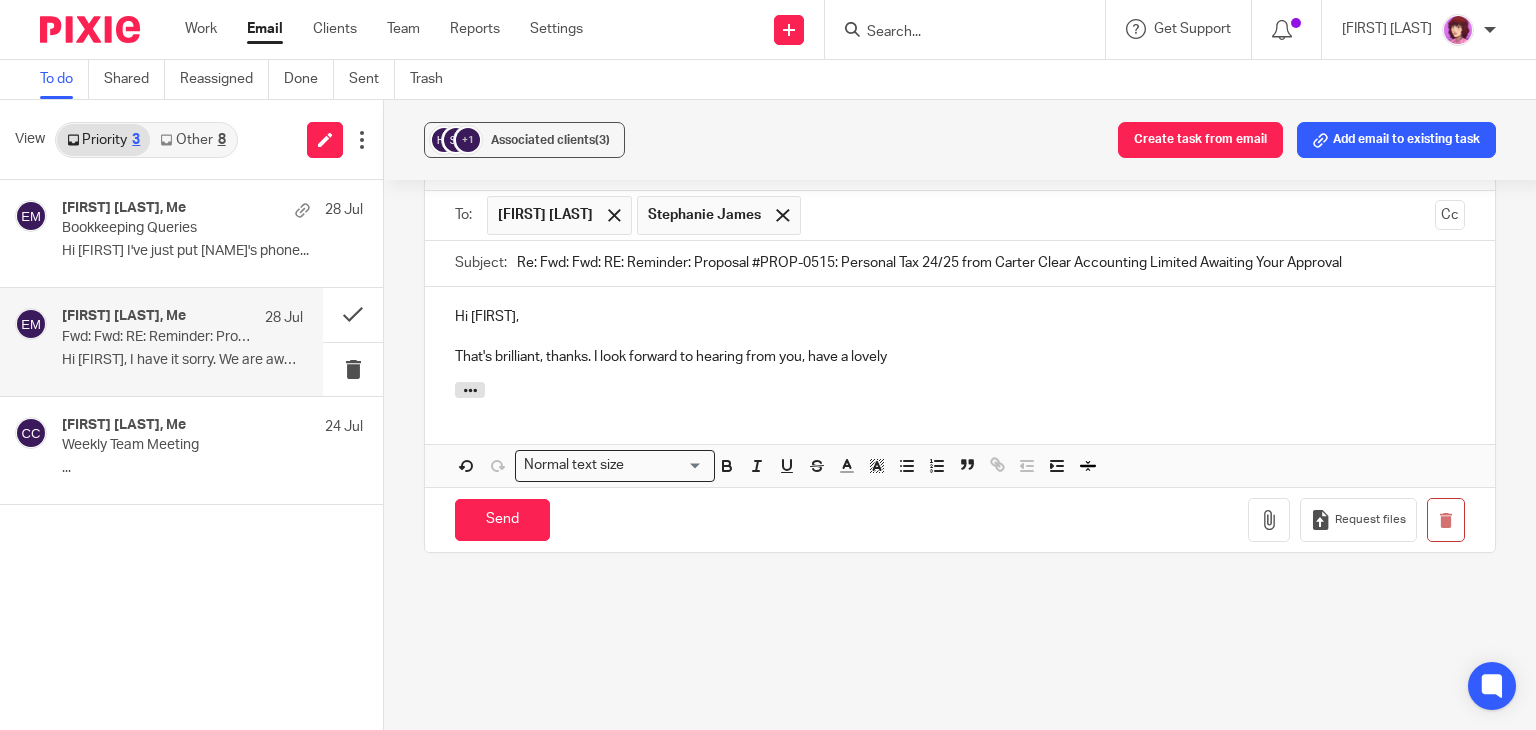 click at bounding box center [960, 393] 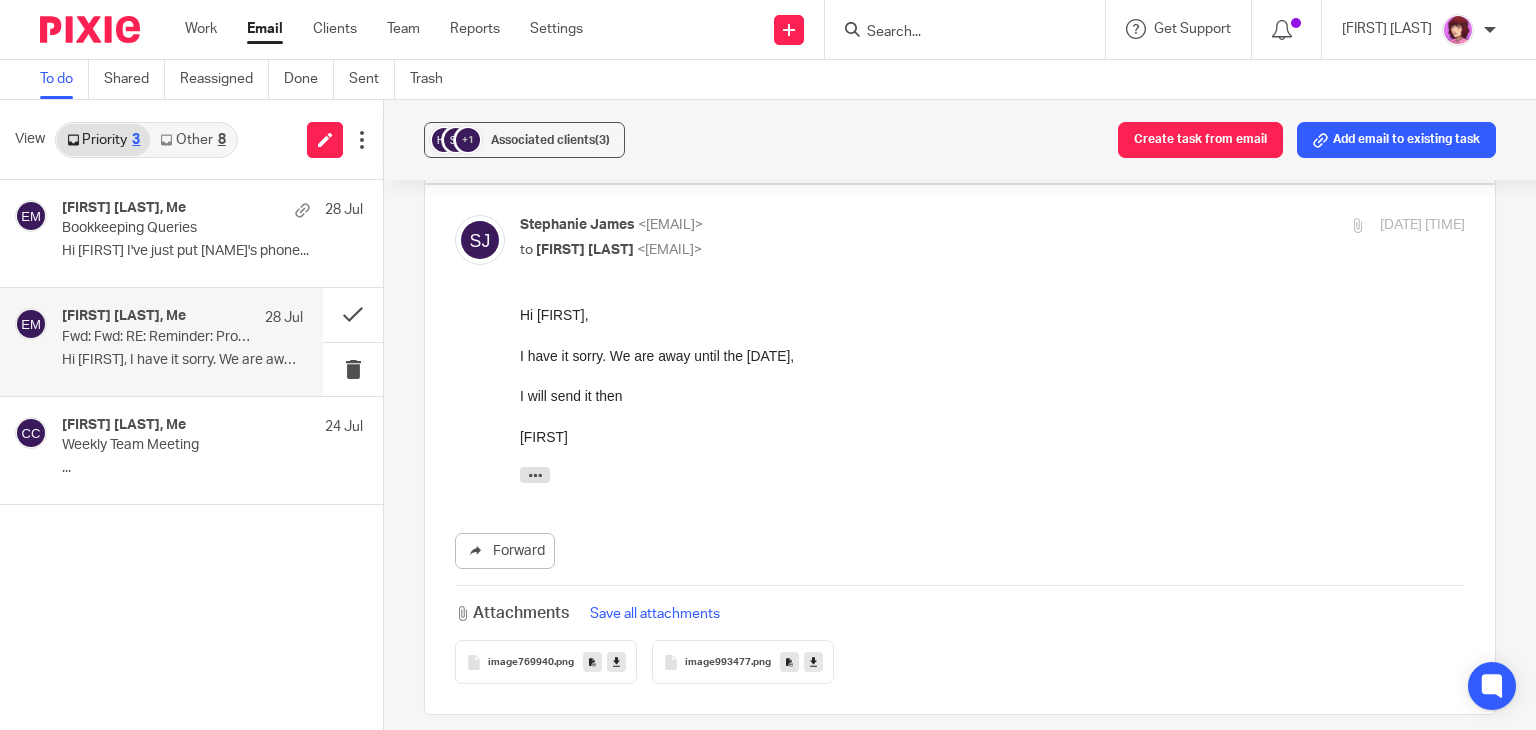 scroll, scrollTop: 197, scrollLeft: 0, axis: vertical 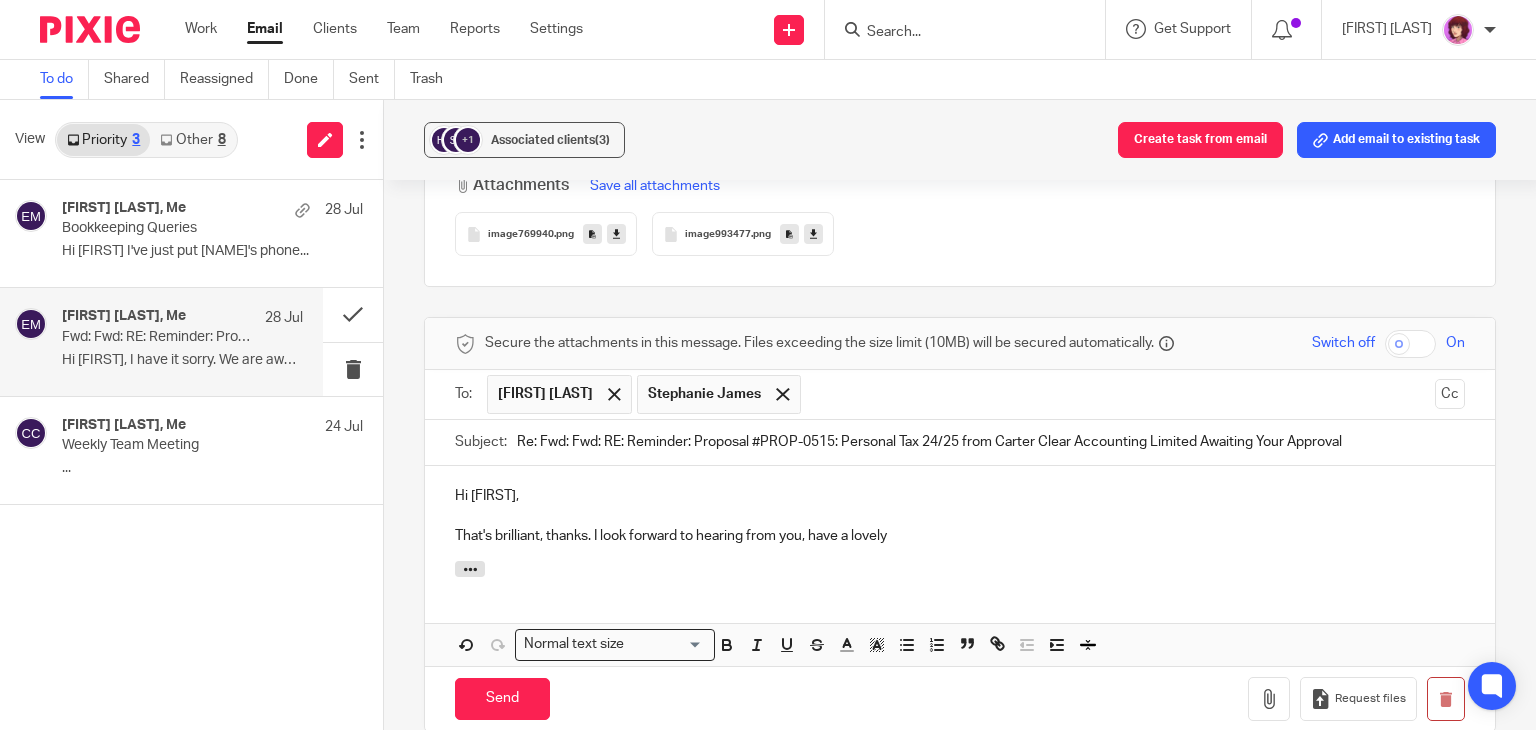 drag, startPoint x: 810, startPoint y: 548, endPoint x: 921, endPoint y: 560, distance: 111.64677 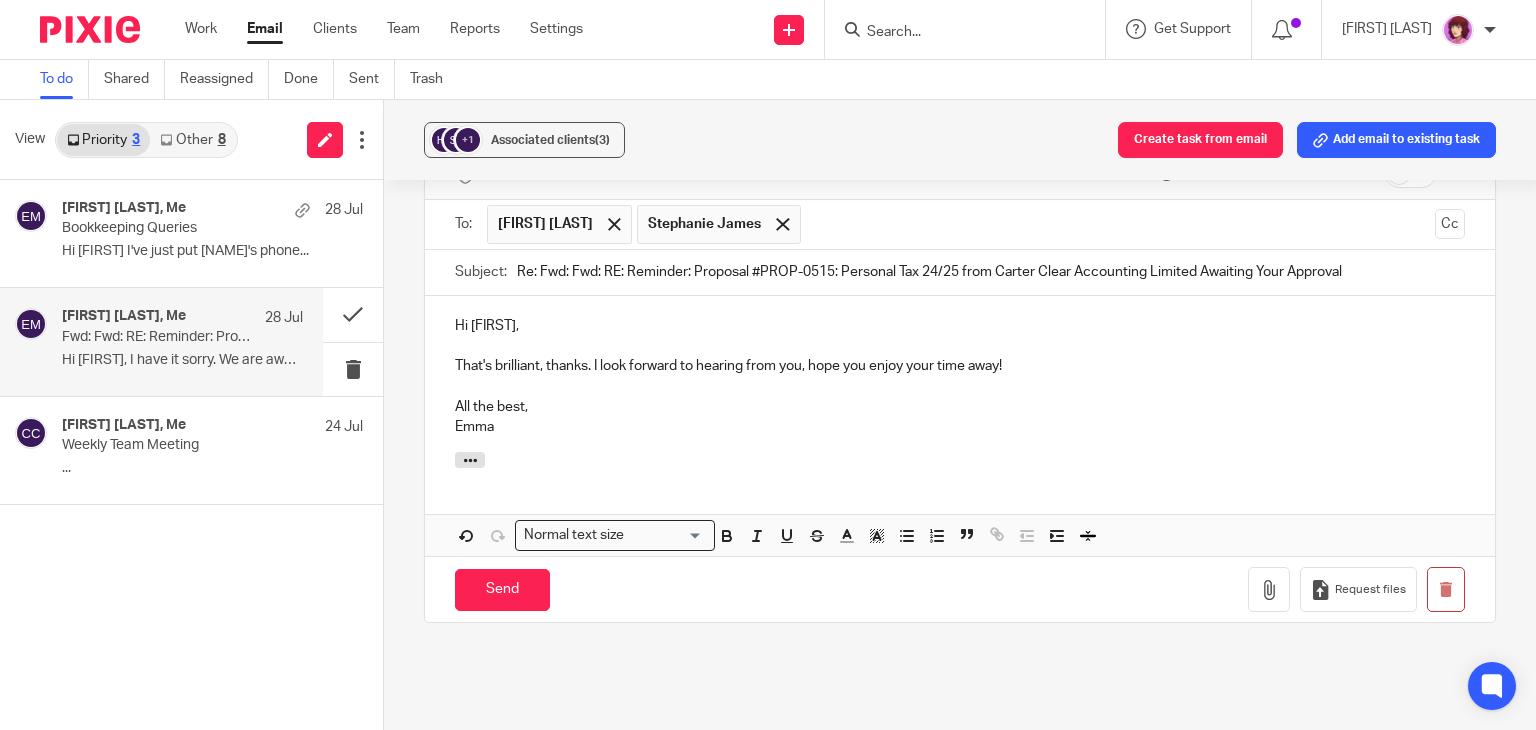 scroll, scrollTop: 808, scrollLeft: 0, axis: vertical 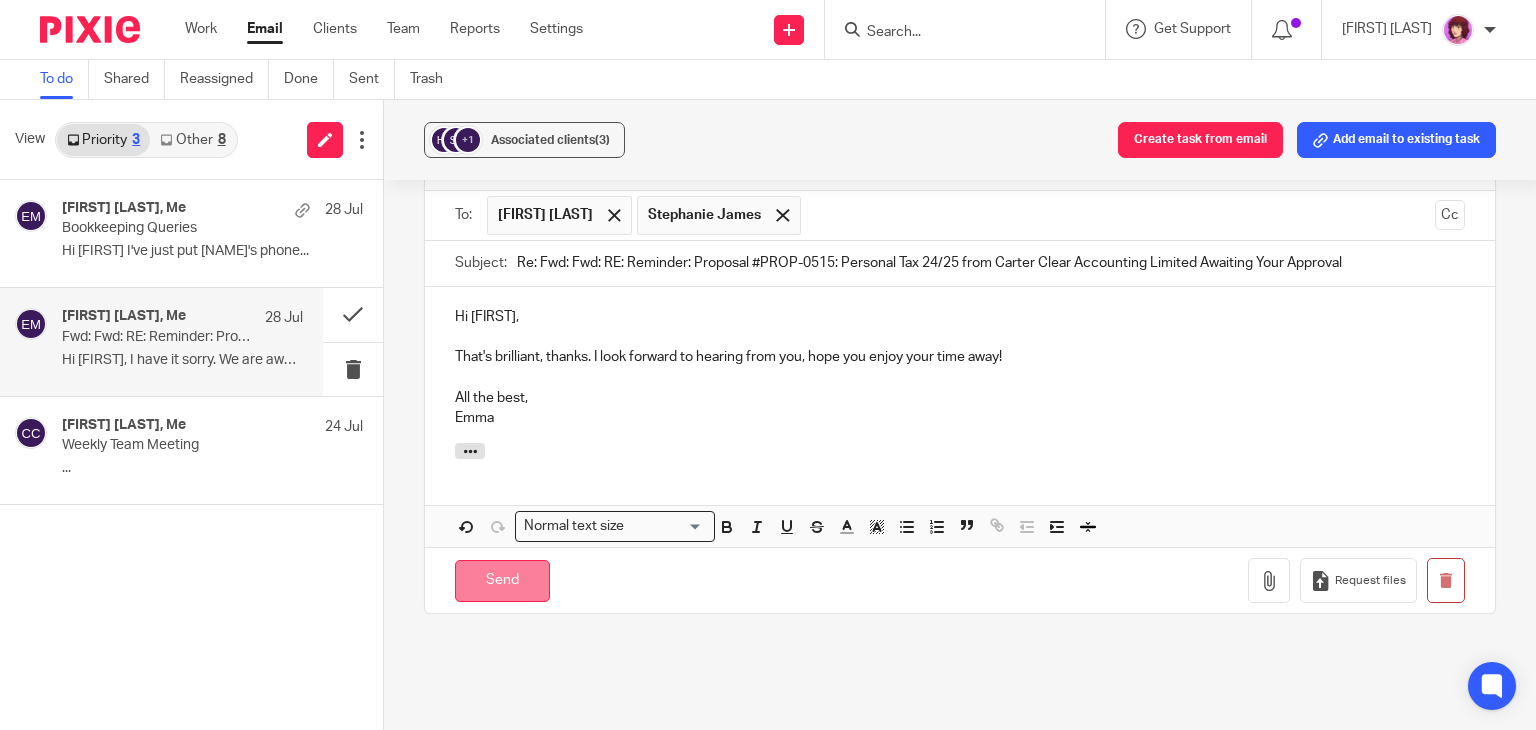 click on "Send" at bounding box center (502, 581) 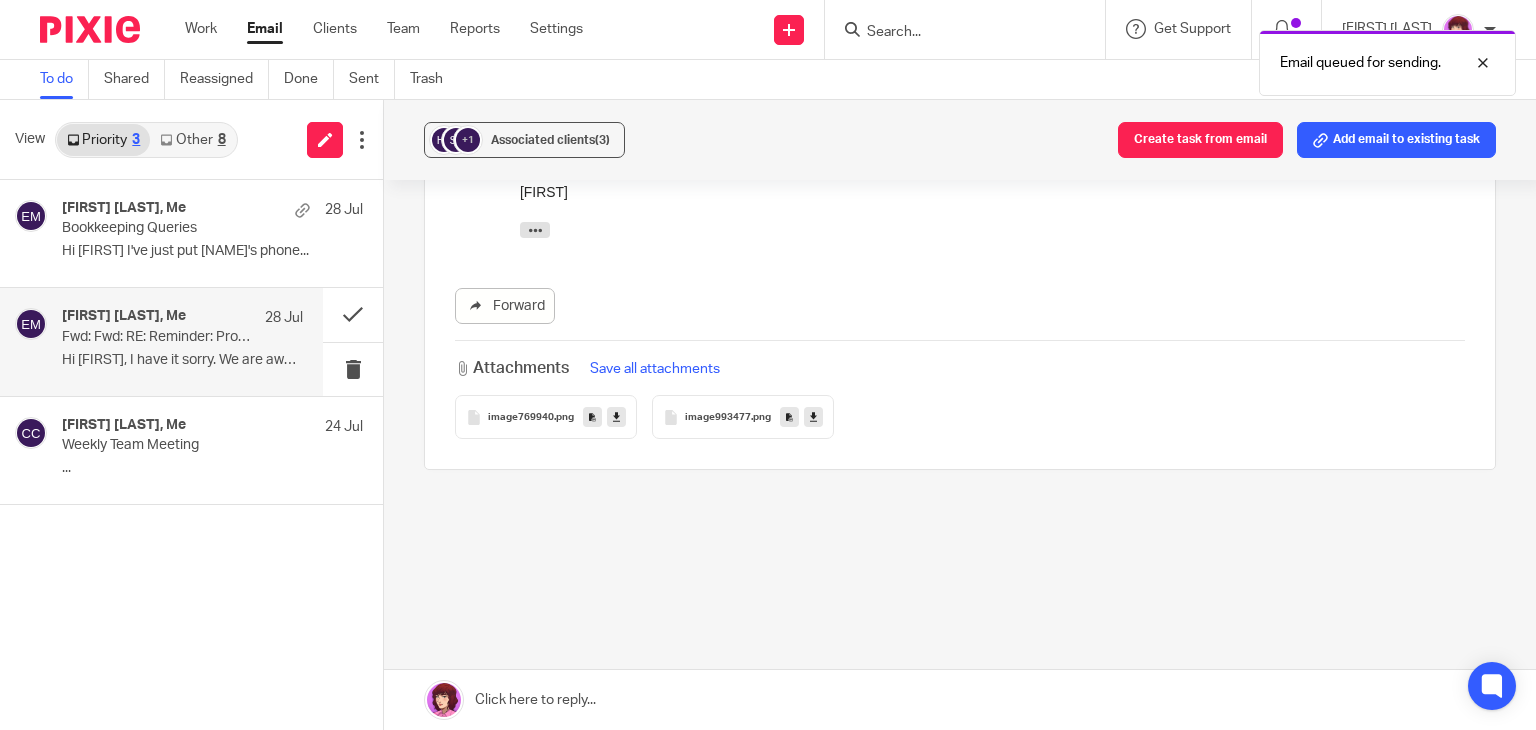 scroll, scrollTop: 462, scrollLeft: 0, axis: vertical 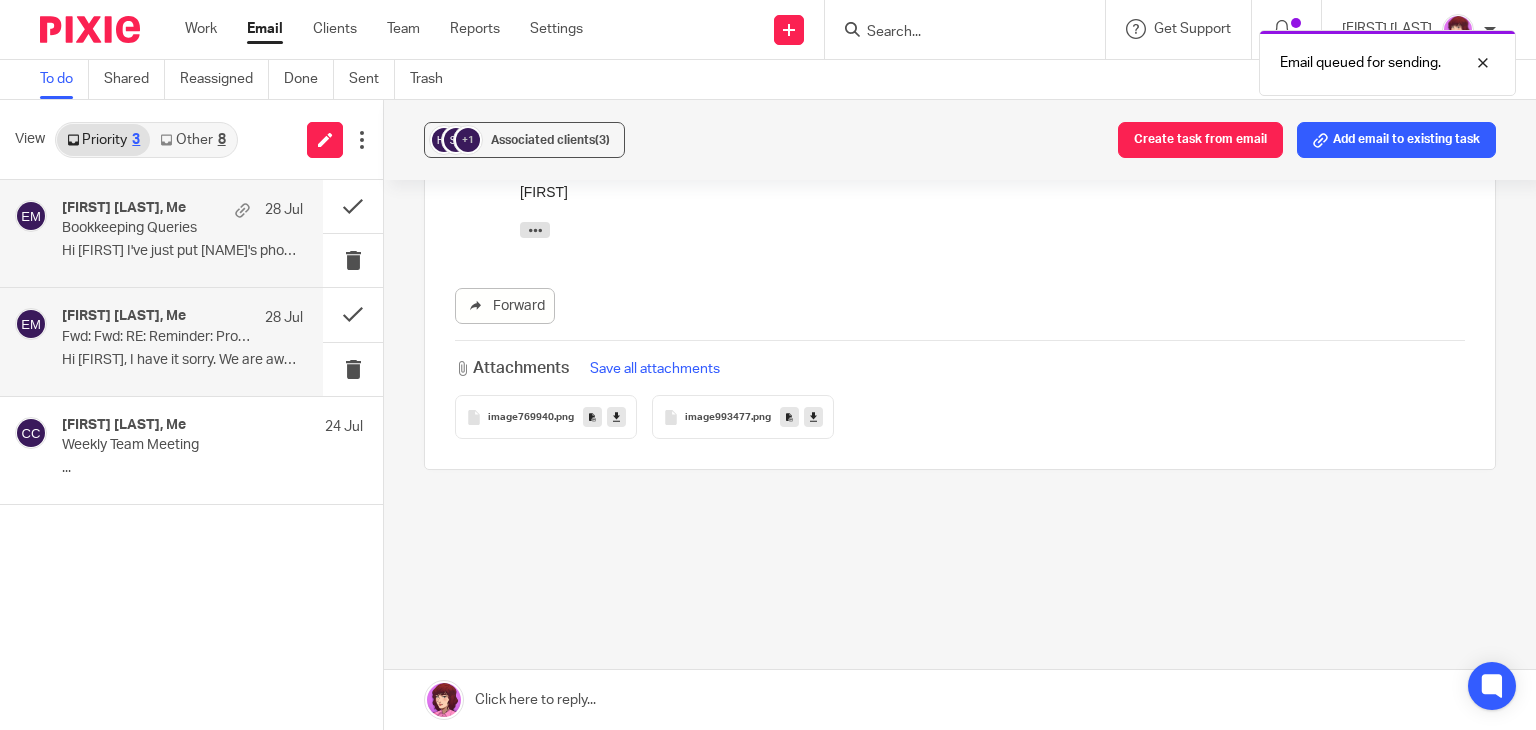 click on "Philip Argent, Me
28 Jul   Bookkeeping Queries   Hi Emma      I've just put June's phone..." at bounding box center [182, 233] 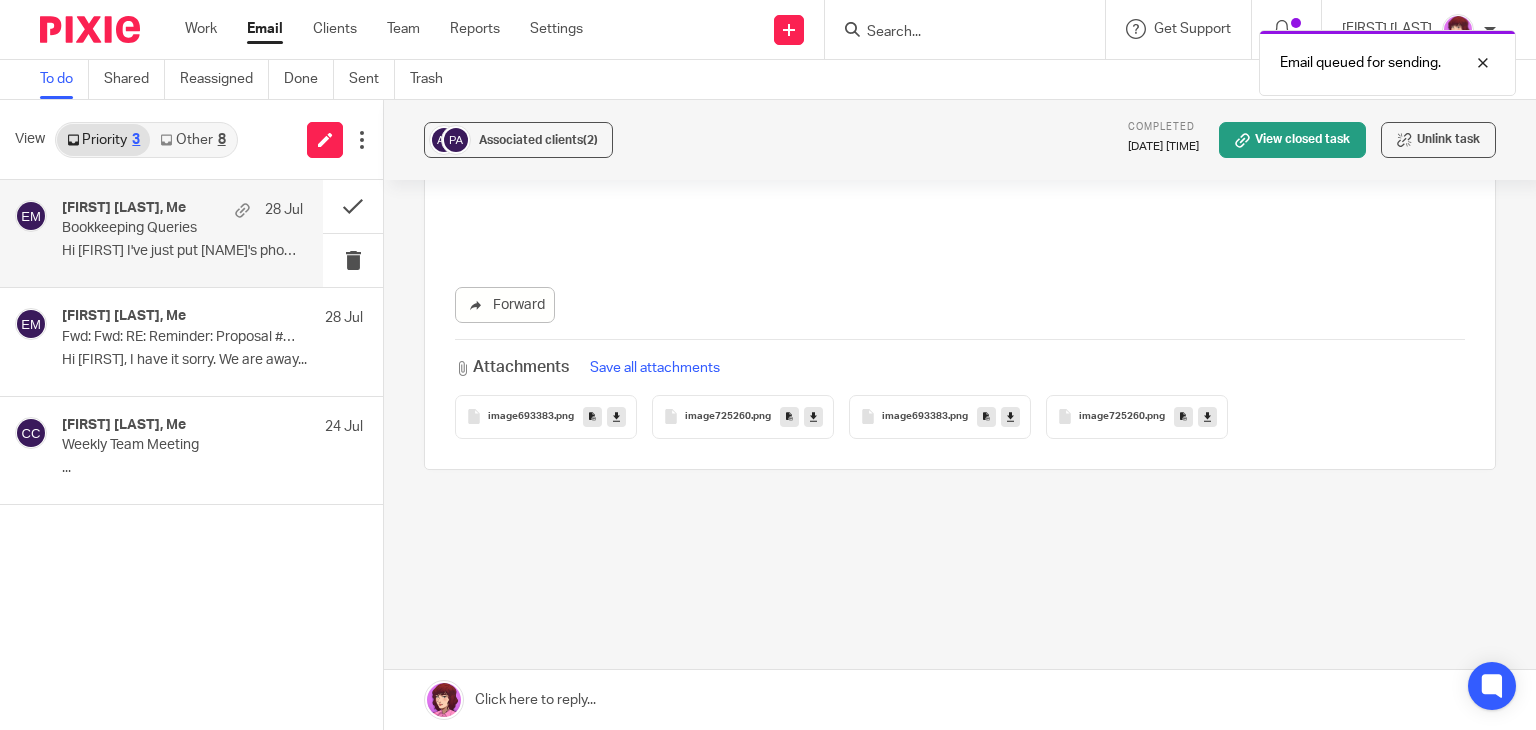 scroll, scrollTop: 0, scrollLeft: 0, axis: both 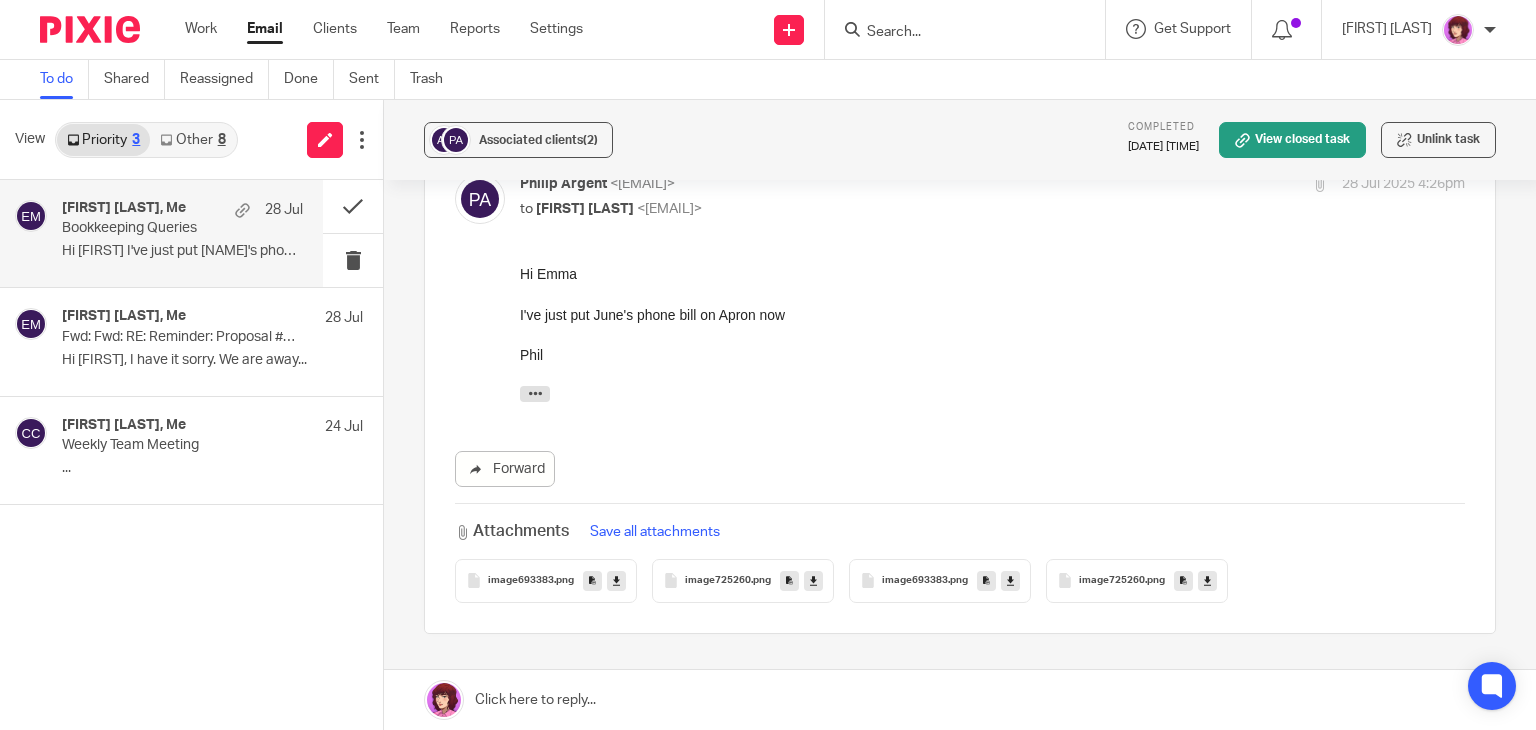 click at bounding box center (960, 700) 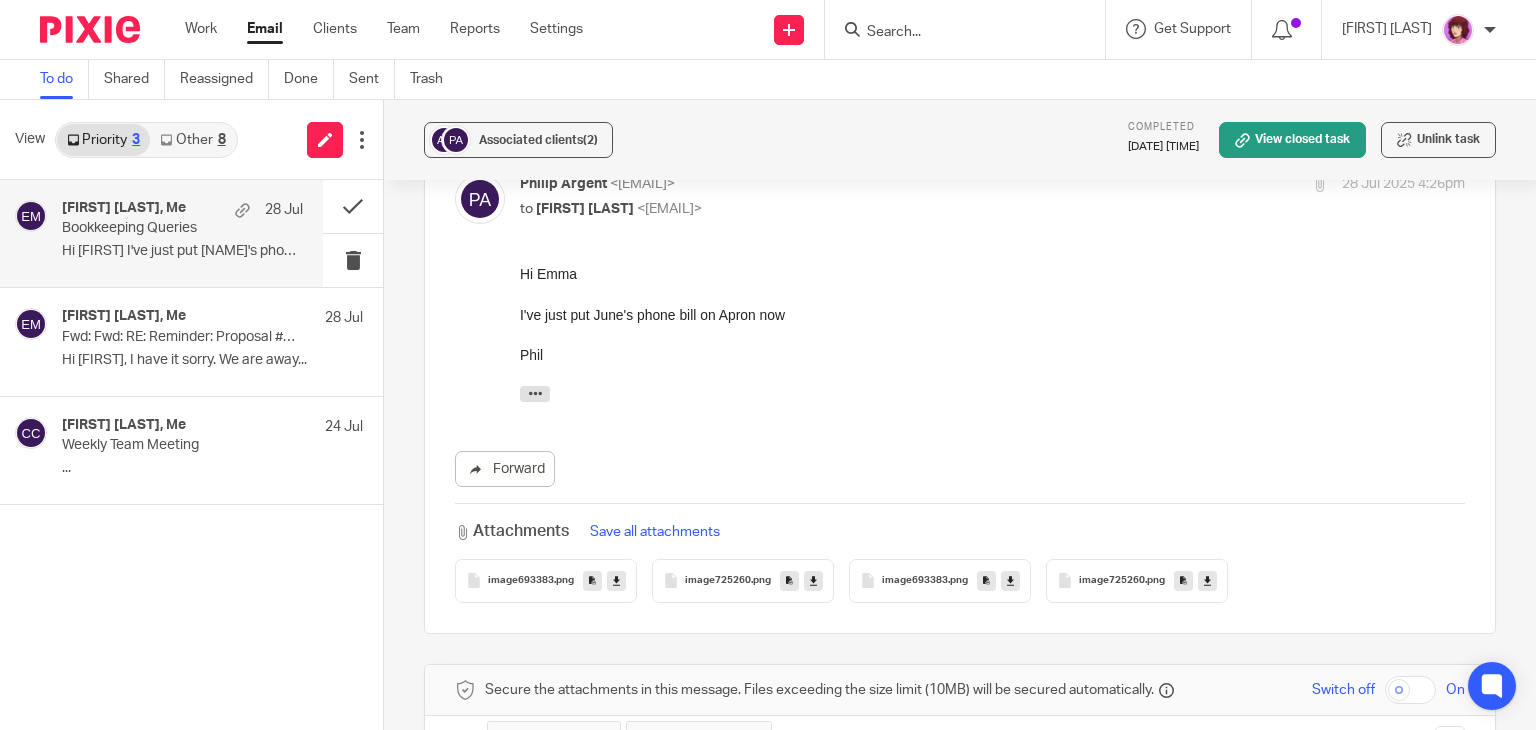 scroll, scrollTop: 752, scrollLeft: 0, axis: vertical 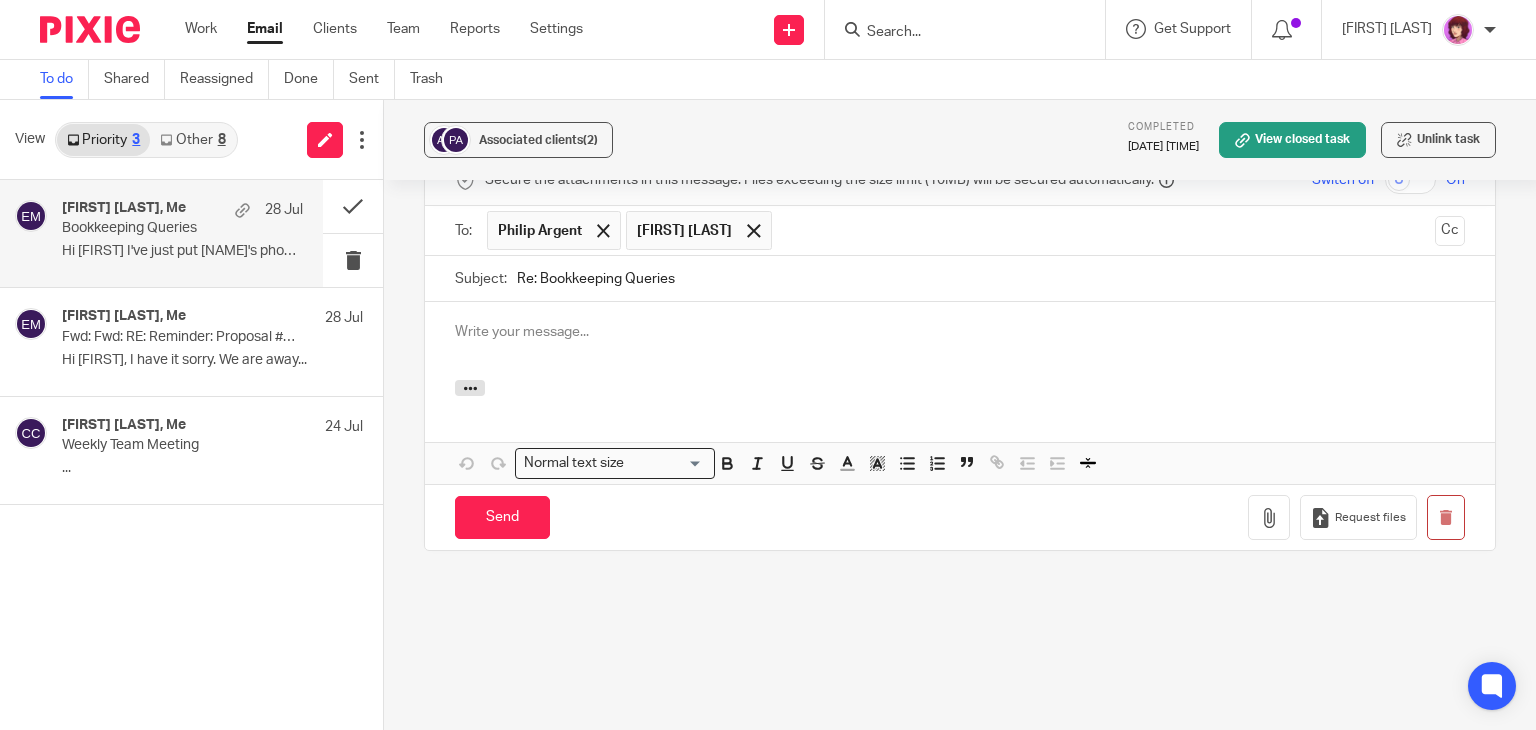 type 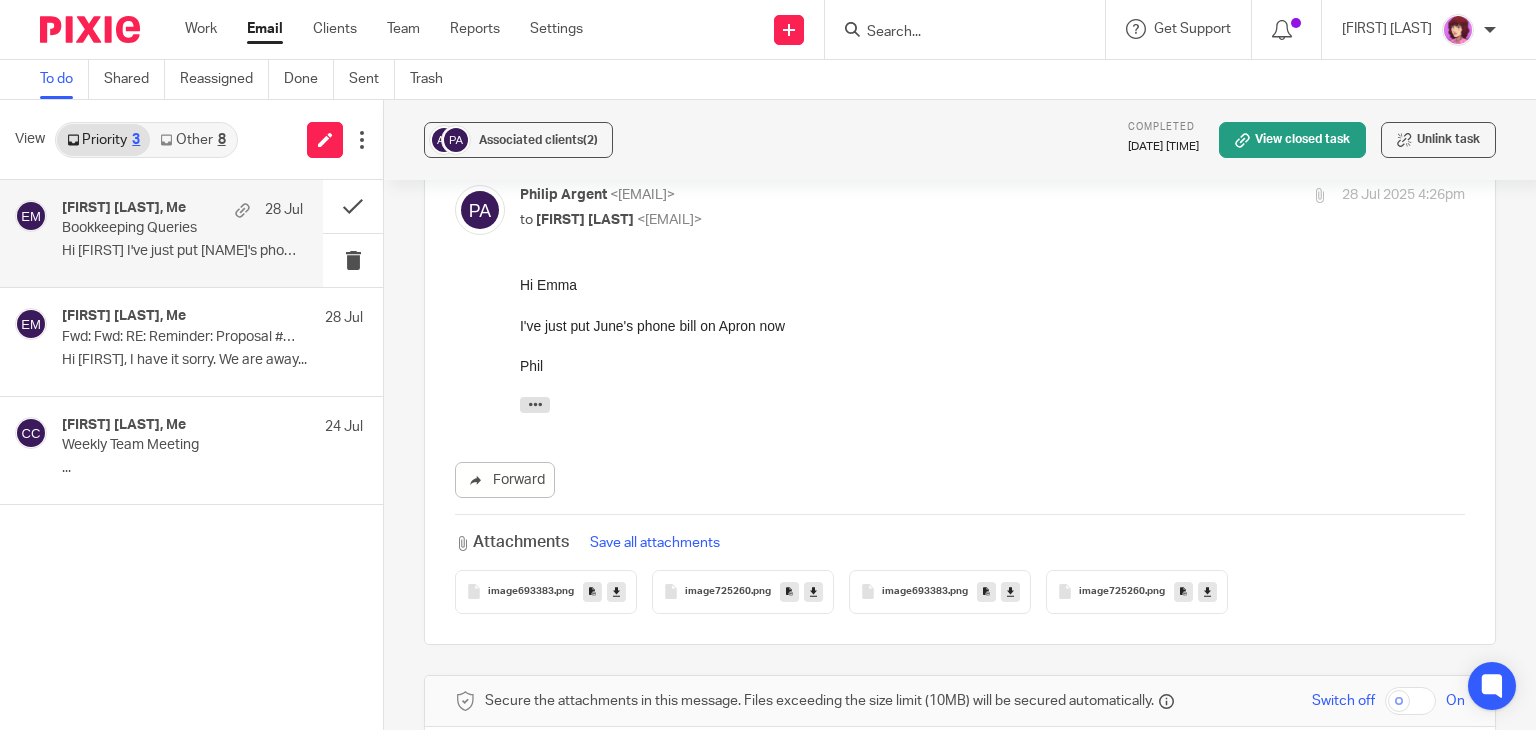 scroll, scrollTop: 209, scrollLeft: 0, axis: vertical 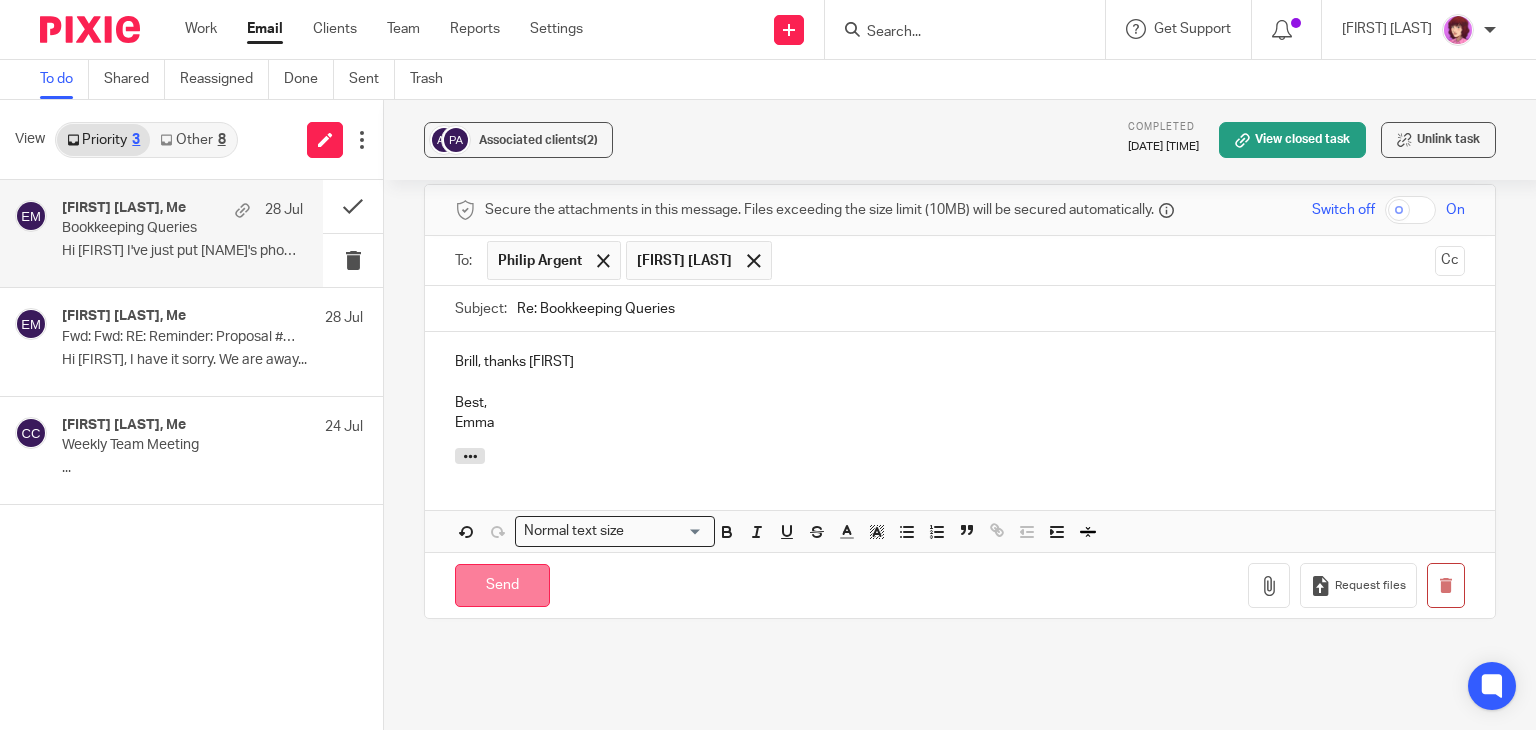 click on "Send" at bounding box center (502, 585) 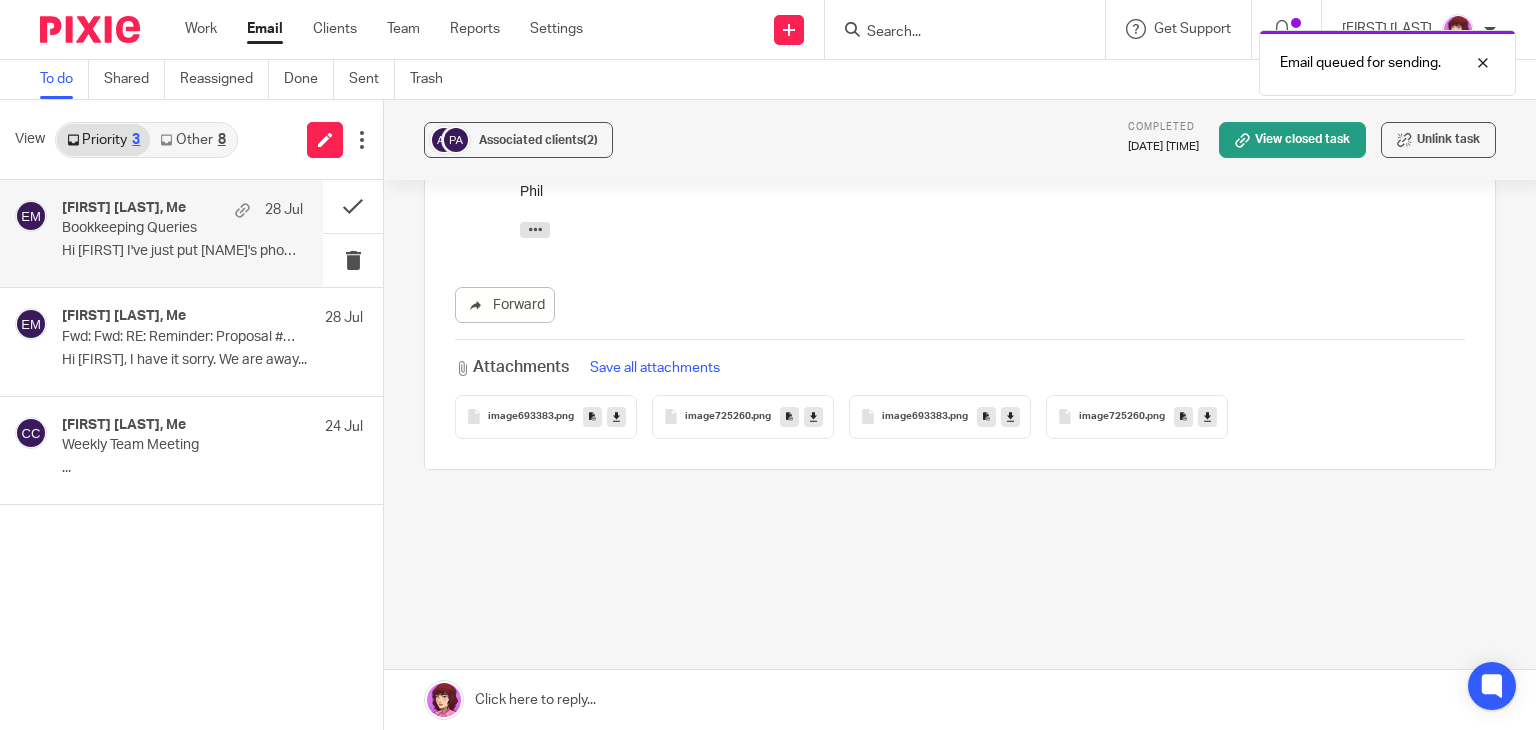 scroll, scrollTop: 404, scrollLeft: 0, axis: vertical 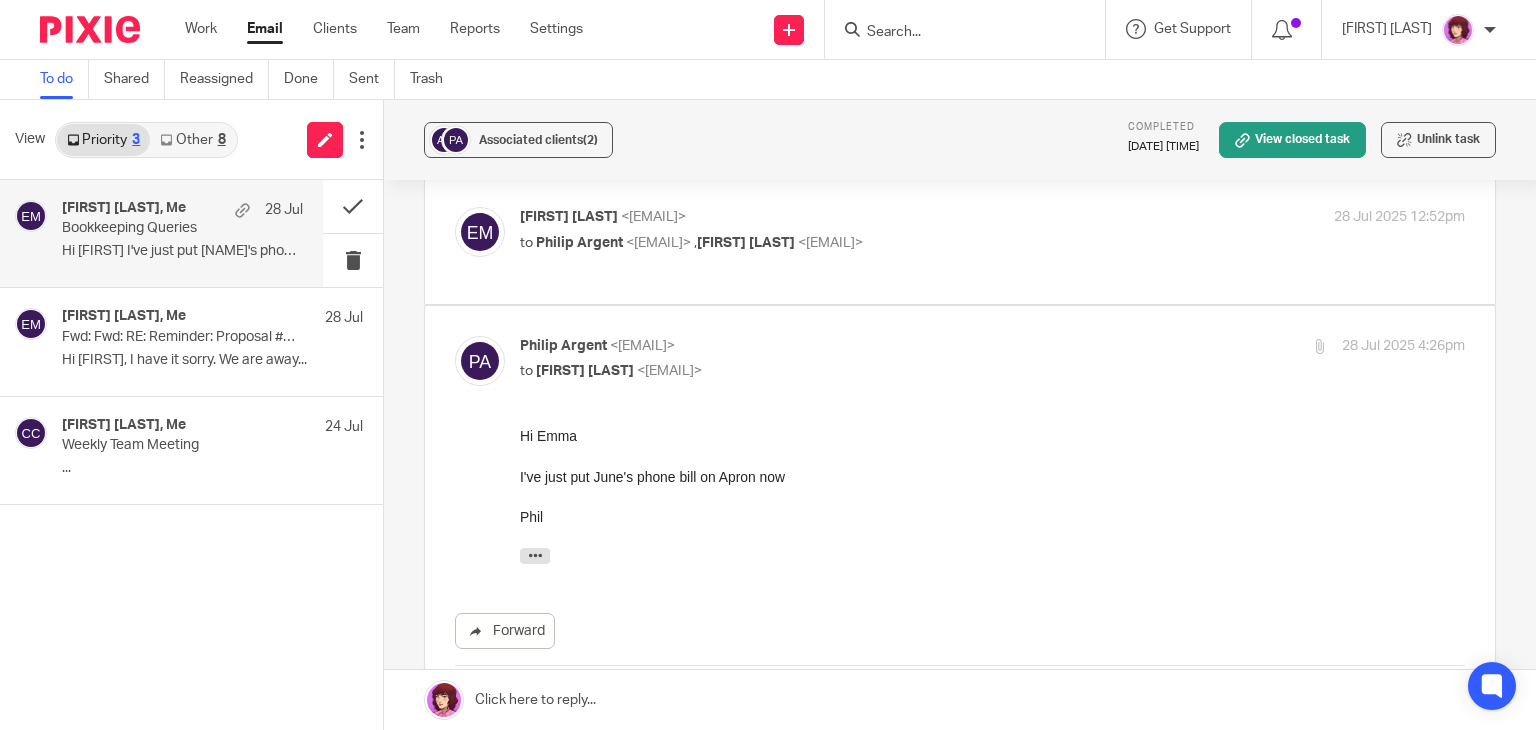 click on "Other
8" at bounding box center (192, 140) 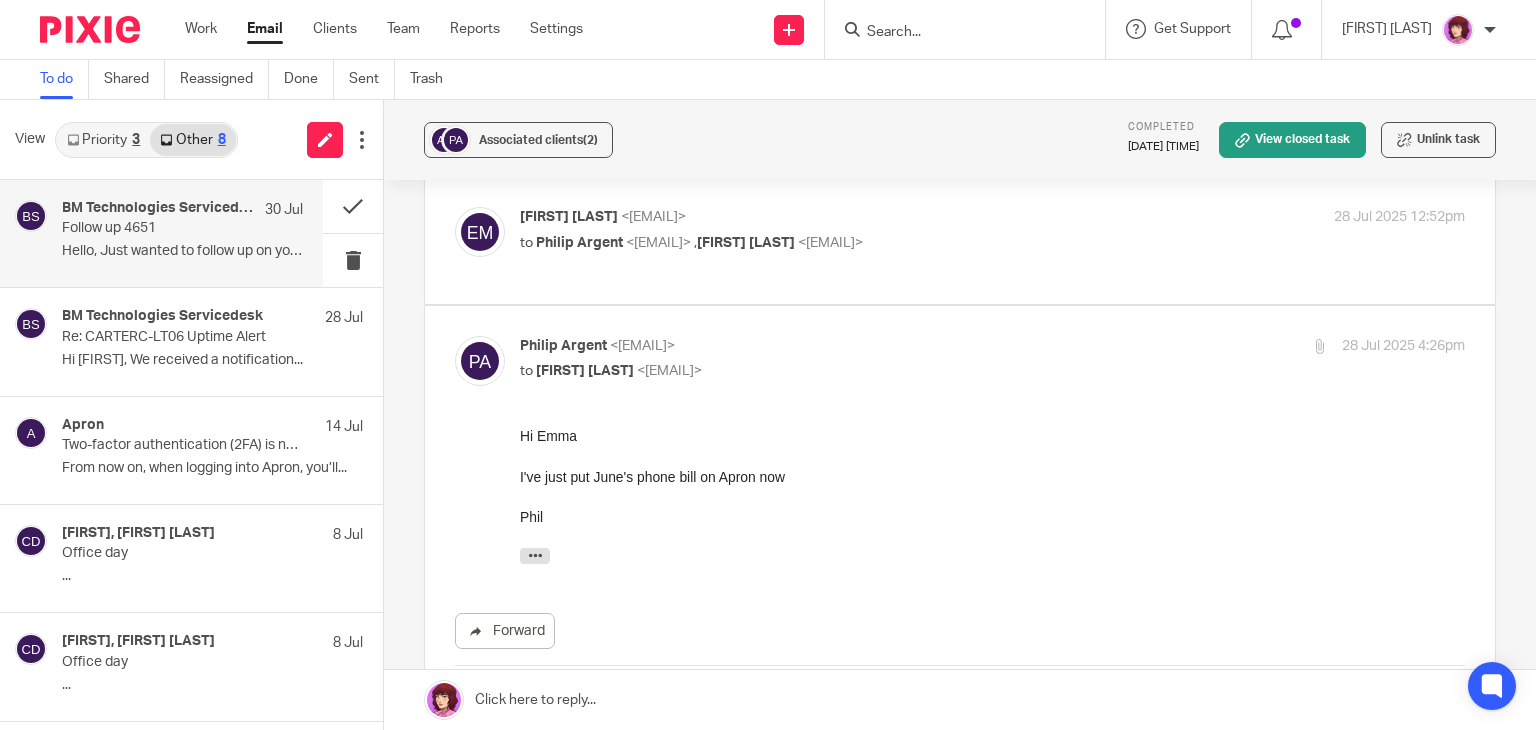 click on "Hello,     Just wanted to follow up on your..." at bounding box center (182, 251) 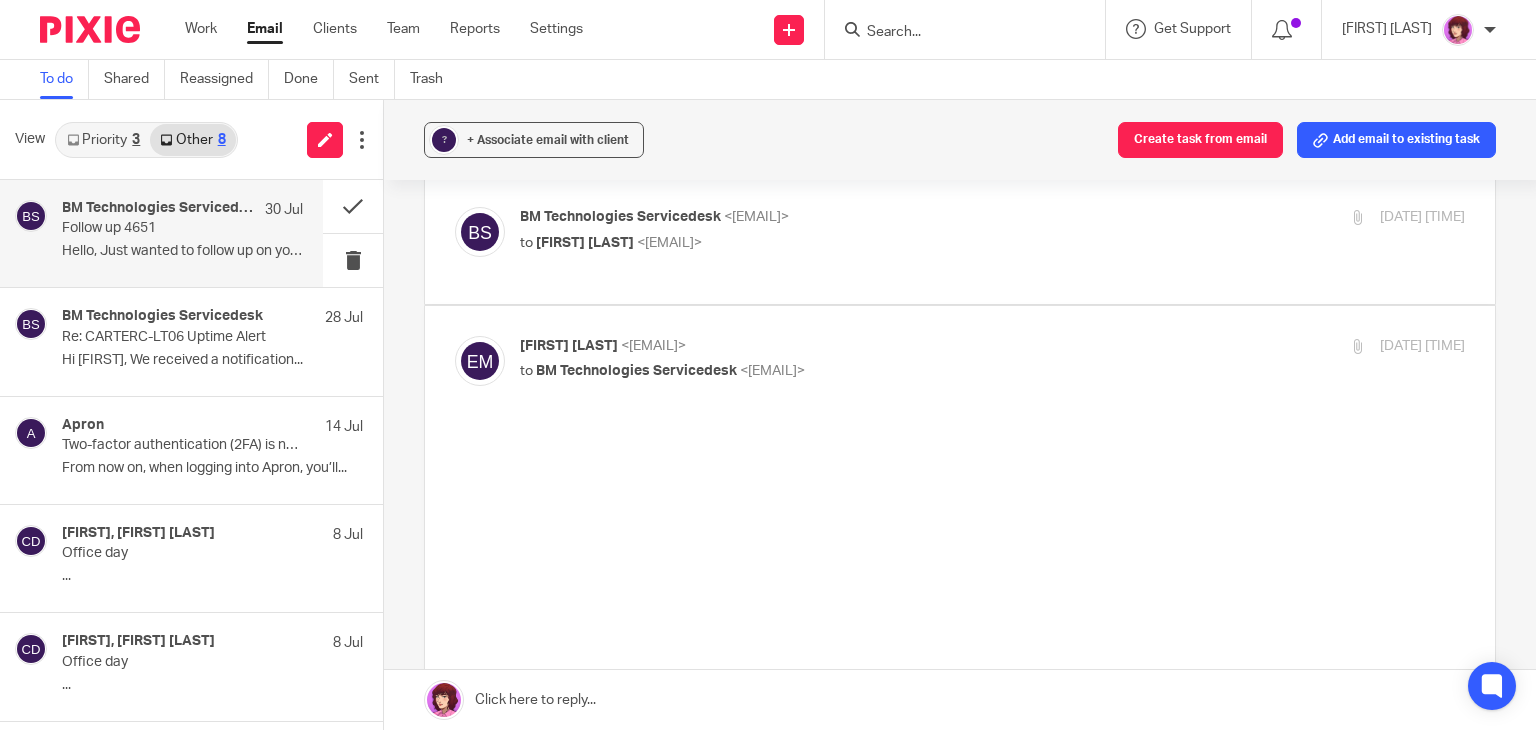 scroll, scrollTop: 0, scrollLeft: 0, axis: both 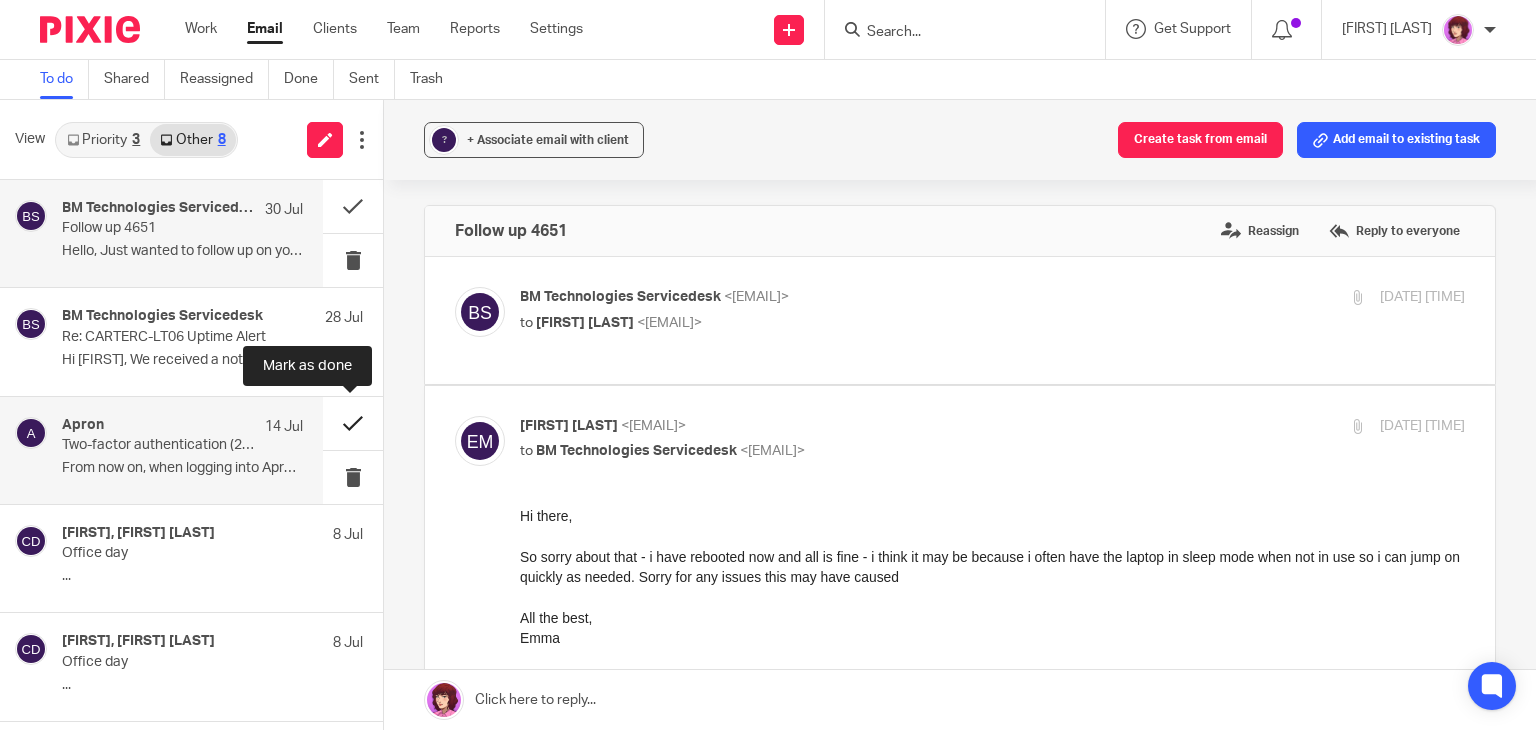 click at bounding box center (353, 423) 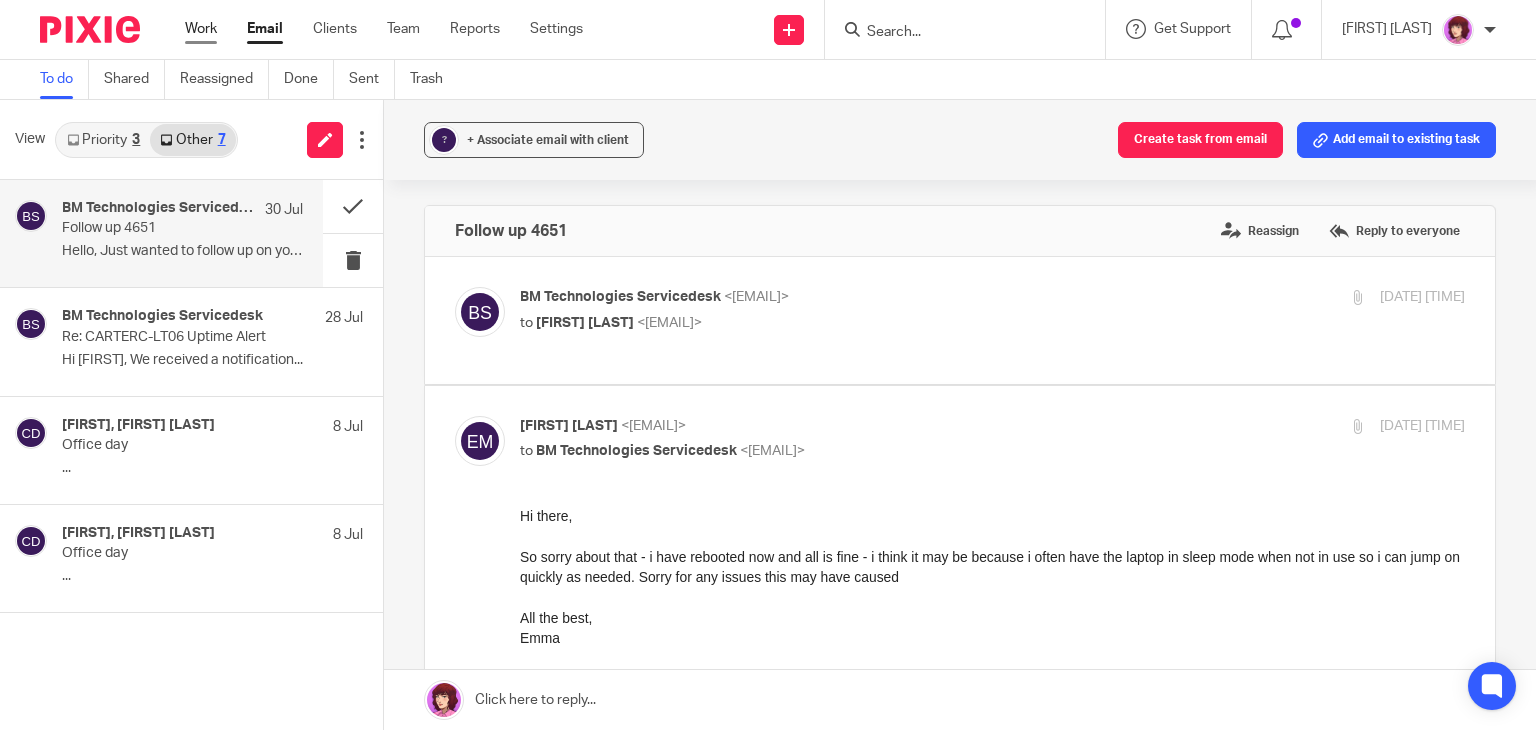 click on "Work" at bounding box center [201, 29] 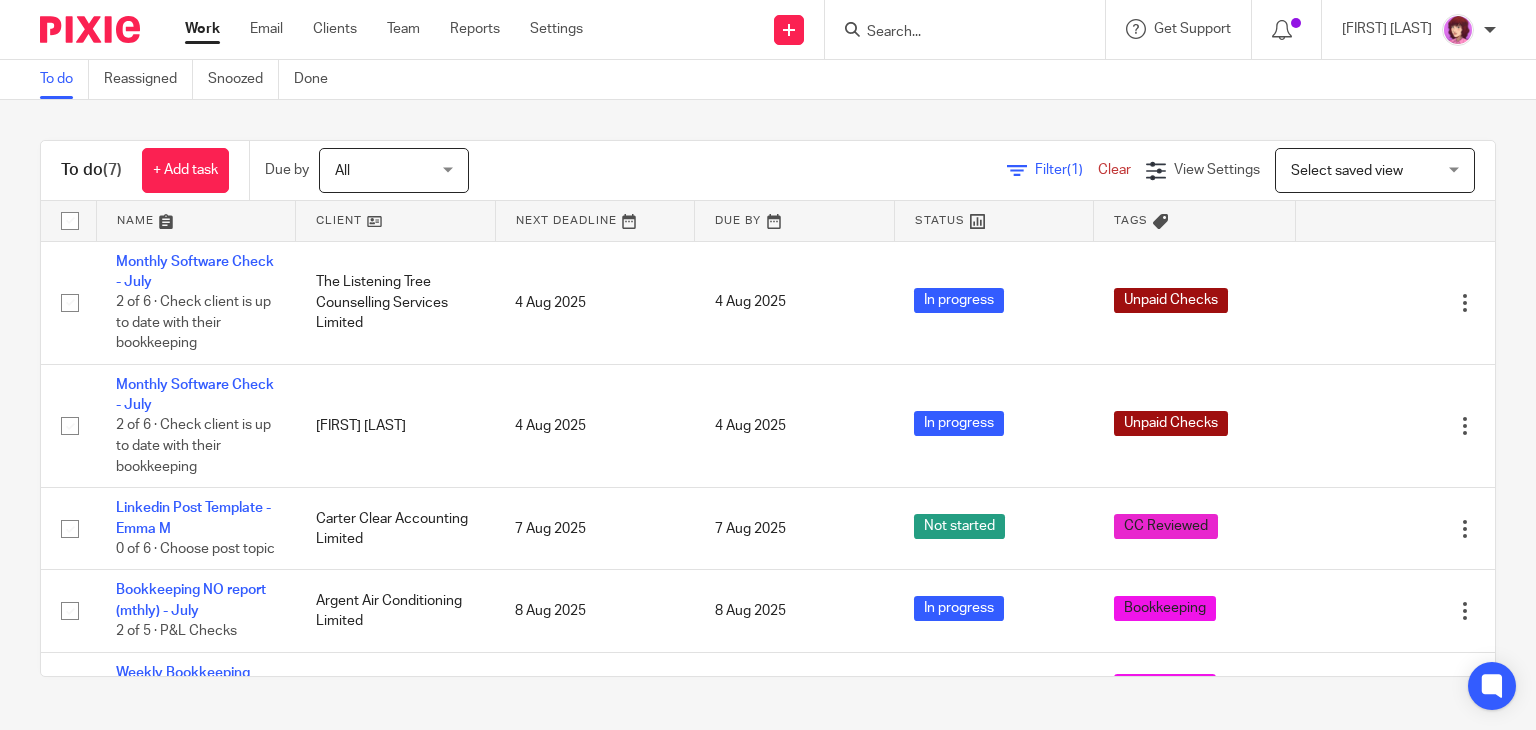 scroll, scrollTop: 0, scrollLeft: 0, axis: both 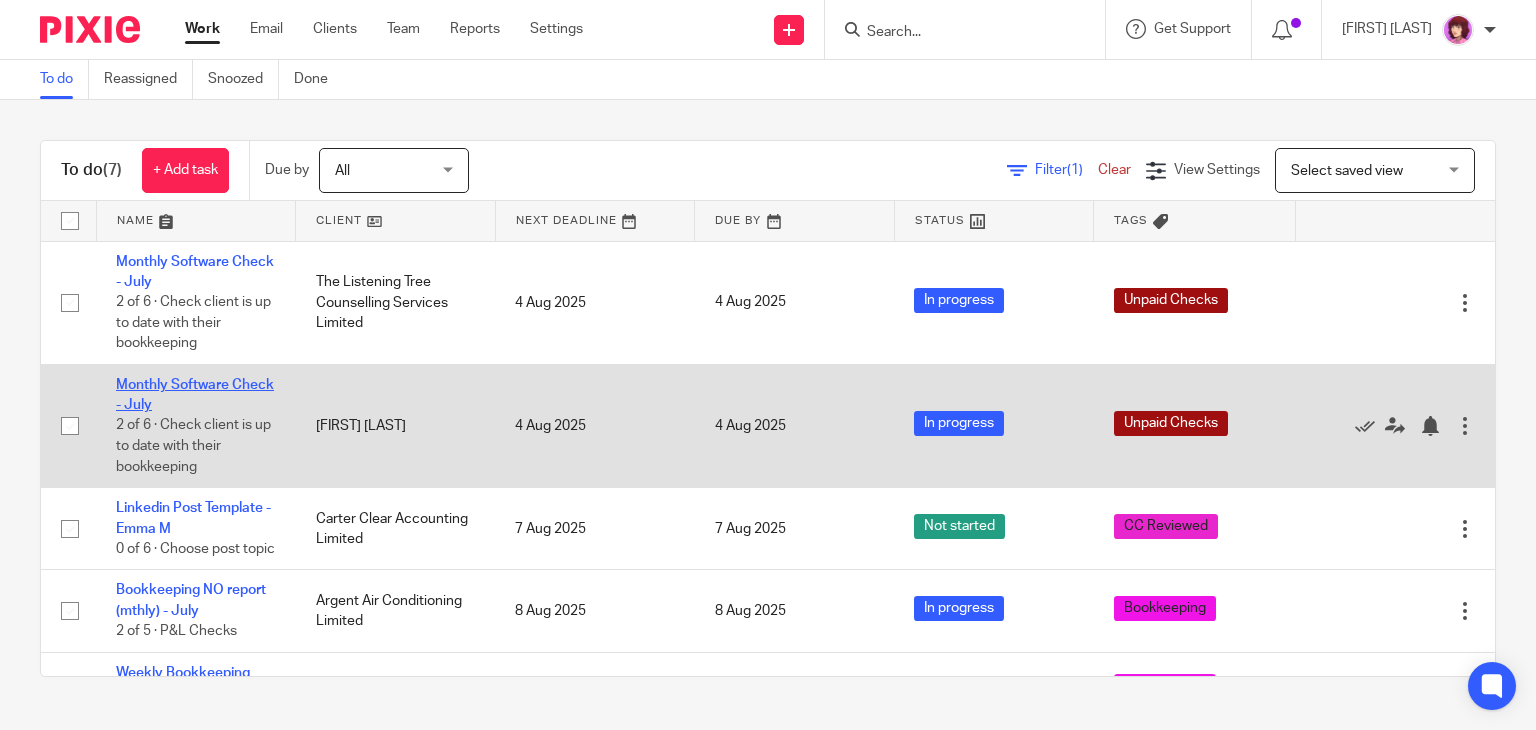 click on "Monthly Software Check - July" at bounding box center (195, 395) 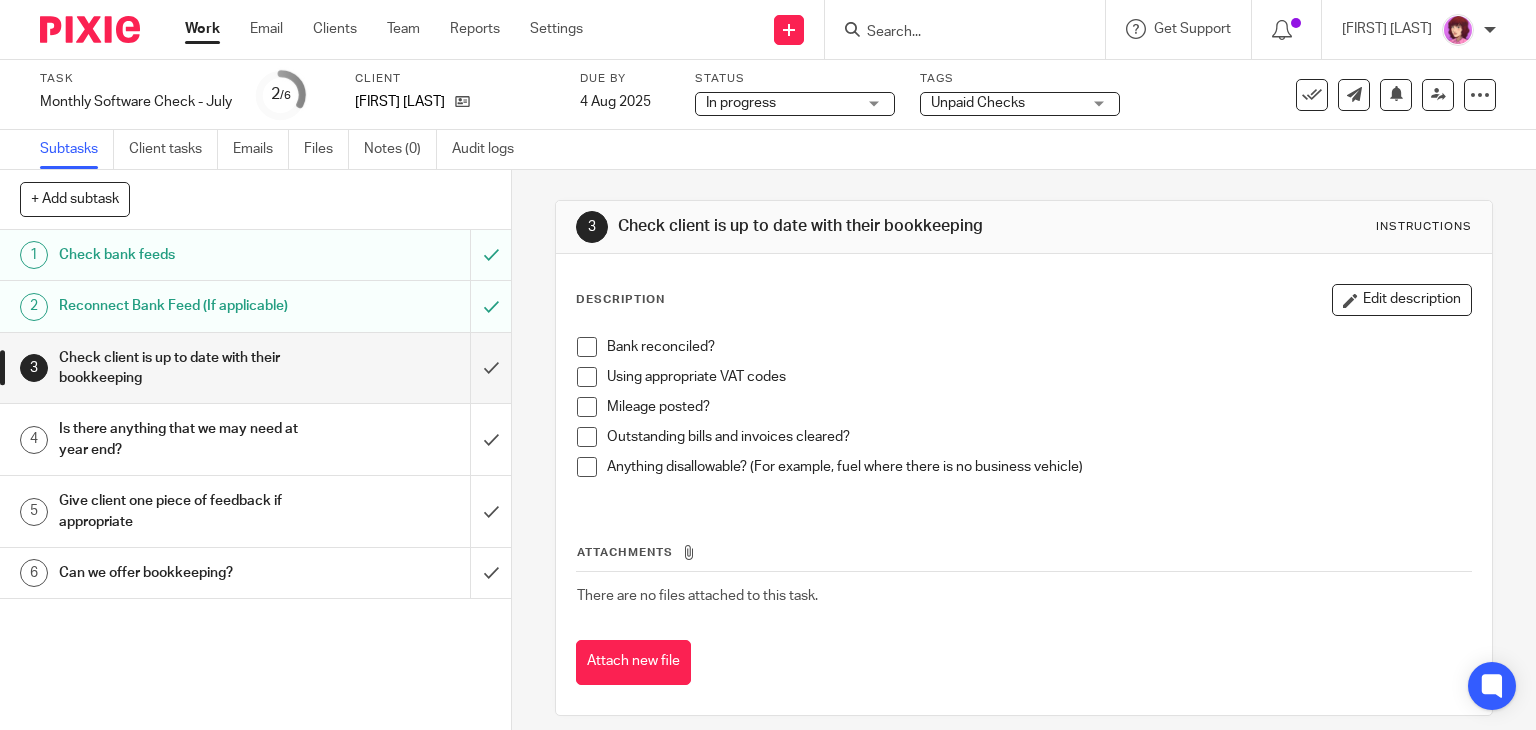 scroll, scrollTop: 0, scrollLeft: 0, axis: both 